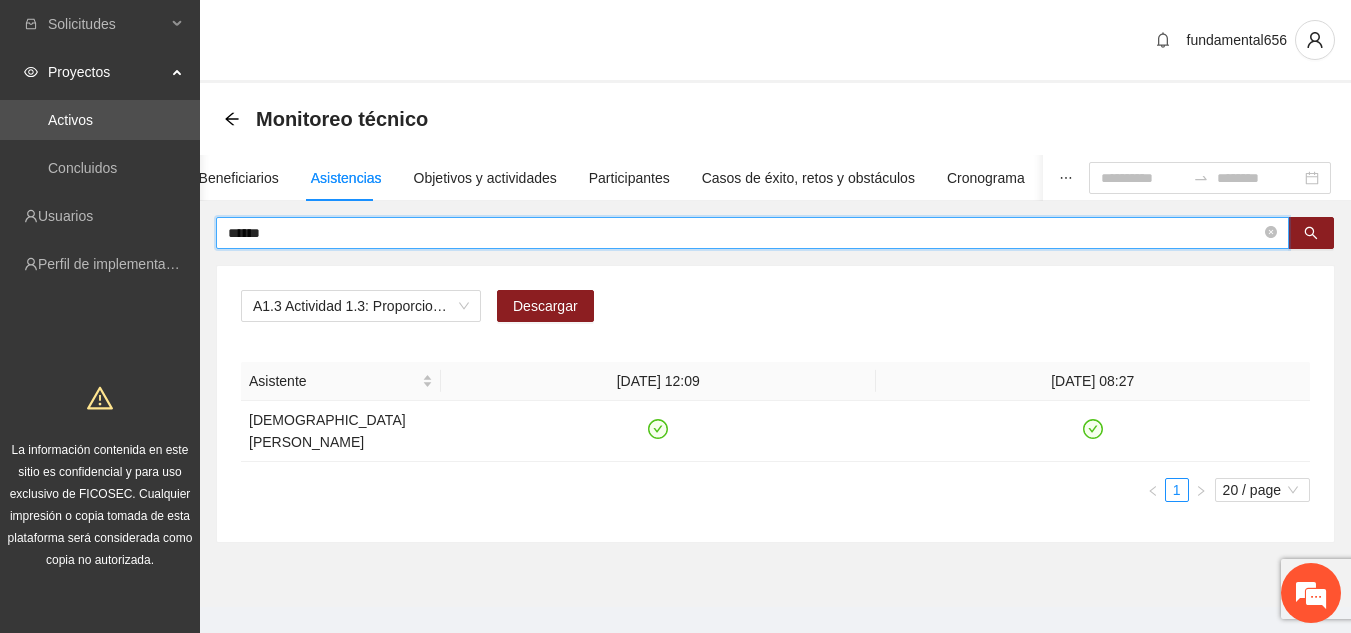 scroll, scrollTop: 0, scrollLeft: 0, axis: both 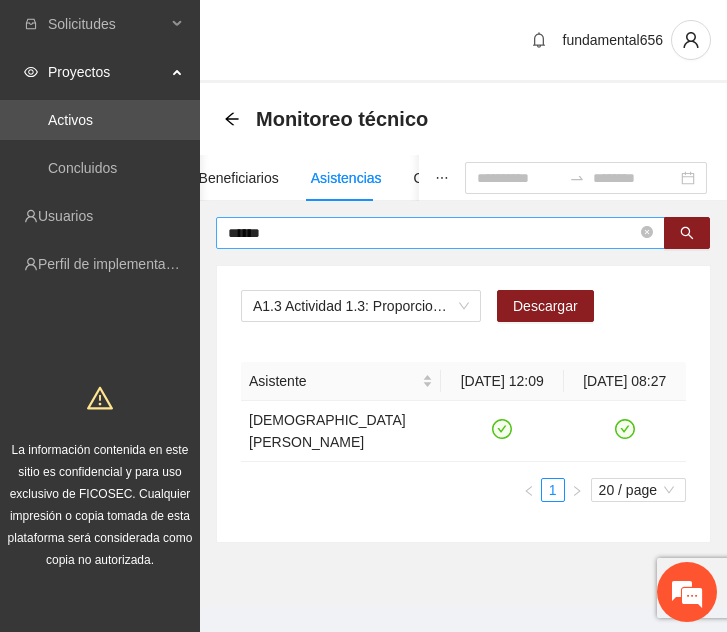 click on "******" at bounding box center (440, 233) 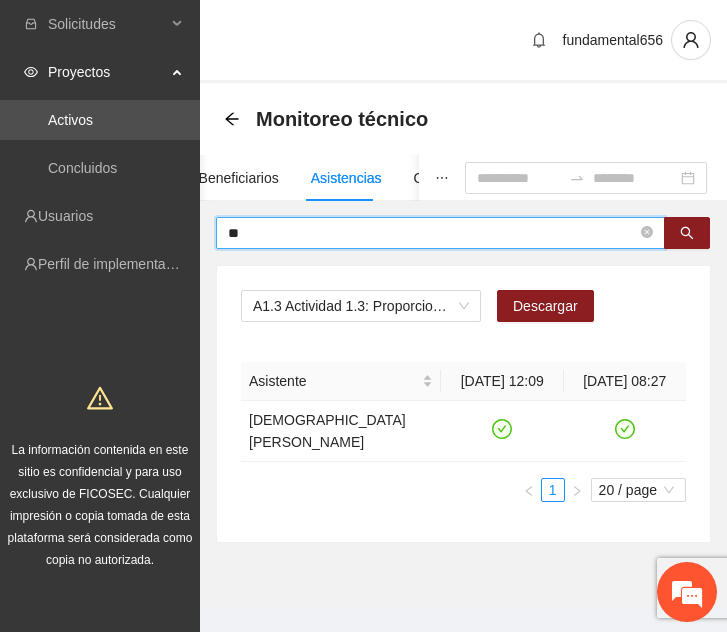 type on "*" 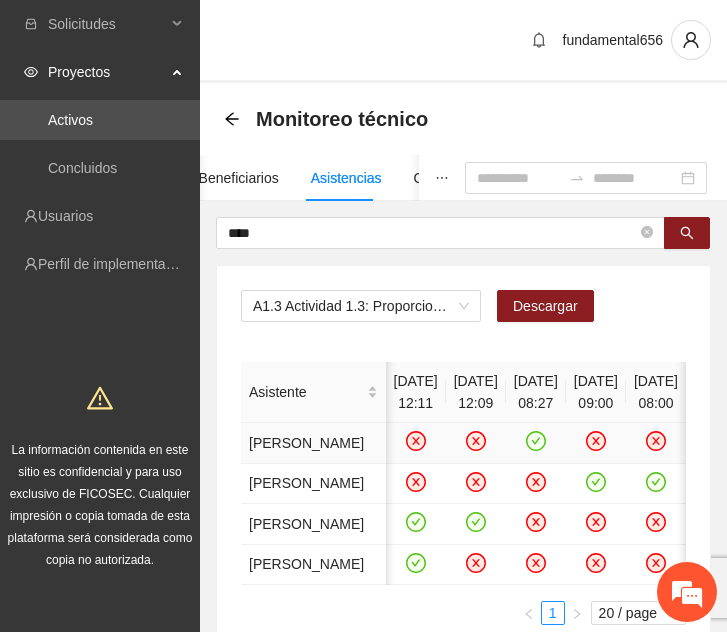 scroll, scrollTop: 0, scrollLeft: 37, axis: horizontal 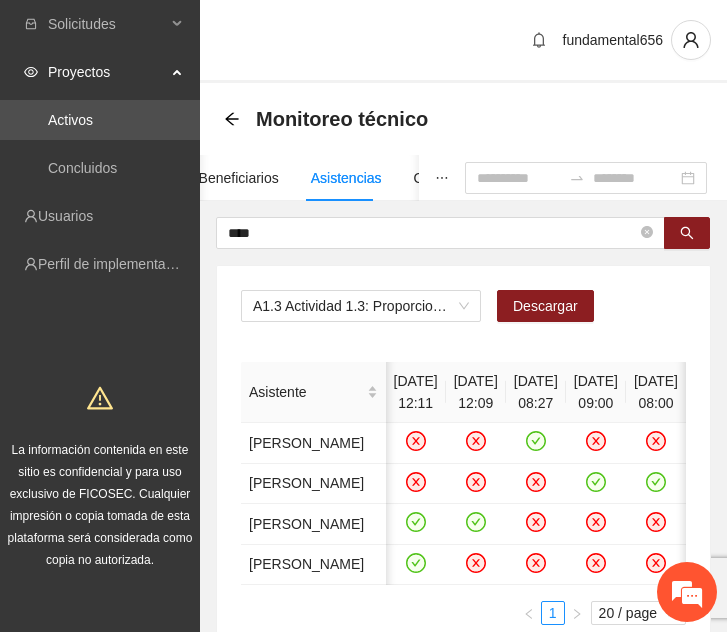 click on "[DATE] 08:27" at bounding box center [536, 392] 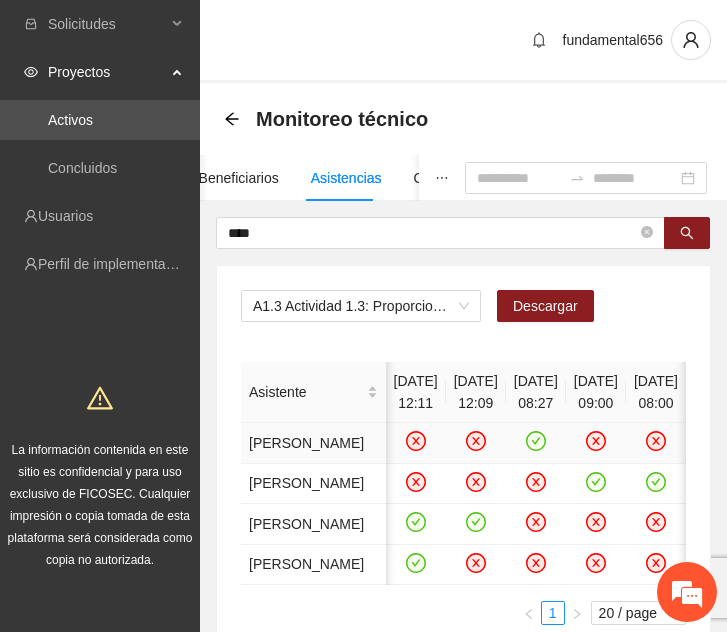 click at bounding box center [596, 443] 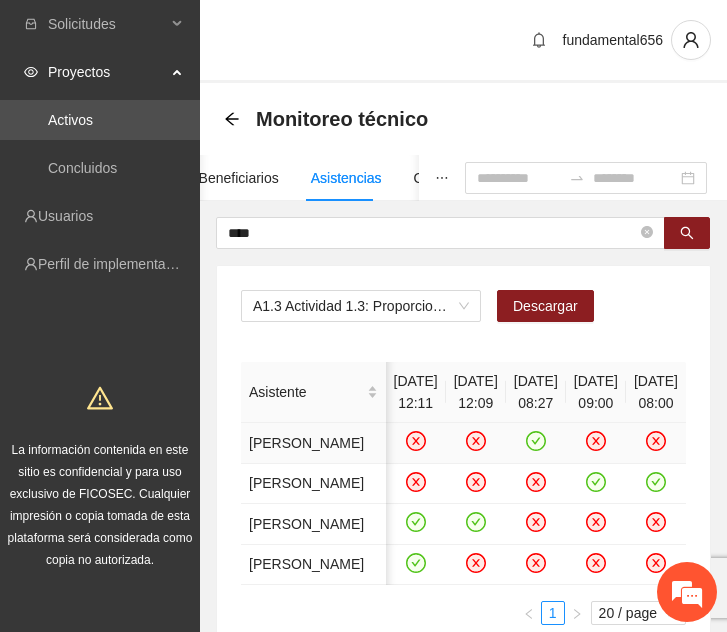 scroll, scrollTop: 0, scrollLeft: 0, axis: both 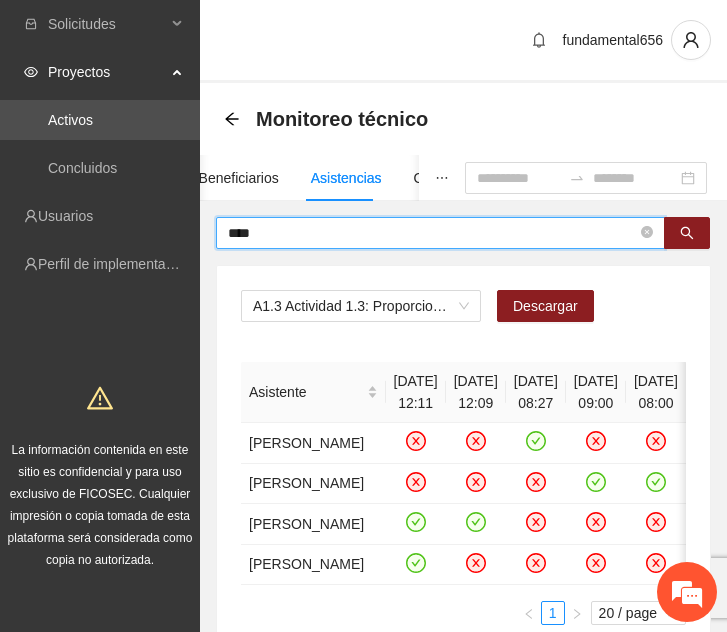 click on "****" at bounding box center [432, 233] 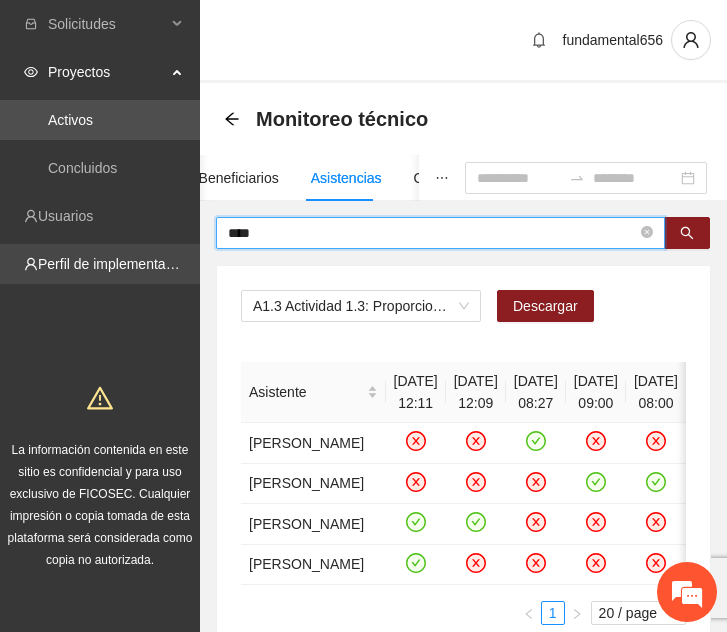 drag, startPoint x: 350, startPoint y: 224, endPoint x: 165, endPoint y: 254, distance: 187.41664 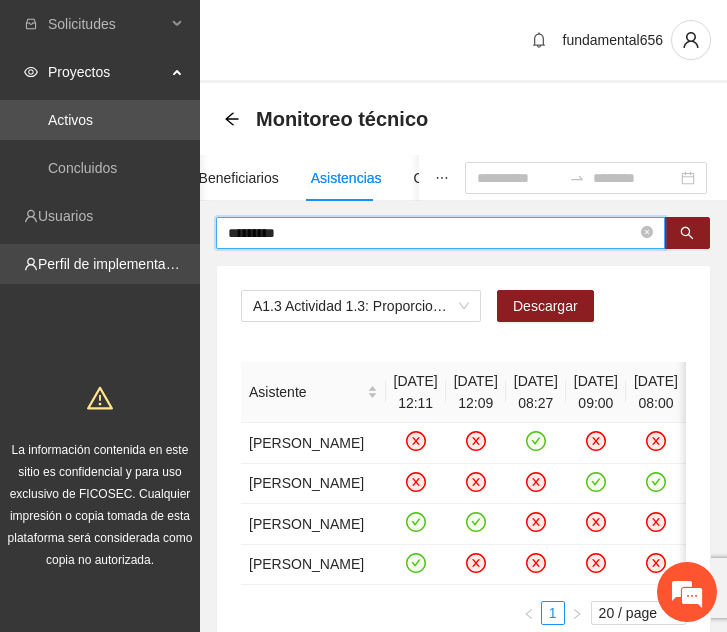 type on "*********" 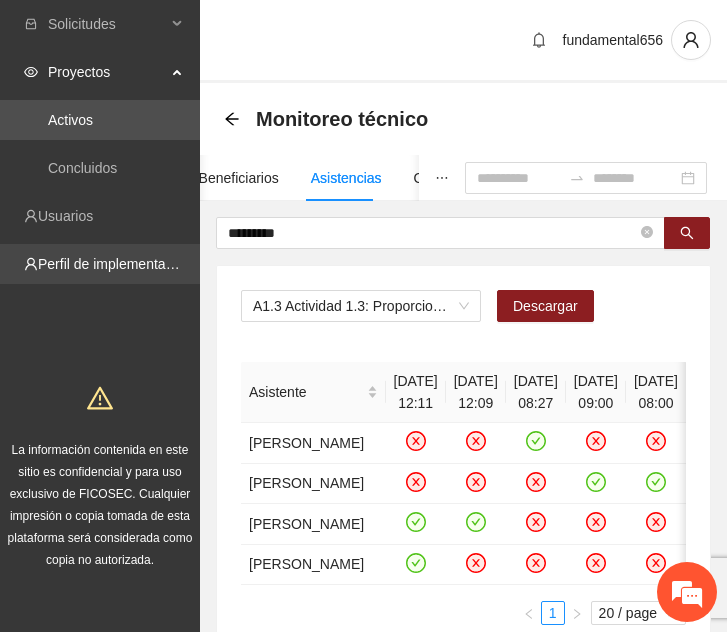 click on "Perfil de implementadora" at bounding box center [116, 264] 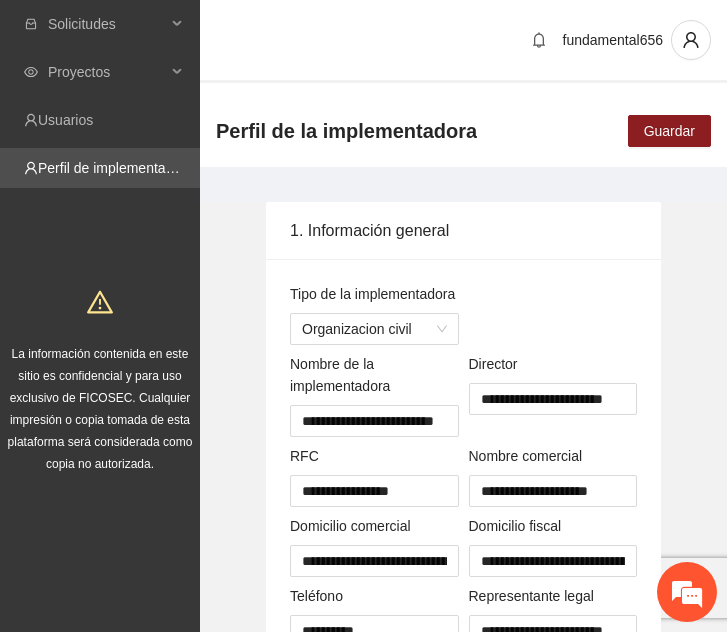 type 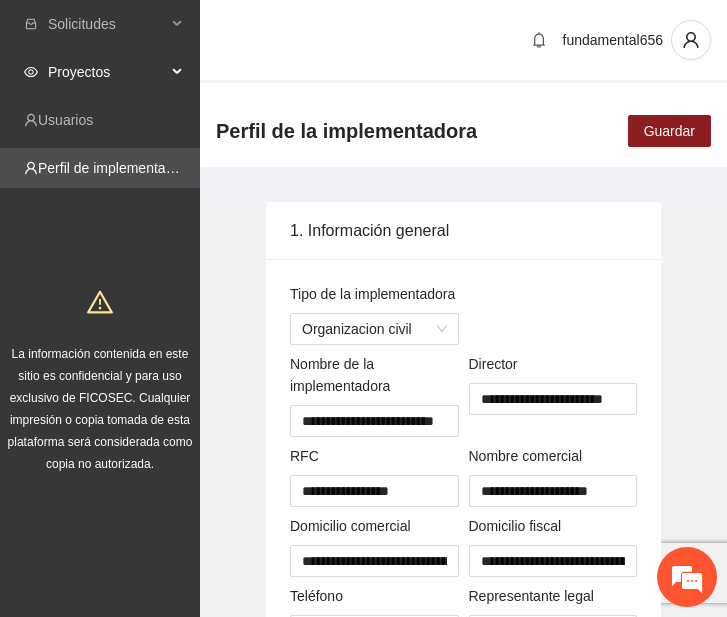 click on "Proyectos" at bounding box center (107, 72) 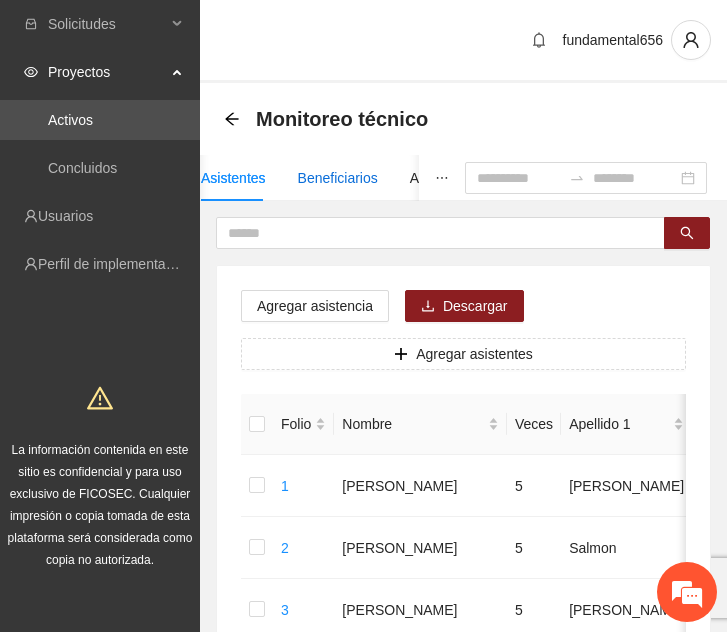 click on "Beneficiarios" at bounding box center (338, 178) 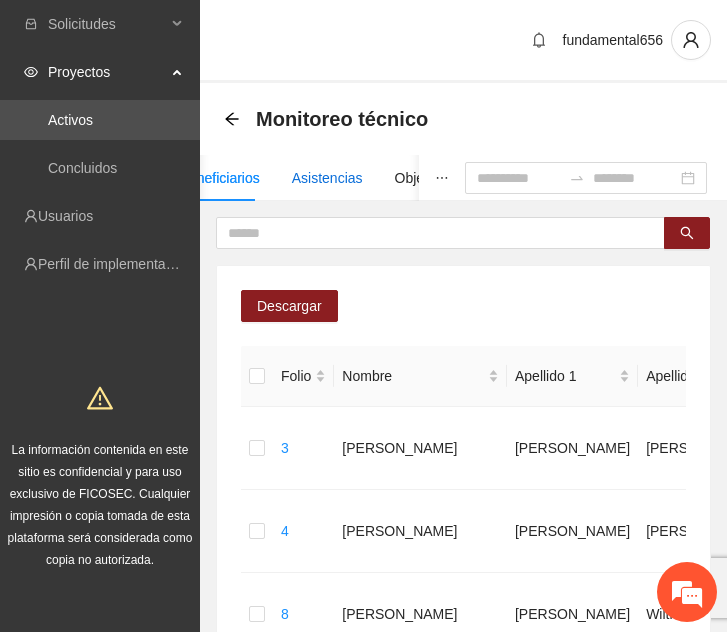 click on "Asistencias" at bounding box center [327, 178] 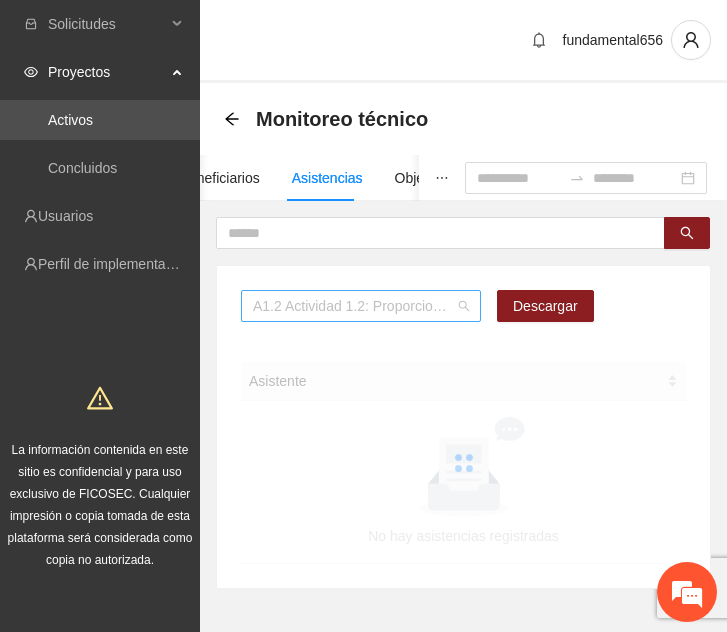 click on "A1.2 Actividad 1.2:  Proporcionar terapias cognitivo-conductuales a adolescentes y jóvenes con consumo de sustancia y/o comportamiento agresivo en  [PERSON_NAME]" at bounding box center [361, 306] 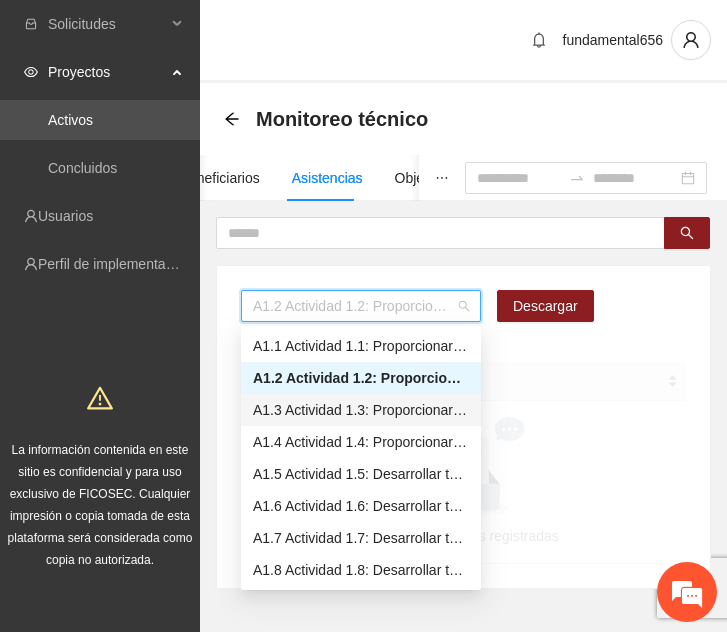 click on "A1.3 Actividad 1.3:  Proporcionar terapias cognitivo-conductuales de seguimiento a adolescentes y jóvenes con consumo de sustancia y/o comportamiento agresivo en [GEOGRAPHIC_DATA]" at bounding box center [361, 410] 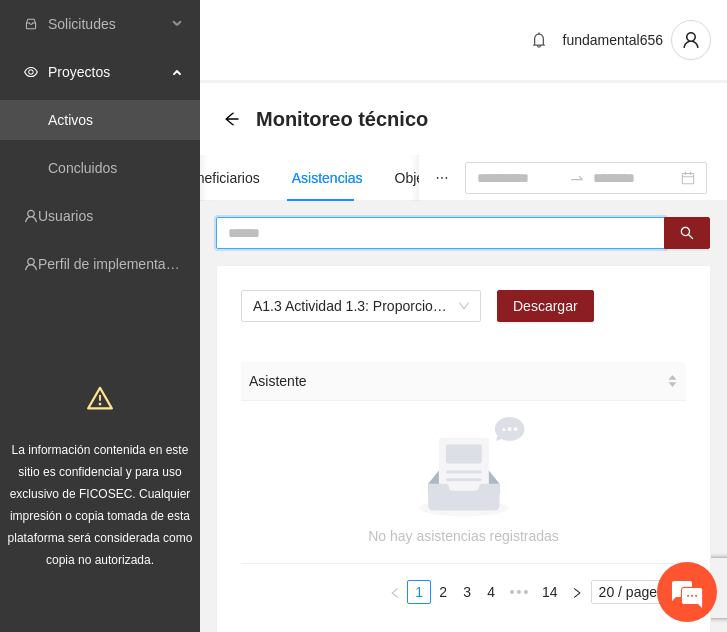 click at bounding box center (432, 233) 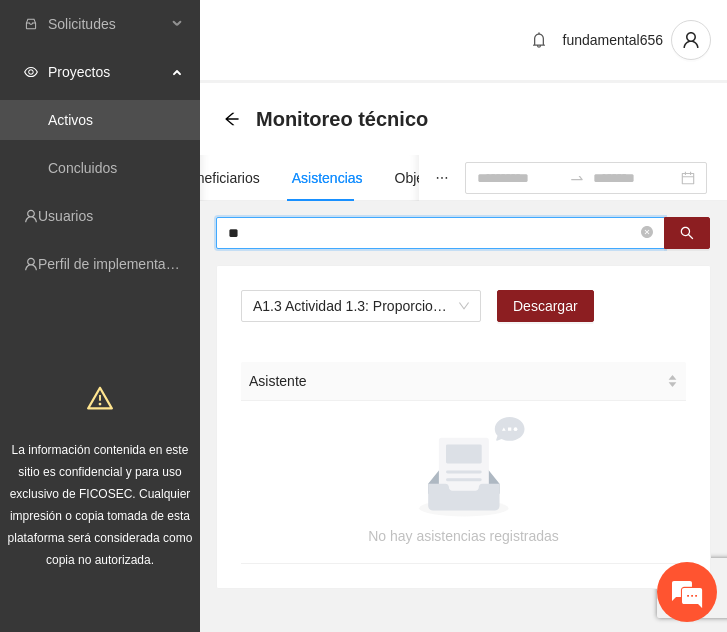 type on "*" 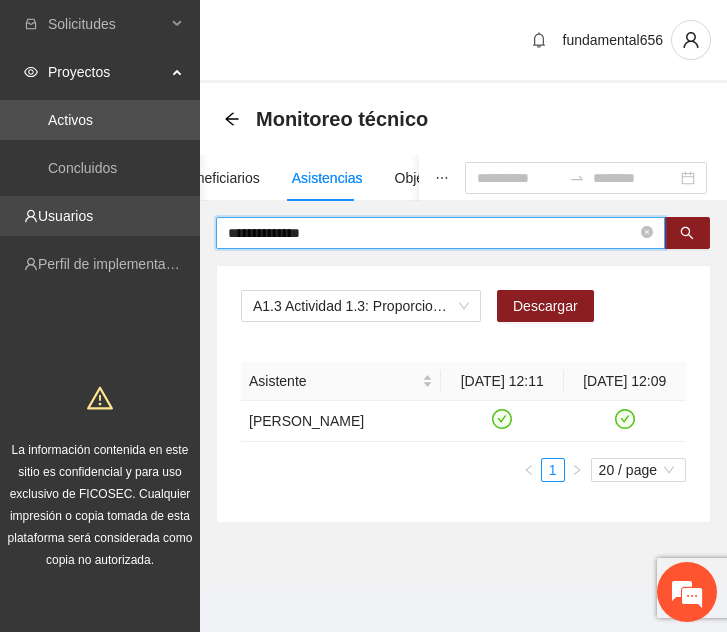 drag, startPoint x: 413, startPoint y: 222, endPoint x: 198, endPoint y: 230, distance: 215.14879 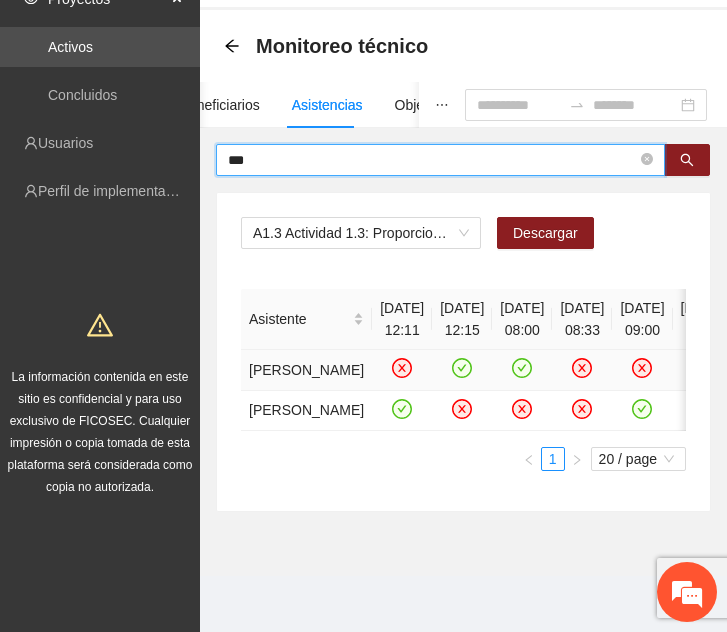 scroll, scrollTop: 76, scrollLeft: 0, axis: vertical 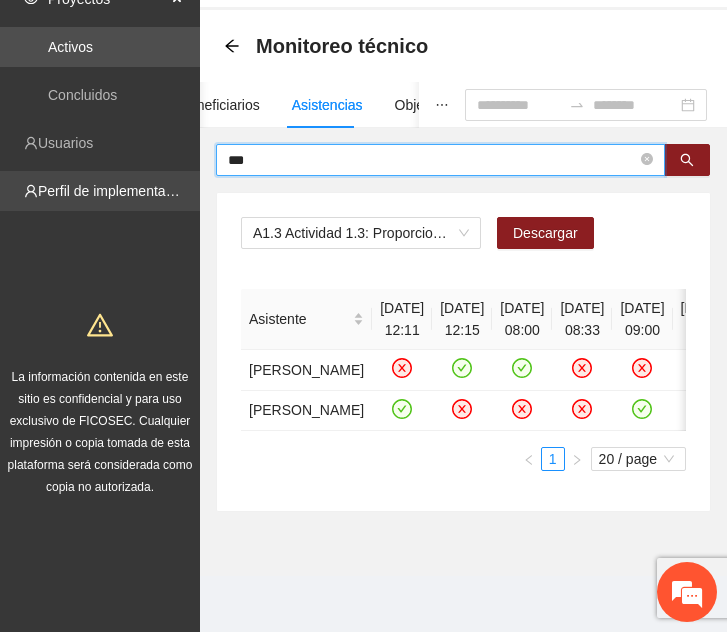 drag, startPoint x: 334, startPoint y: 154, endPoint x: 76, endPoint y: 197, distance: 261.55878 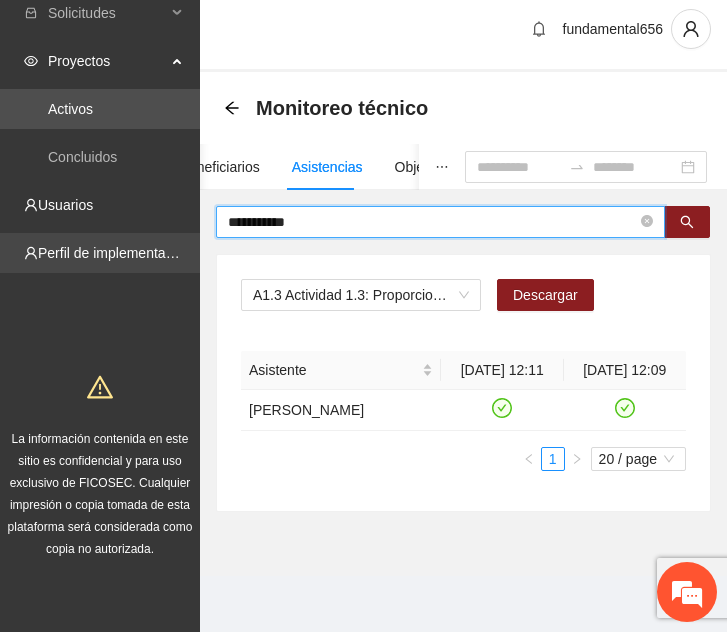 scroll, scrollTop: 33, scrollLeft: 0, axis: vertical 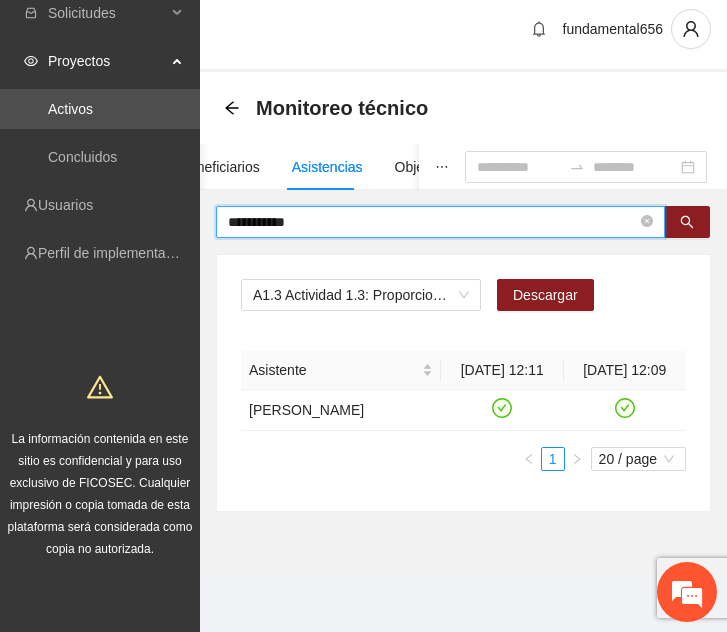 drag, startPoint x: 301, startPoint y: 197, endPoint x: 204, endPoint y: 197, distance: 97 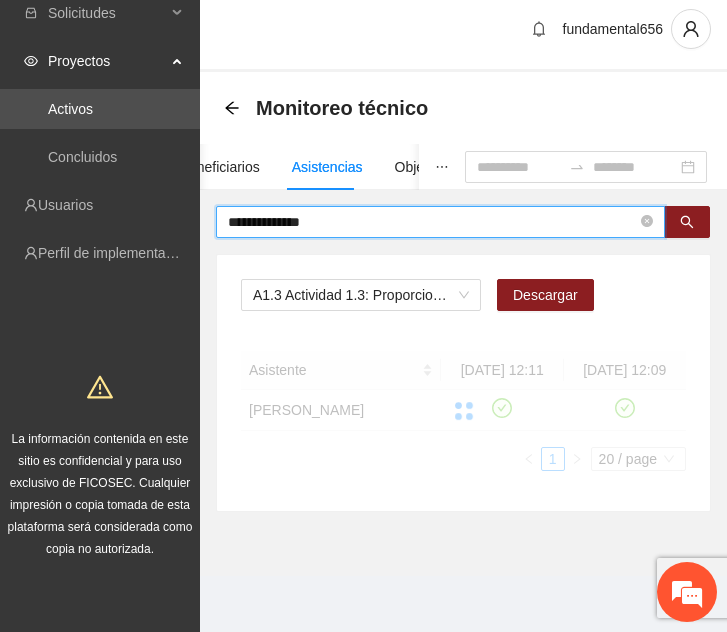 scroll, scrollTop: 53, scrollLeft: 0, axis: vertical 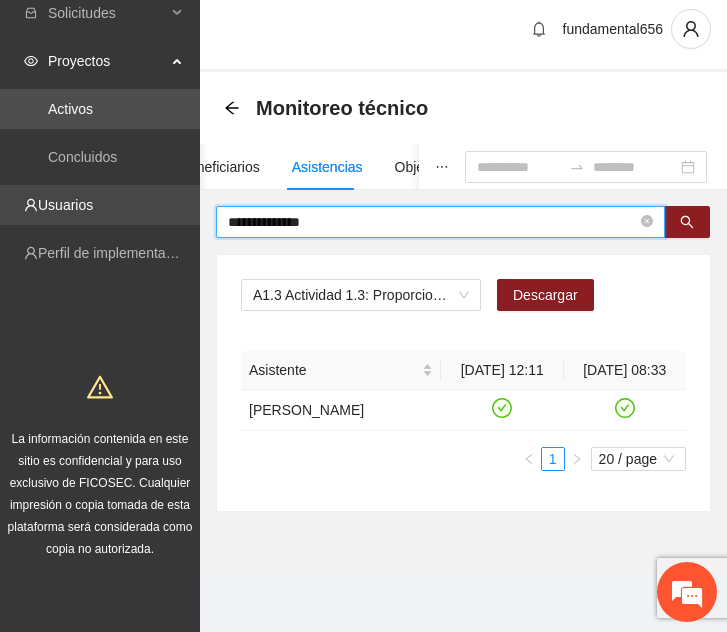 drag, startPoint x: 360, startPoint y: 174, endPoint x: 182, endPoint y: 175, distance: 178.0028 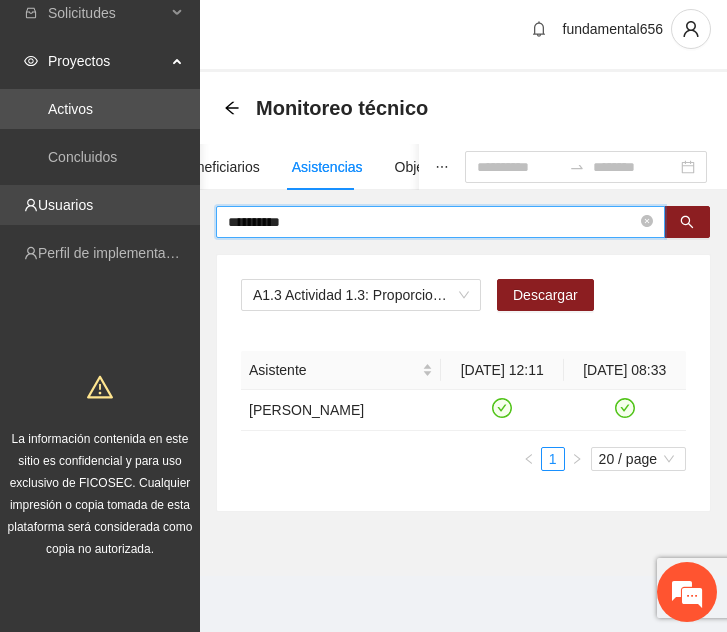 scroll, scrollTop: 33, scrollLeft: 0, axis: vertical 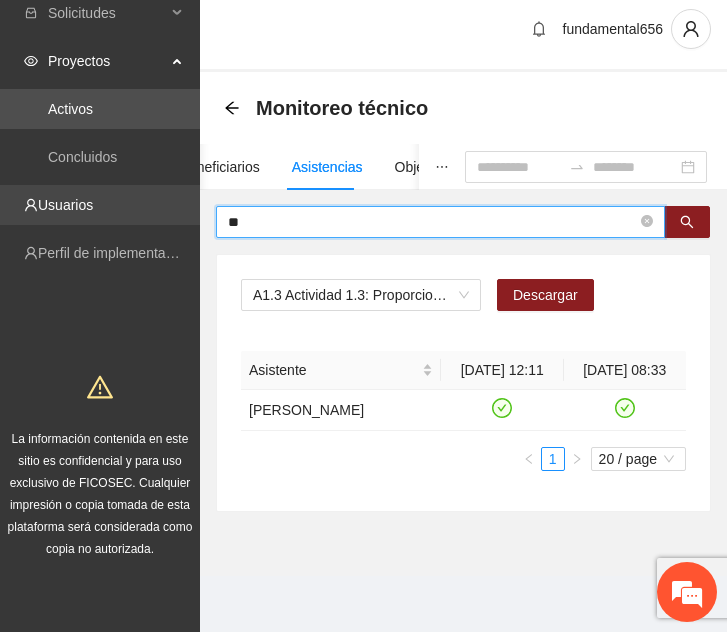 type on "*" 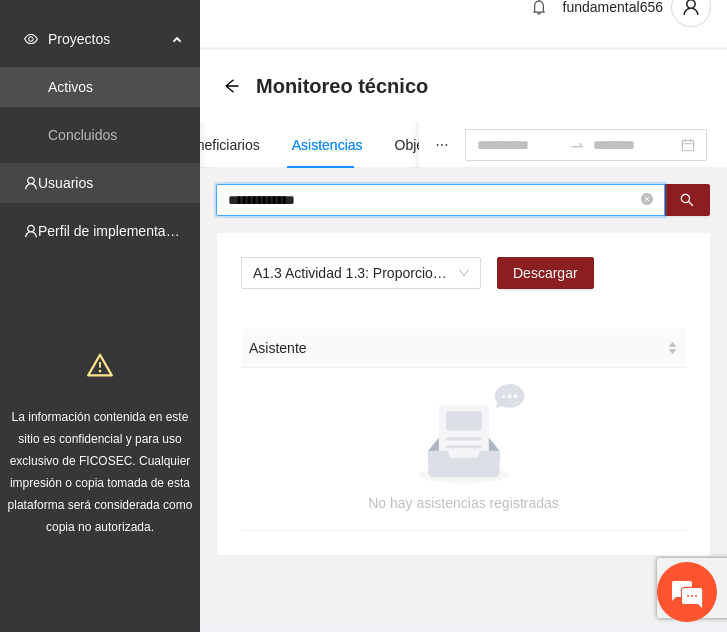 scroll, scrollTop: 76, scrollLeft: 0, axis: vertical 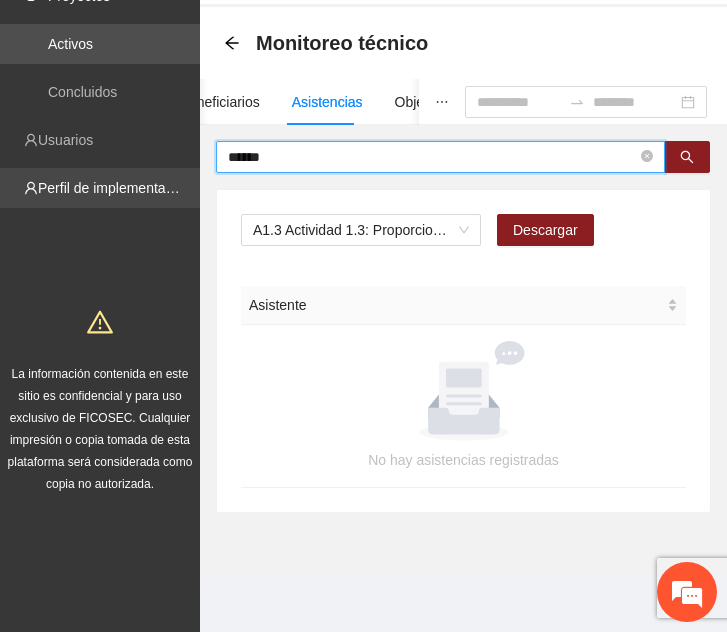 drag, startPoint x: 358, startPoint y: 165, endPoint x: 163, endPoint y: 170, distance: 195.06409 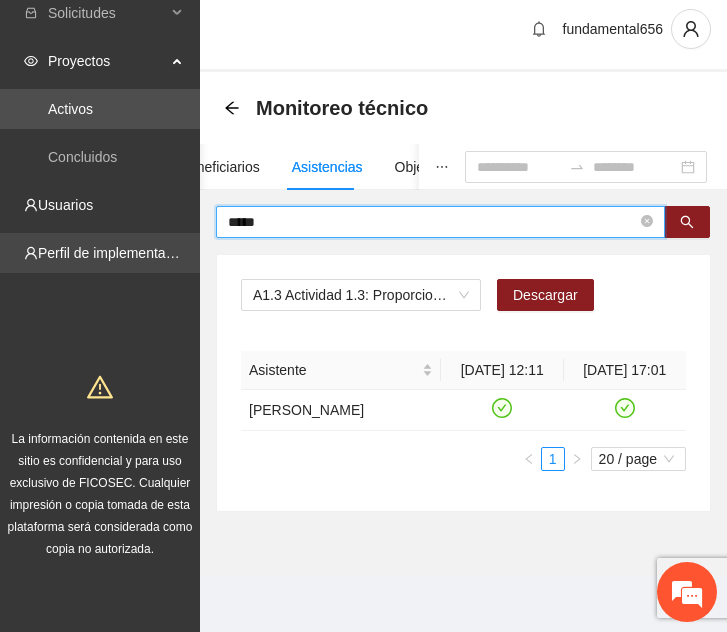 scroll, scrollTop: 33, scrollLeft: 0, axis: vertical 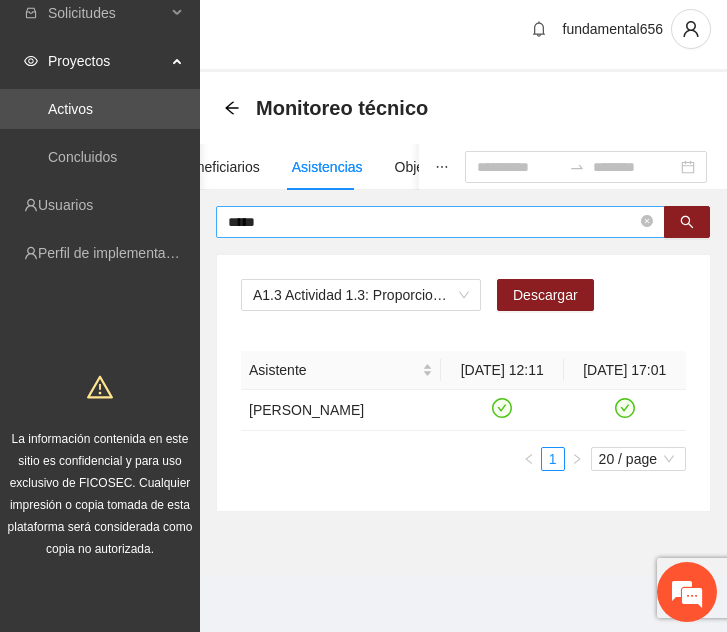 click on "*****" at bounding box center (440, 222) 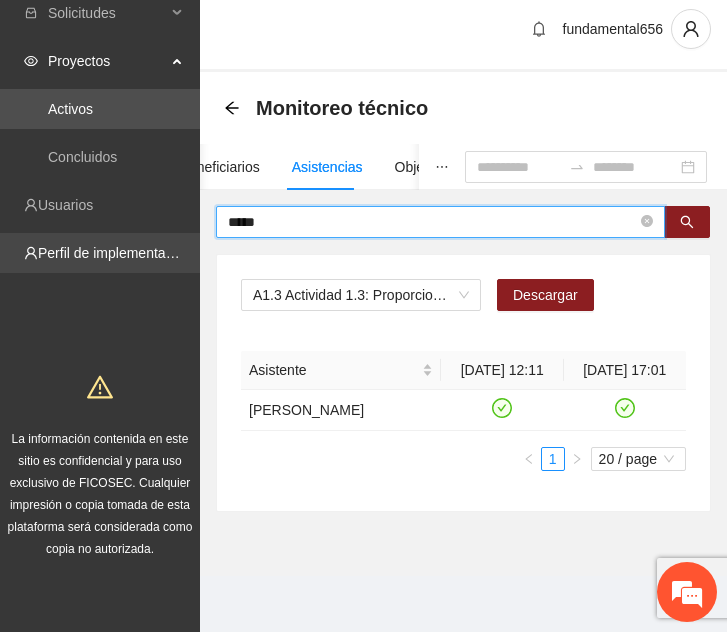 drag, startPoint x: 291, startPoint y: 200, endPoint x: 141, endPoint y: 213, distance: 150.56229 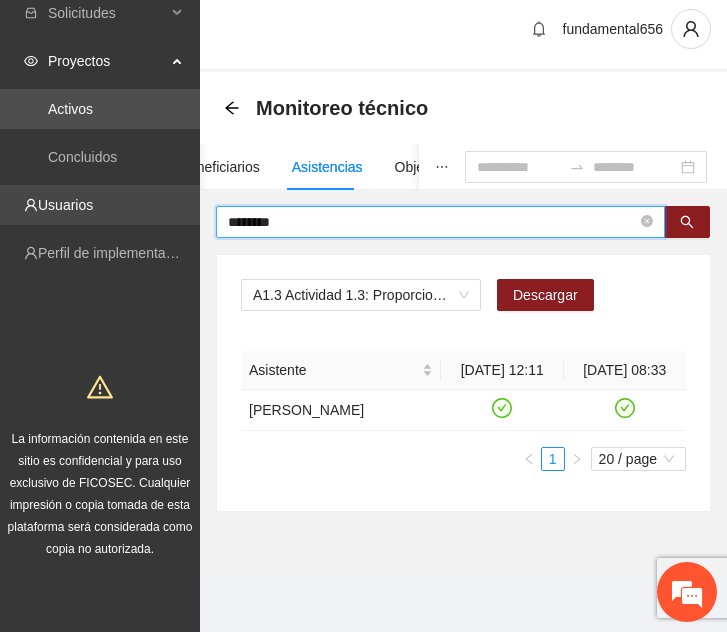 drag, startPoint x: 299, startPoint y: 197, endPoint x: 181, endPoint y: 187, distance: 118.42297 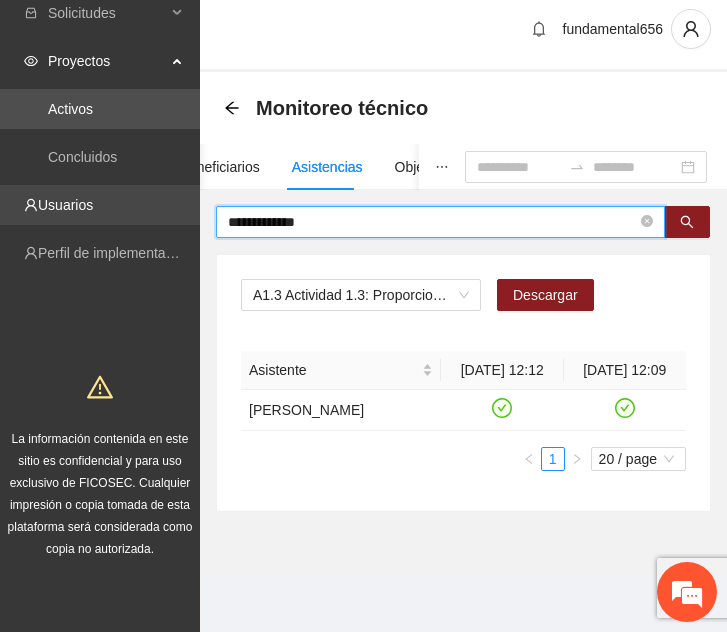 drag, startPoint x: 331, startPoint y: 190, endPoint x: 176, endPoint y: 199, distance: 155.26108 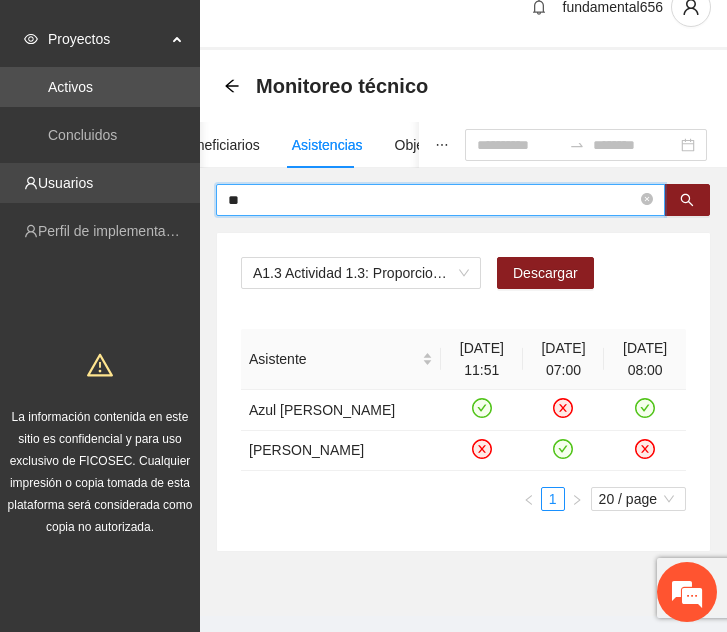 type on "*" 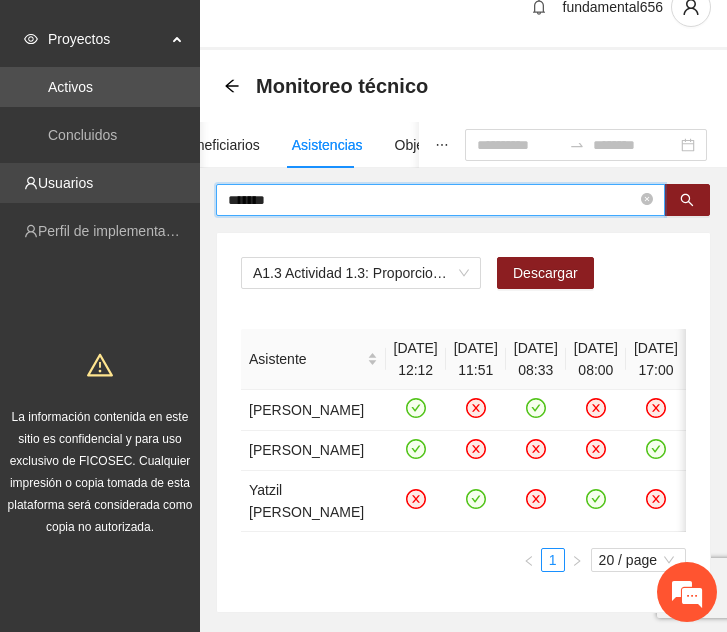 drag, startPoint x: 325, startPoint y: 197, endPoint x: 73, endPoint y: 189, distance: 252.12695 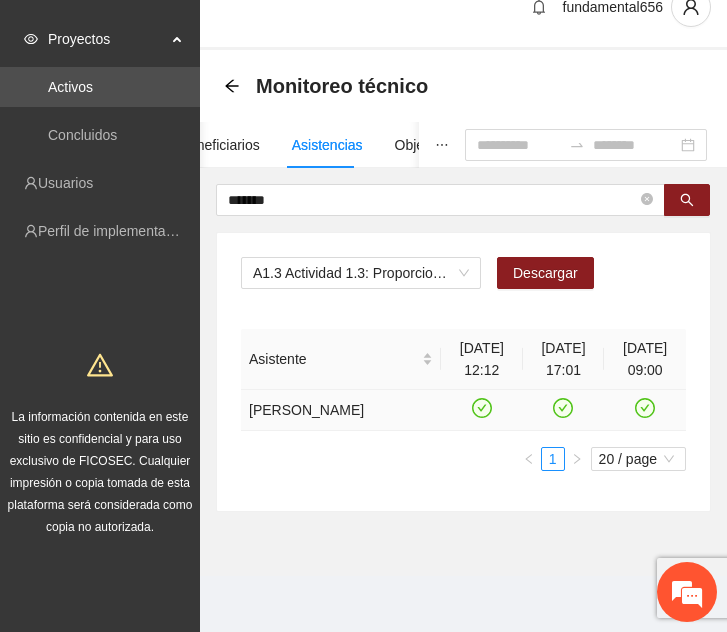 click 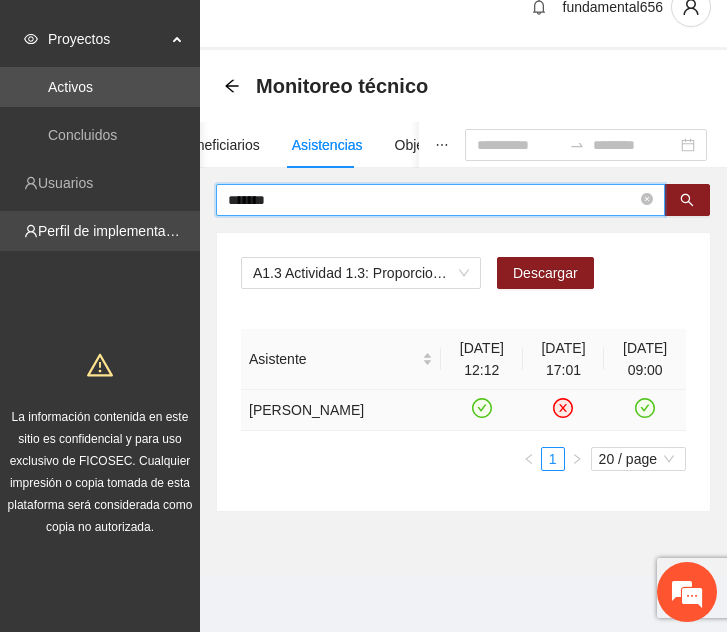 drag, startPoint x: 354, startPoint y: 198, endPoint x: 181, endPoint y: 217, distance: 174.04022 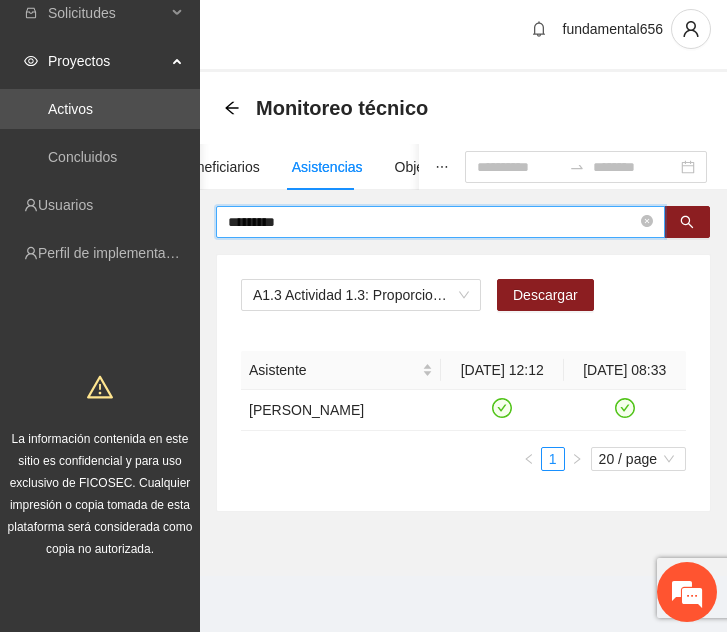 drag, startPoint x: 358, startPoint y: 198, endPoint x: 161, endPoint y: 209, distance: 197.30687 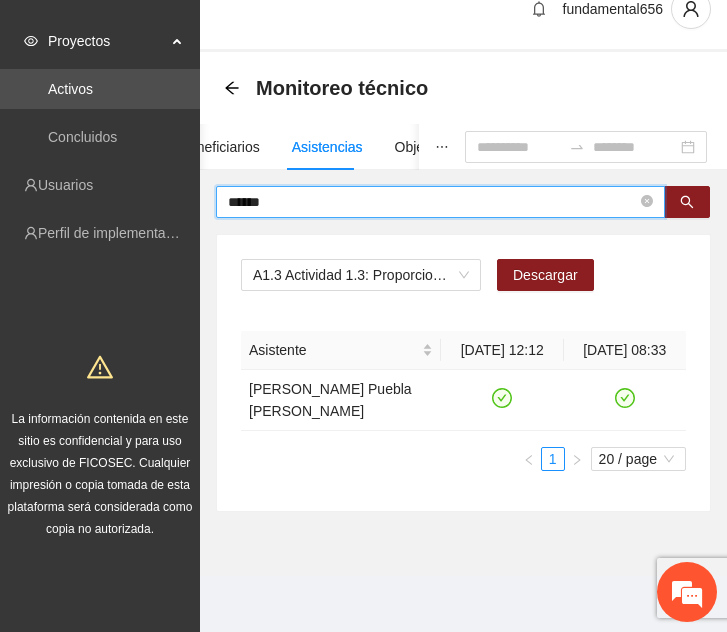 drag, startPoint x: 283, startPoint y: 196, endPoint x: 201, endPoint y: 204, distance: 82.38932 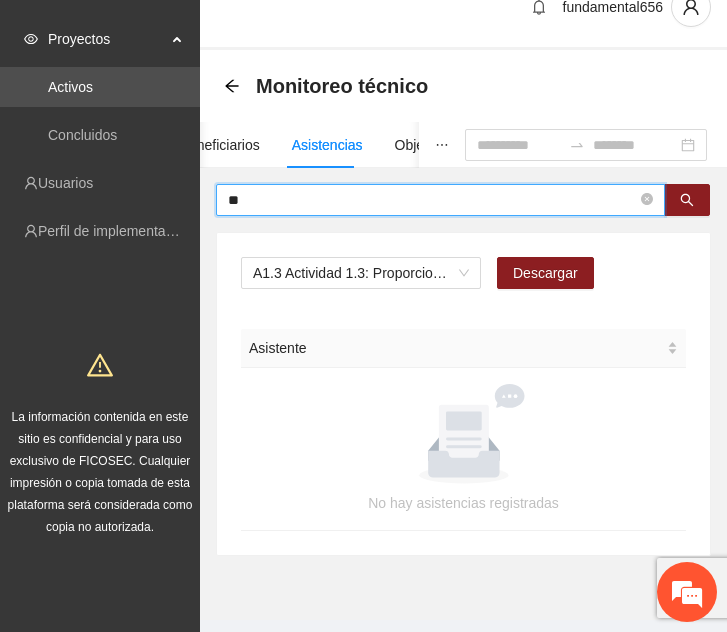 type on "*" 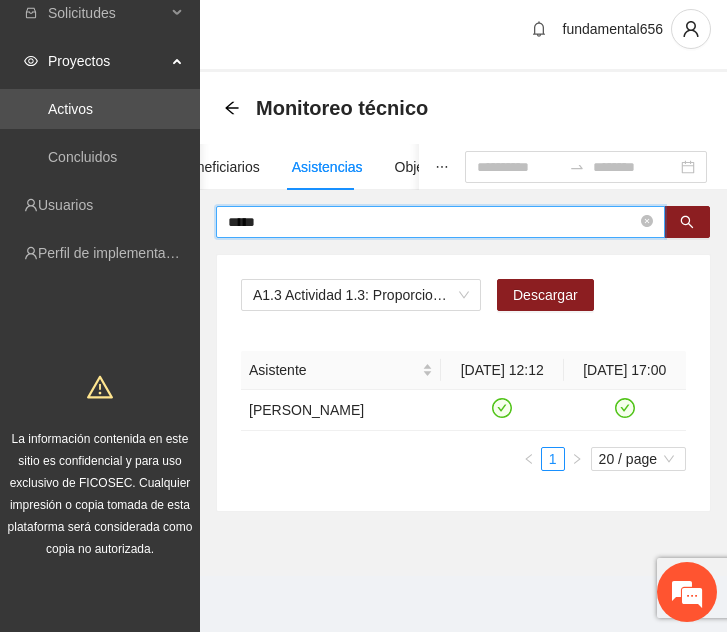 drag, startPoint x: 285, startPoint y: 201, endPoint x: 204, endPoint y: 201, distance: 81 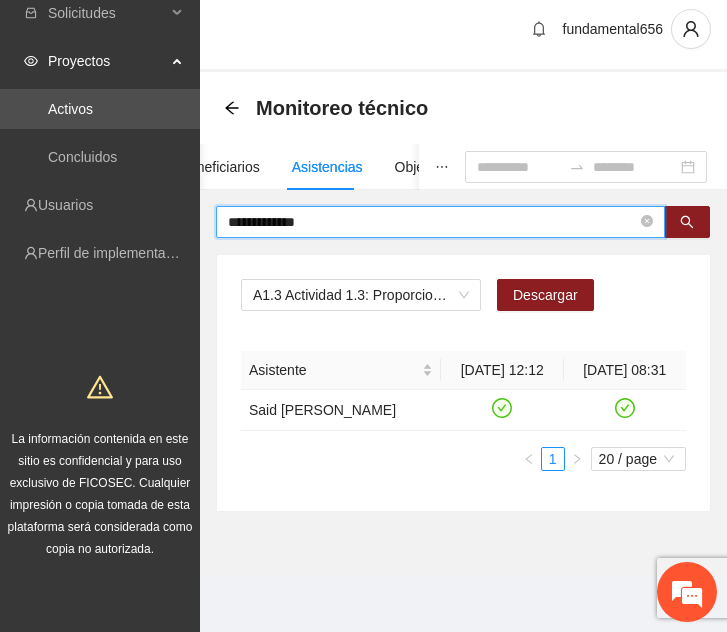 drag, startPoint x: 315, startPoint y: 205, endPoint x: 201, endPoint y: 192, distance: 114.73883 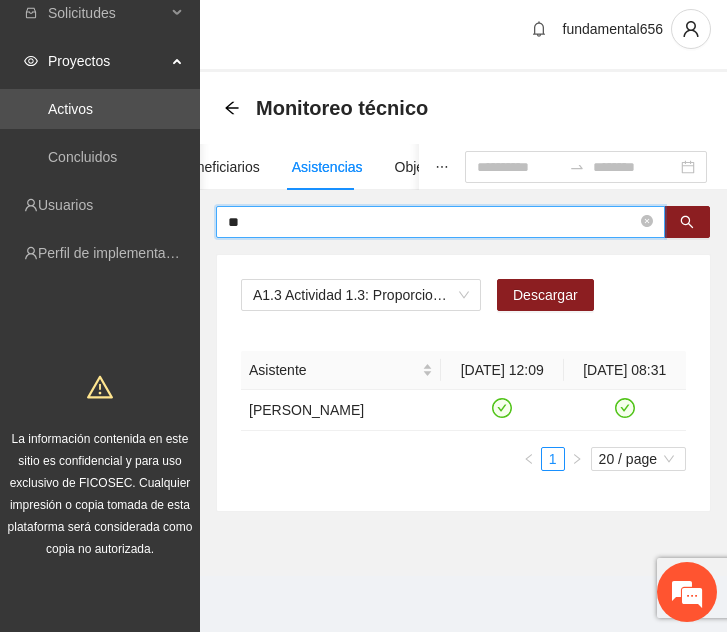type on "*" 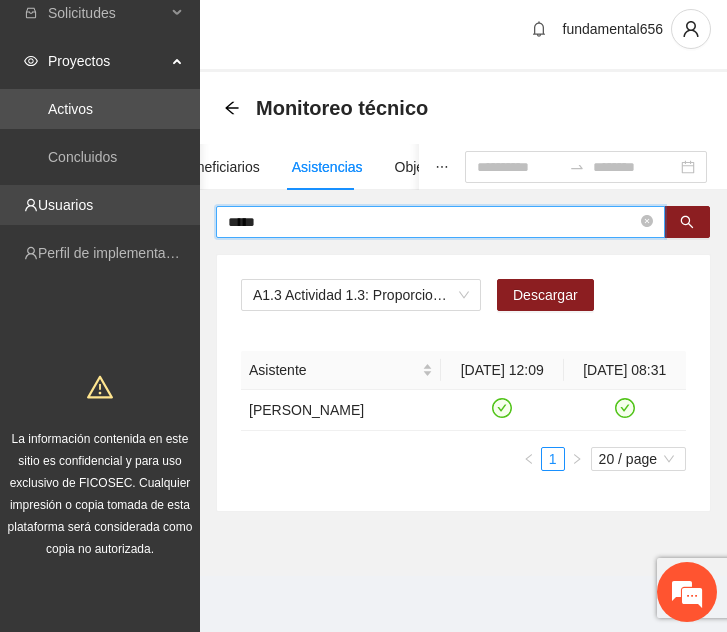 drag, startPoint x: 282, startPoint y: 194, endPoint x: 195, endPoint y: 194, distance: 87 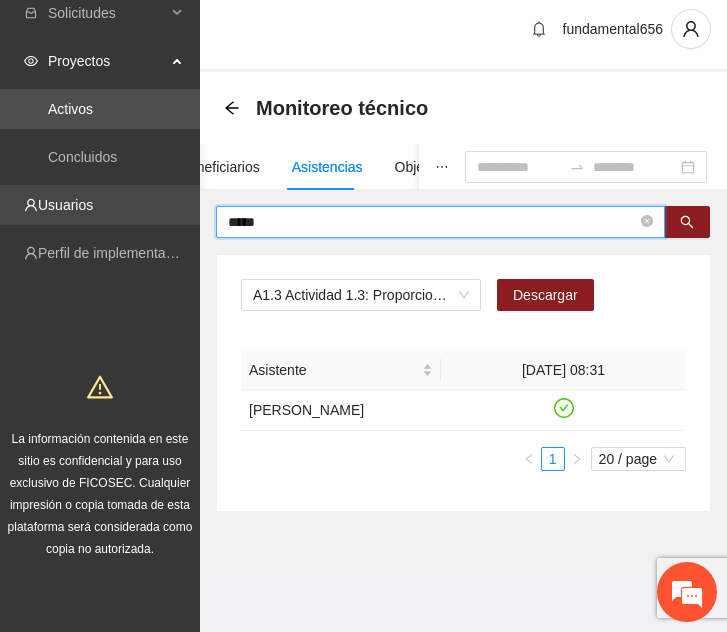 scroll, scrollTop: 31, scrollLeft: 0, axis: vertical 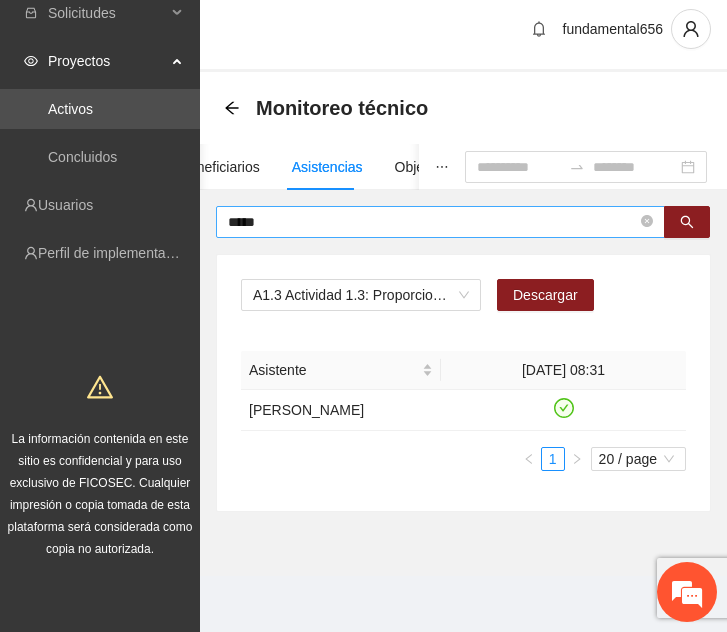 drag, startPoint x: 282, startPoint y: 189, endPoint x: 274, endPoint y: 197, distance: 11.313708 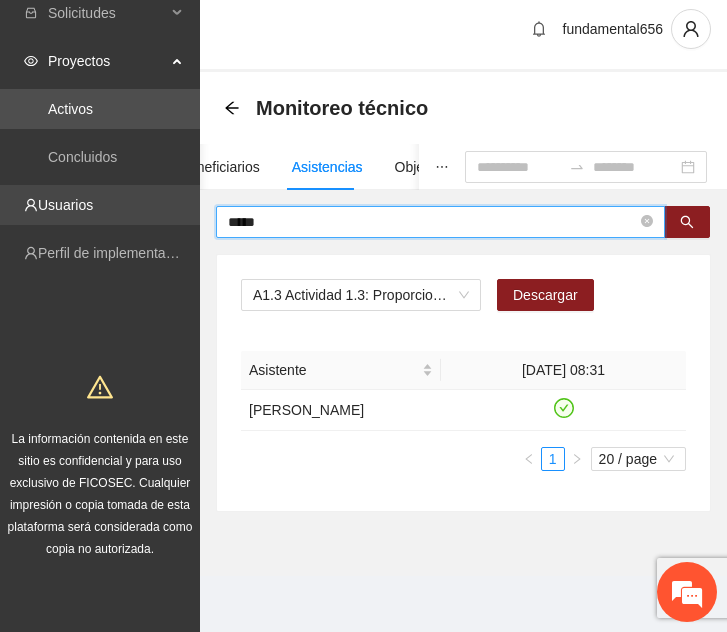 drag, startPoint x: 280, startPoint y: 197, endPoint x: 188, endPoint y: 200, distance: 92.0489 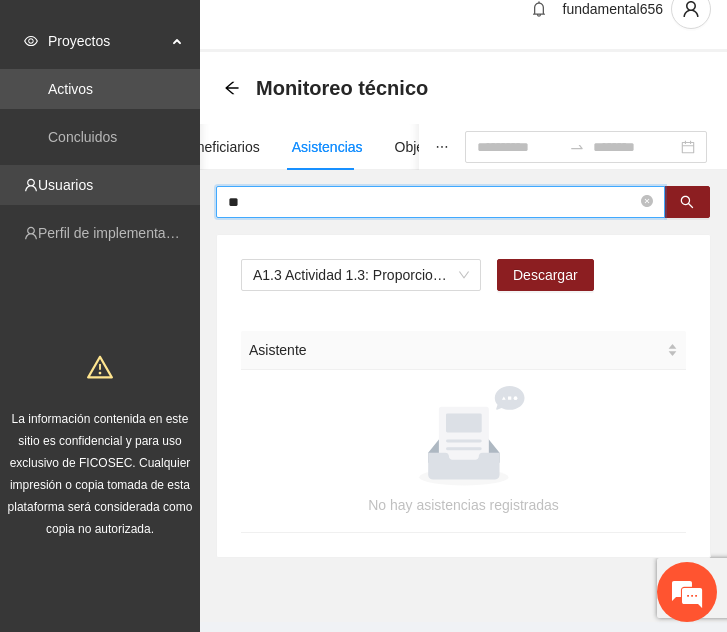 type on "*" 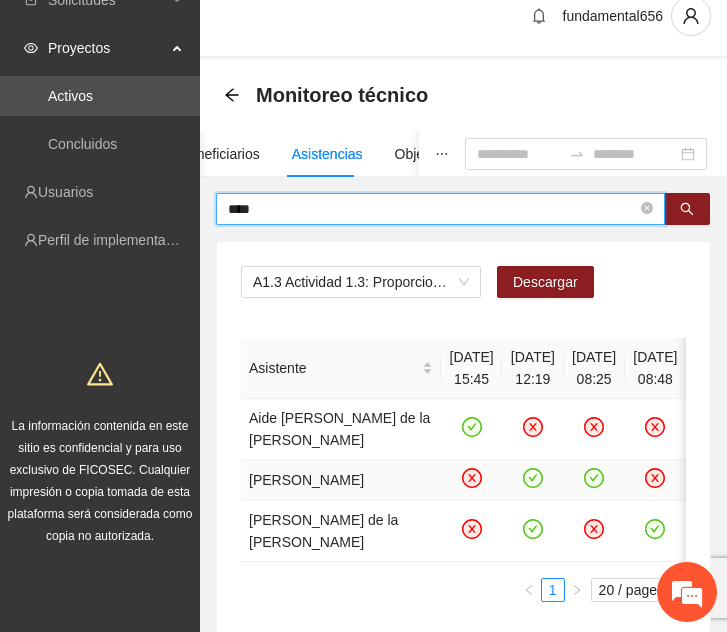 scroll, scrollTop: 0, scrollLeft: 0, axis: both 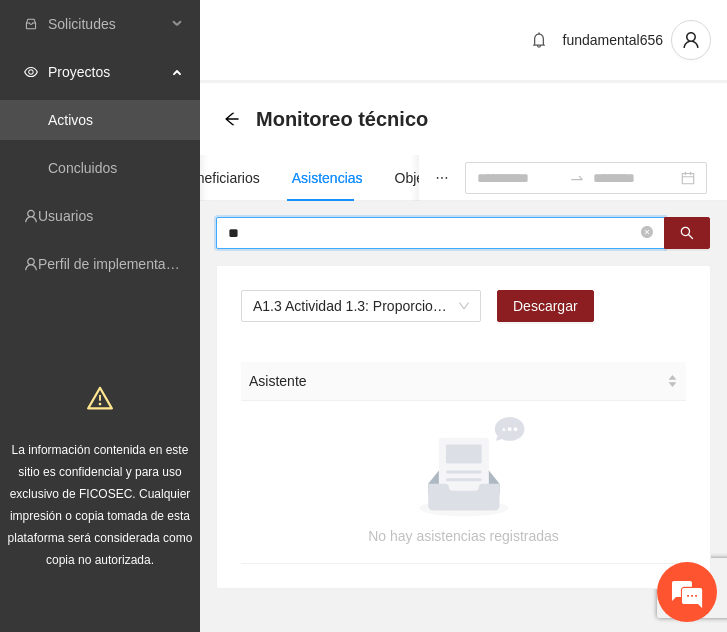 type on "*" 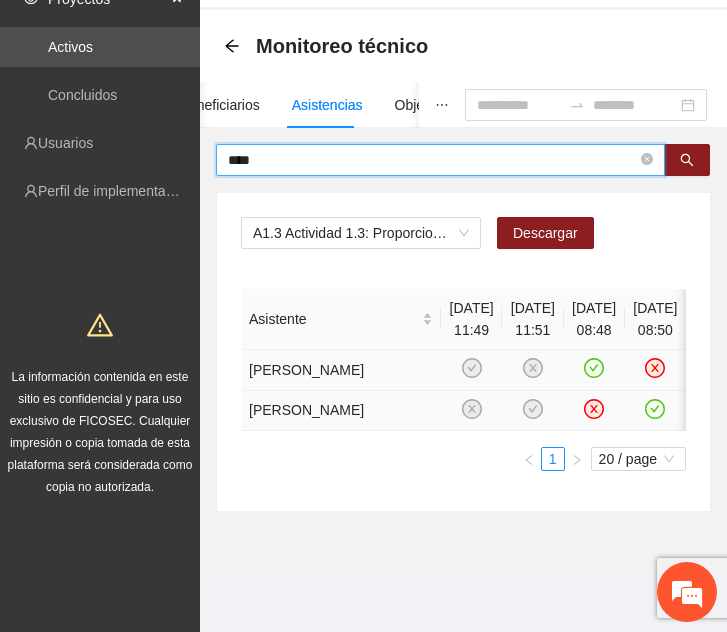 scroll, scrollTop: 82, scrollLeft: 0, axis: vertical 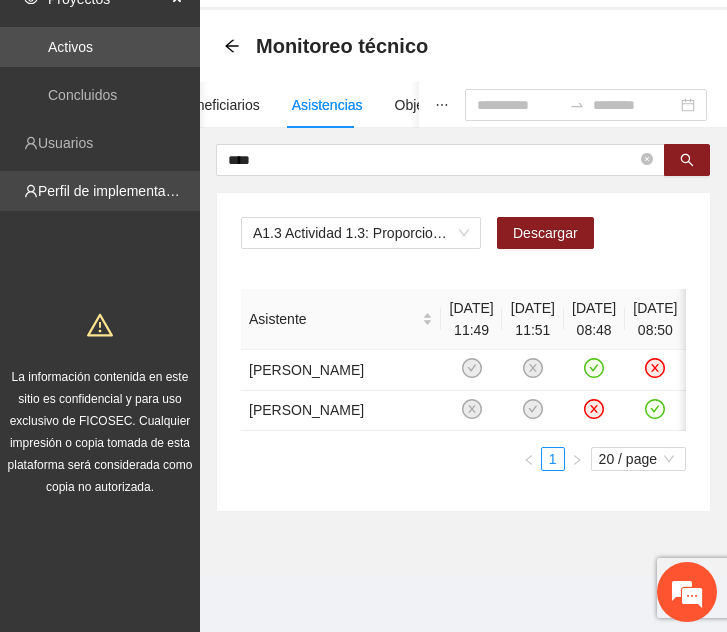 drag, startPoint x: 364, startPoint y: 157, endPoint x: 120, endPoint y: 187, distance: 245.83734 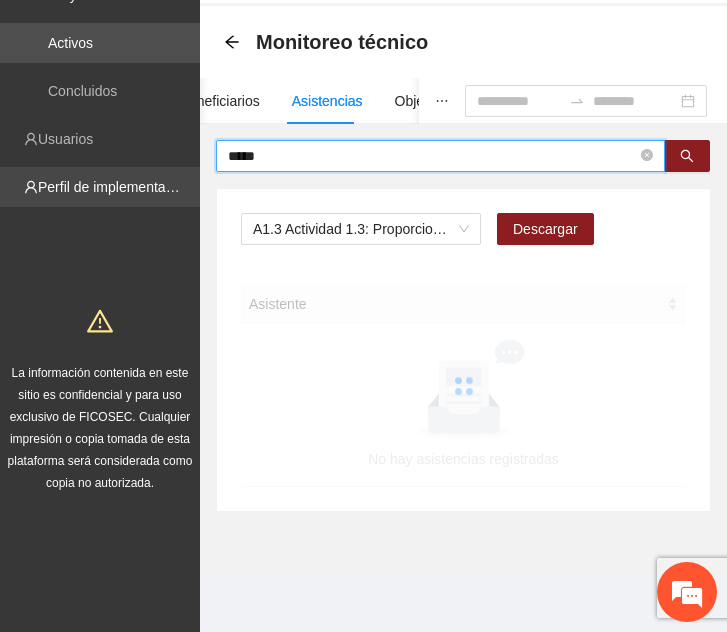 scroll, scrollTop: 53, scrollLeft: 0, axis: vertical 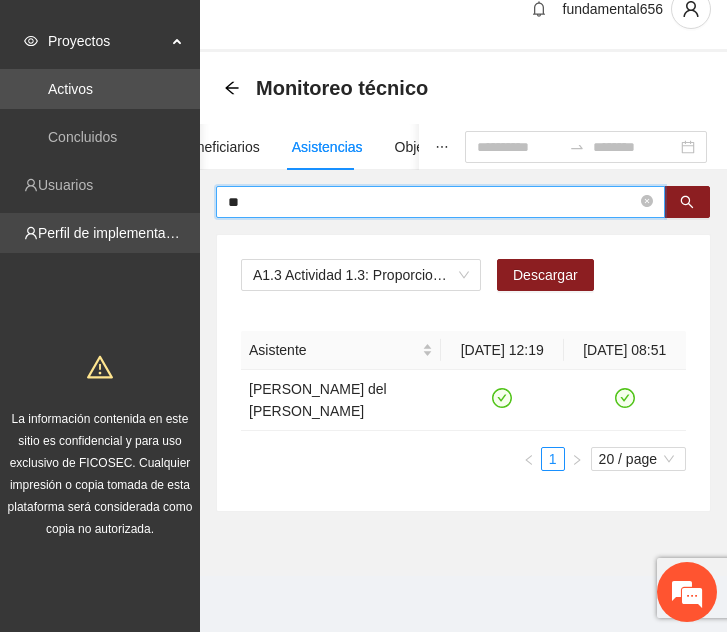type on "*" 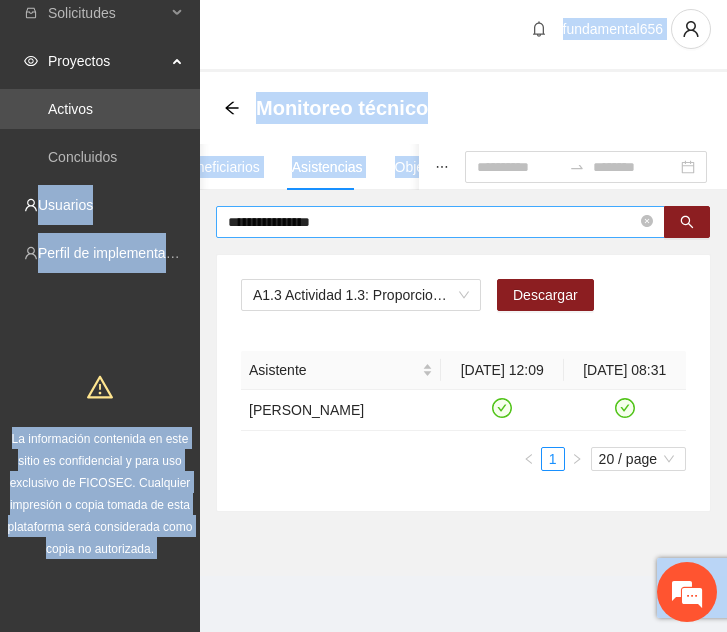 drag, startPoint x: 335, startPoint y: 191, endPoint x: 313, endPoint y: 182, distance: 23.769728 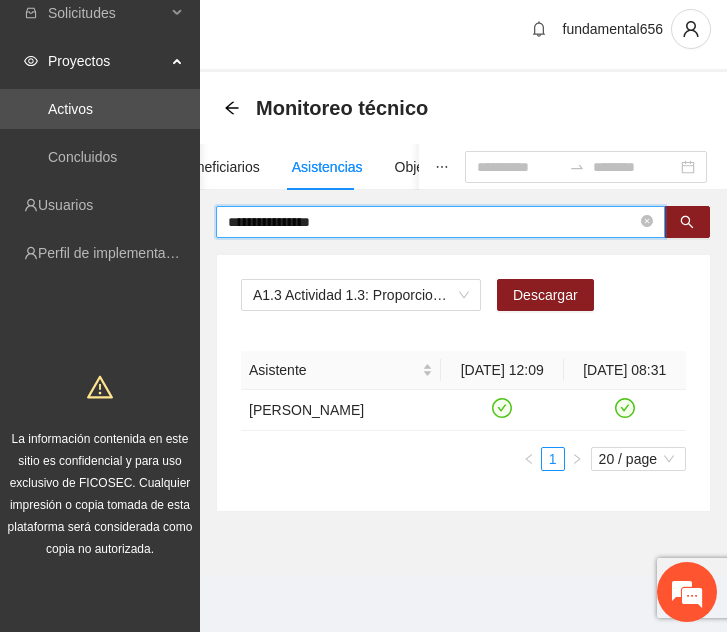 drag, startPoint x: 338, startPoint y: 188, endPoint x: 202, endPoint y: 186, distance: 136.01471 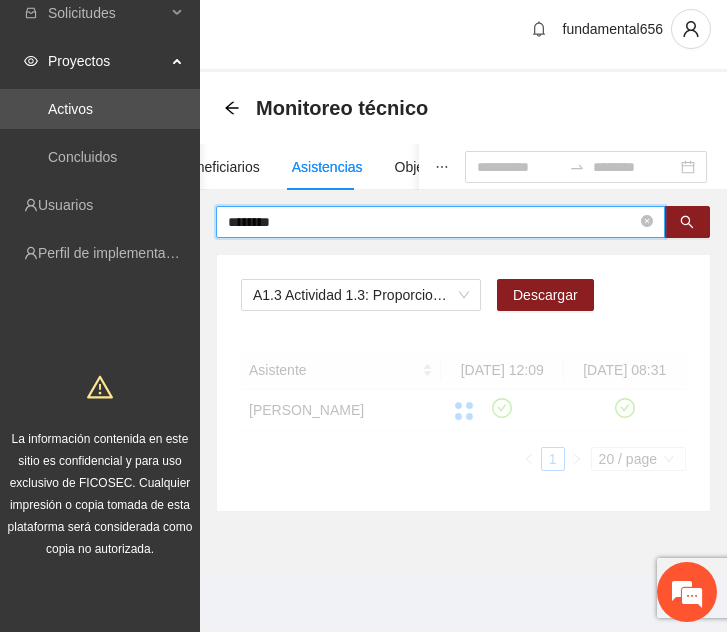 scroll, scrollTop: 33, scrollLeft: 0, axis: vertical 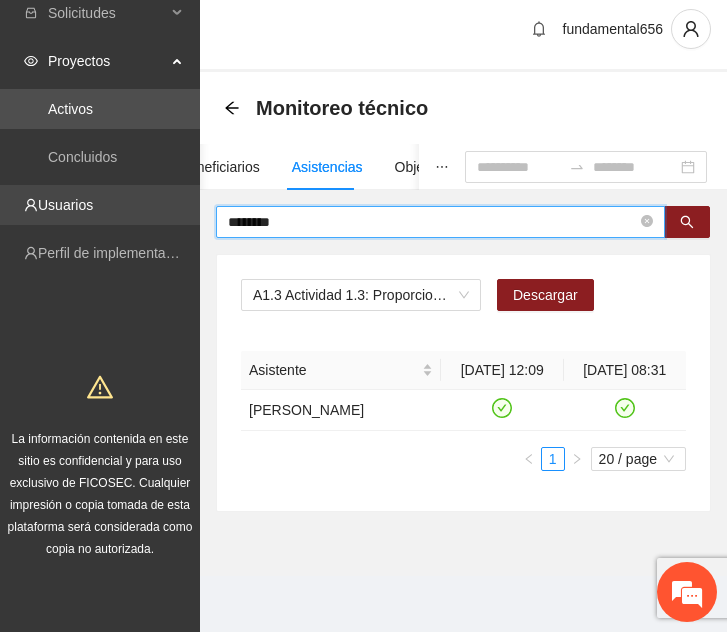 drag, startPoint x: 309, startPoint y: 193, endPoint x: 104, endPoint y: 198, distance: 205.06097 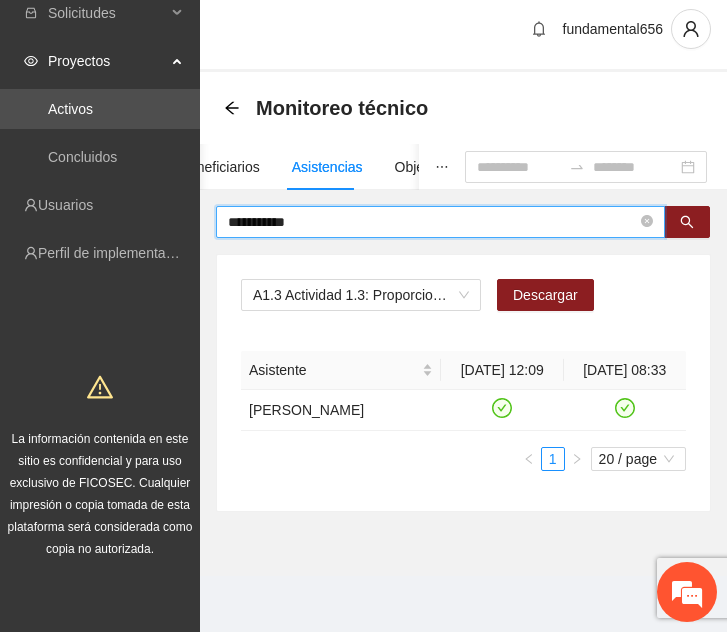 drag, startPoint x: 314, startPoint y: 194, endPoint x: 200, endPoint y: 199, distance: 114.1096 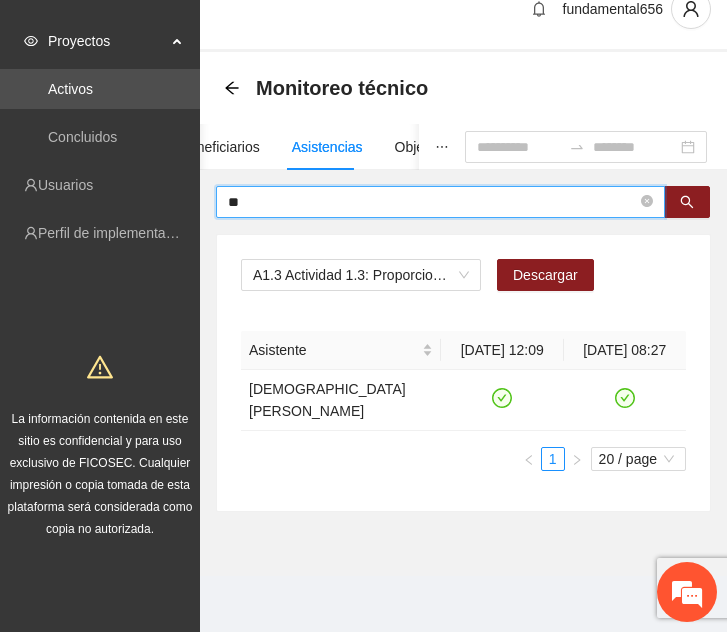 type on "*" 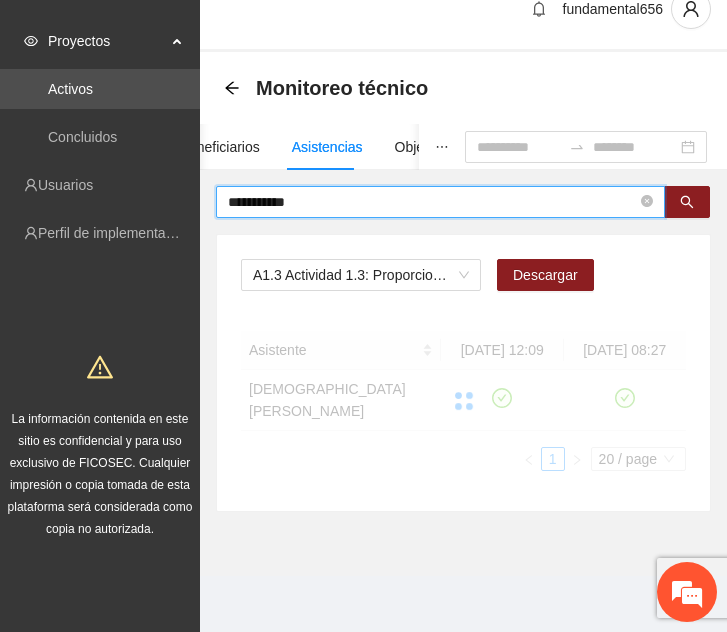 scroll, scrollTop: 53, scrollLeft: 0, axis: vertical 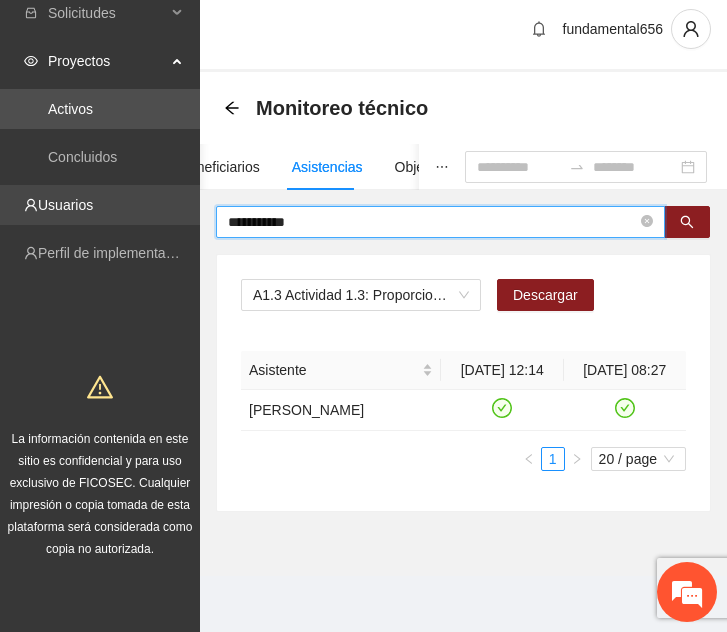 drag, startPoint x: 312, startPoint y: 180, endPoint x: 147, endPoint y: 175, distance: 165.07574 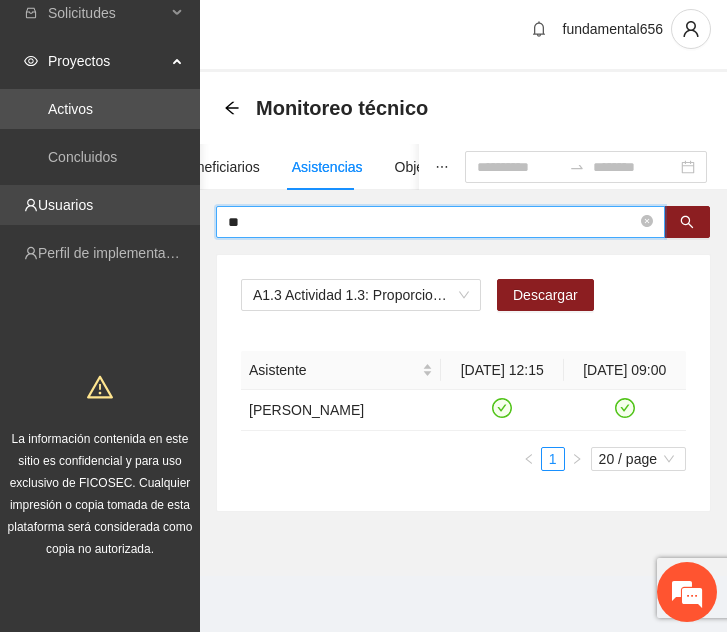 type on "*" 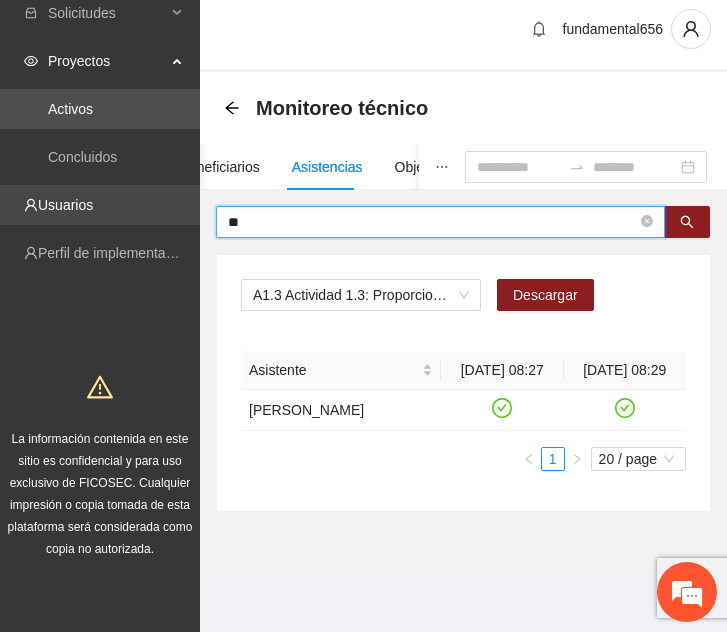 type on "*" 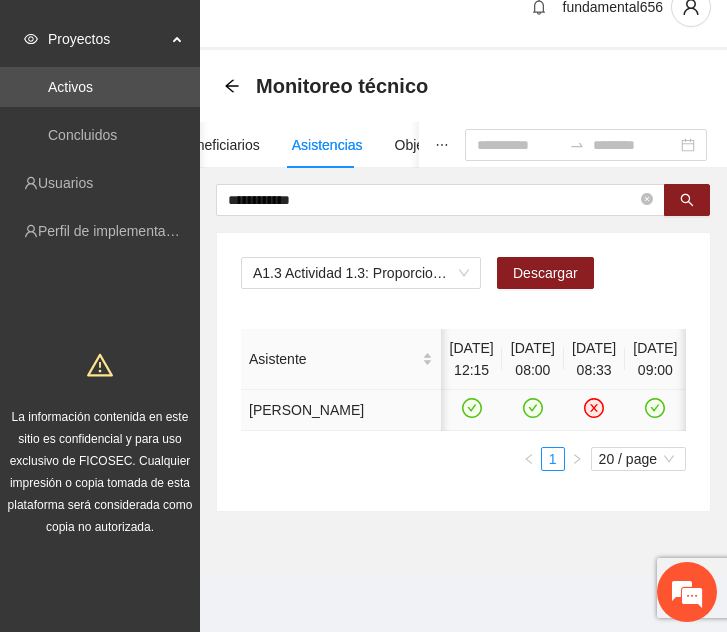 scroll, scrollTop: 0, scrollLeft: 0, axis: both 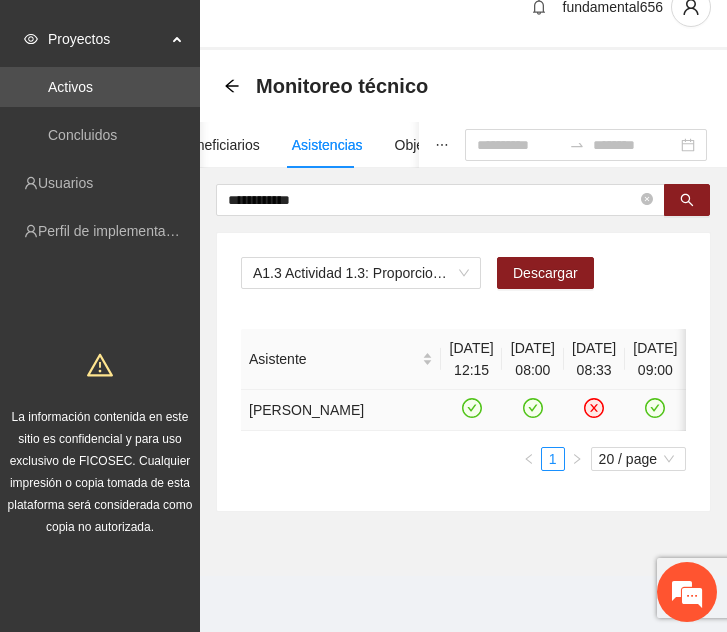 click 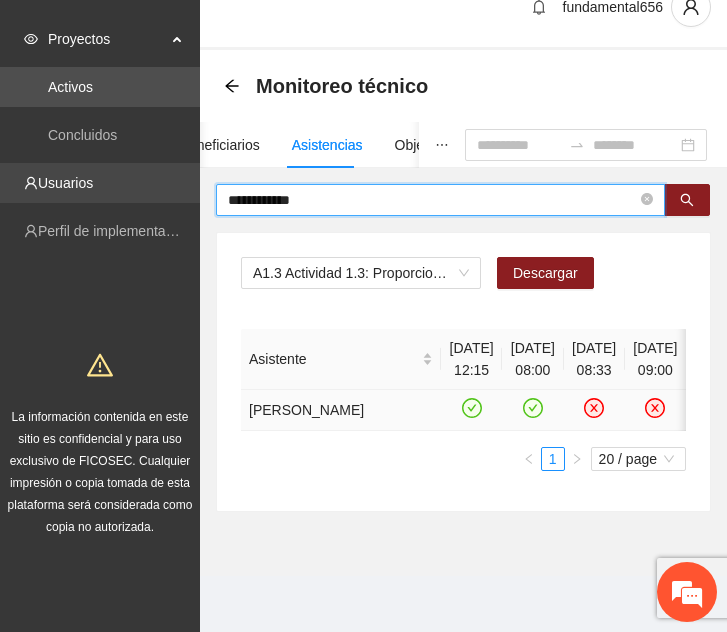 drag, startPoint x: 367, startPoint y: 175, endPoint x: 163, endPoint y: 180, distance: 204.06126 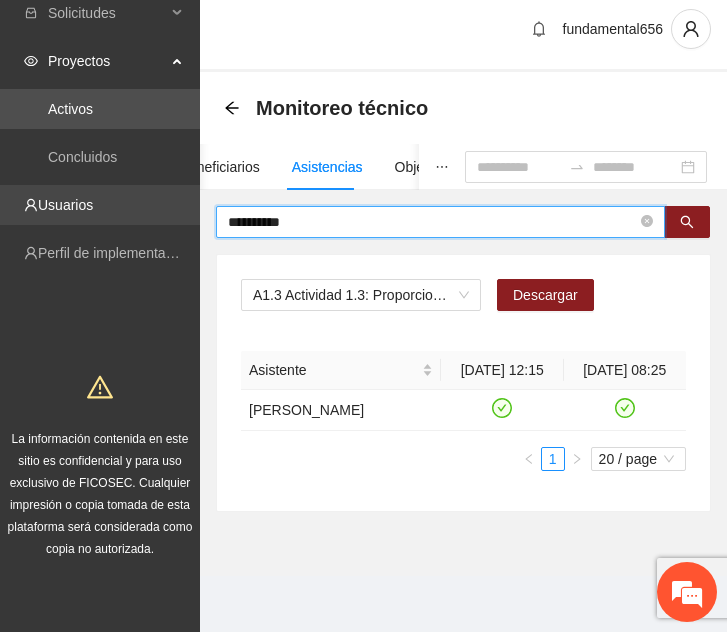 scroll, scrollTop: 33, scrollLeft: 0, axis: vertical 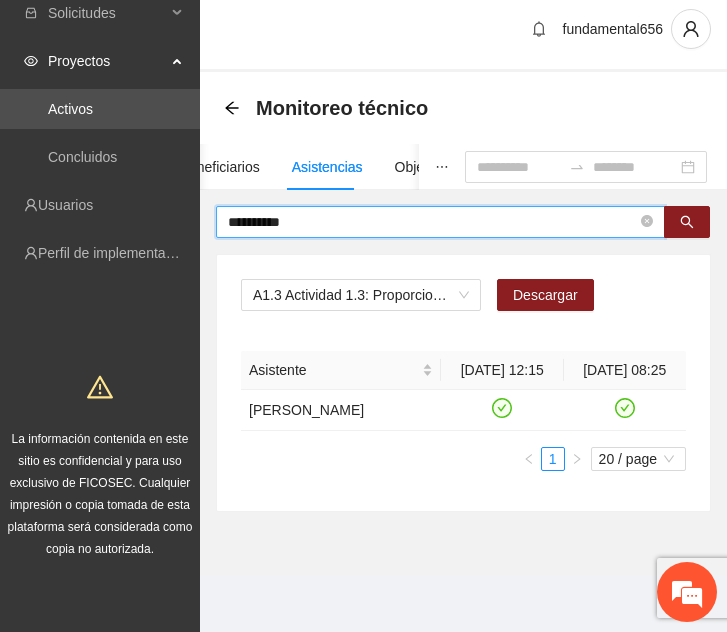 drag, startPoint x: 312, startPoint y: 191, endPoint x: 219, endPoint y: 194, distance: 93.04838 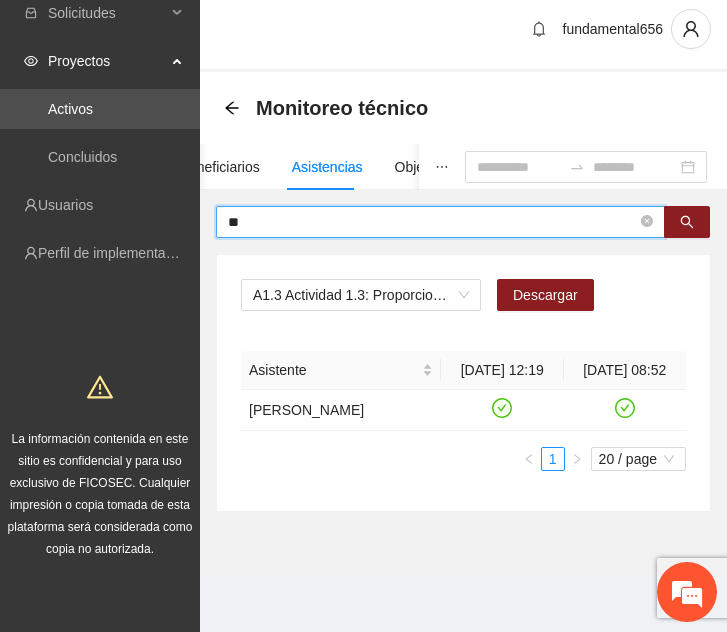 type on "*" 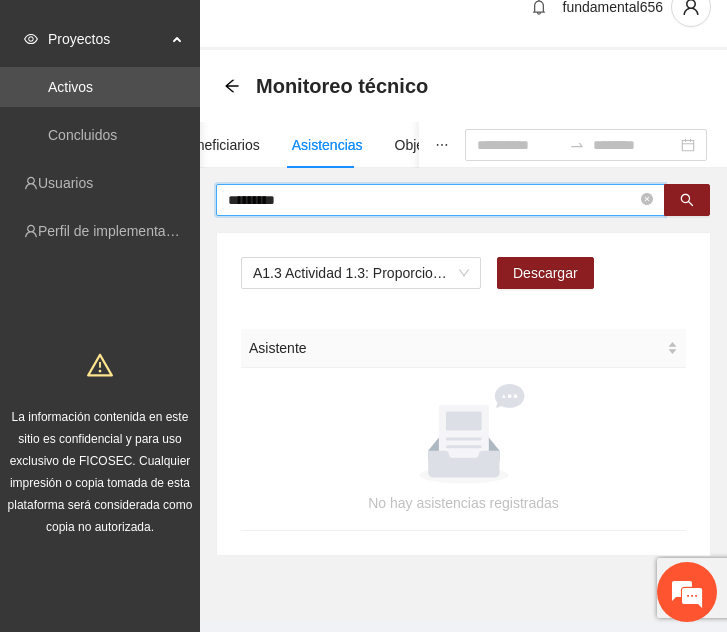 scroll, scrollTop: 53, scrollLeft: 0, axis: vertical 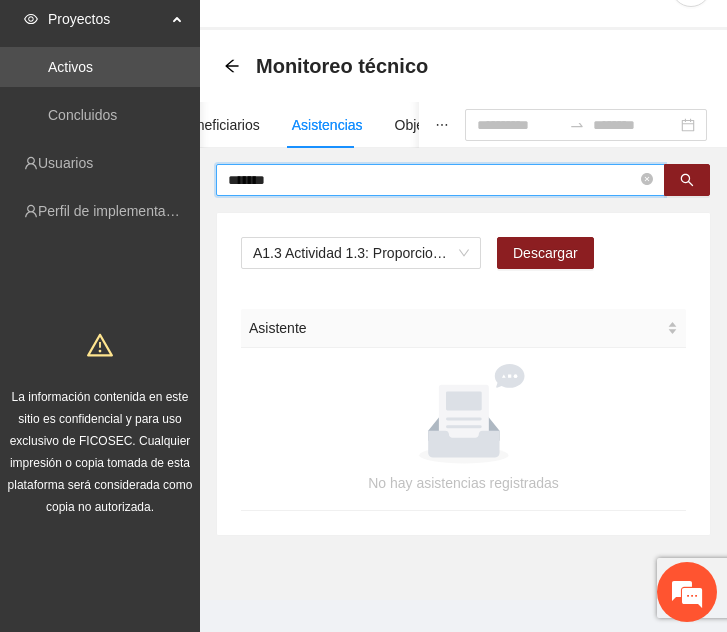 click on "*******" at bounding box center (432, 180) 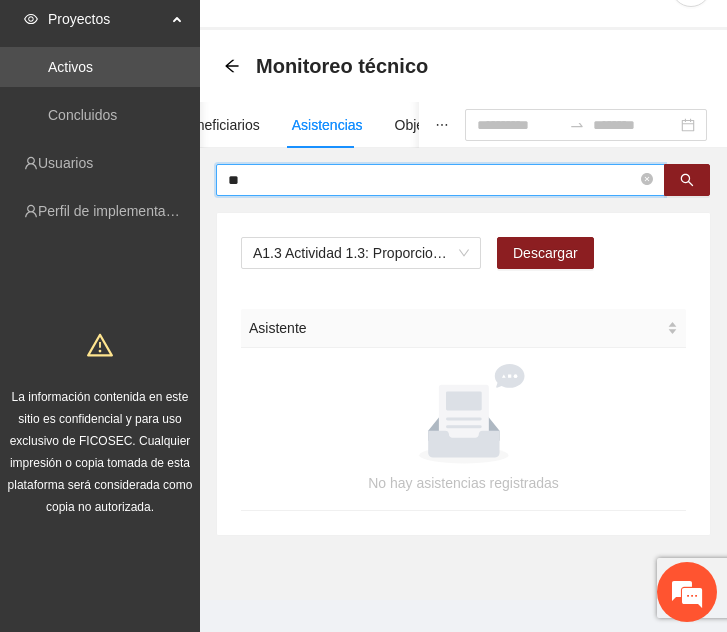 type on "*" 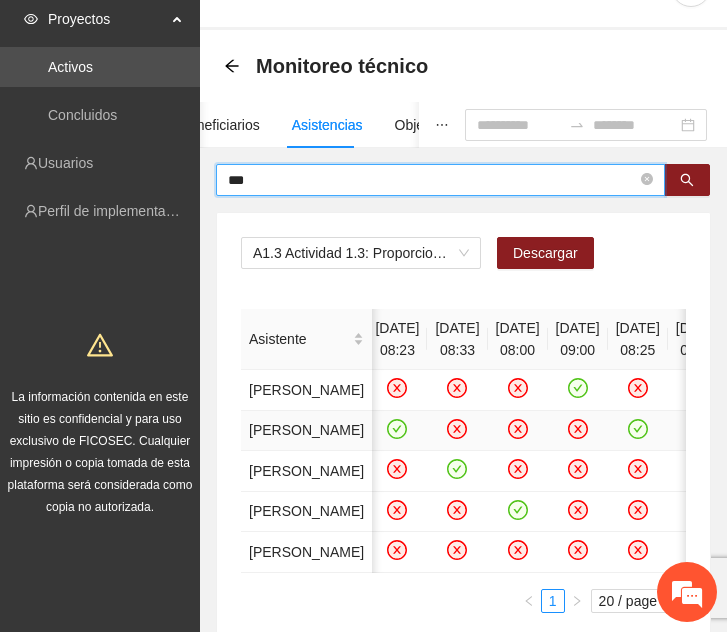 scroll, scrollTop: 0, scrollLeft: 0, axis: both 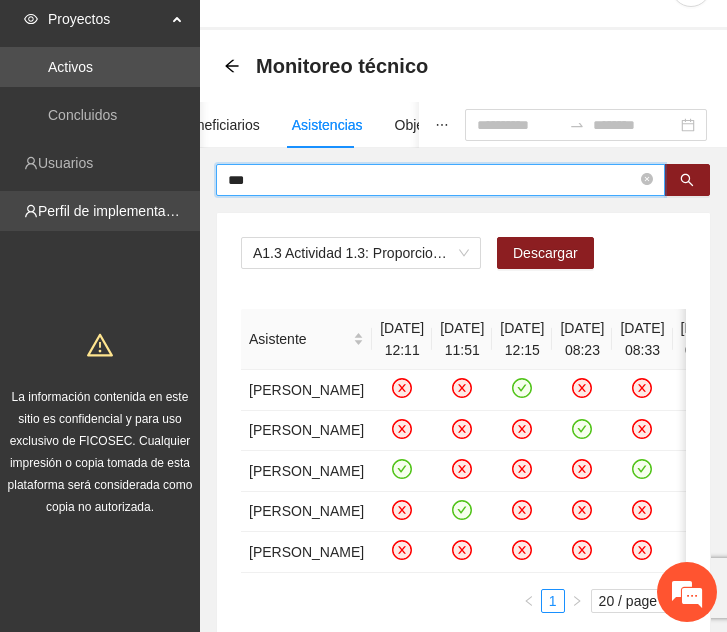 drag, startPoint x: 241, startPoint y: 190, endPoint x: 183, endPoint y: 194, distance: 58.137768 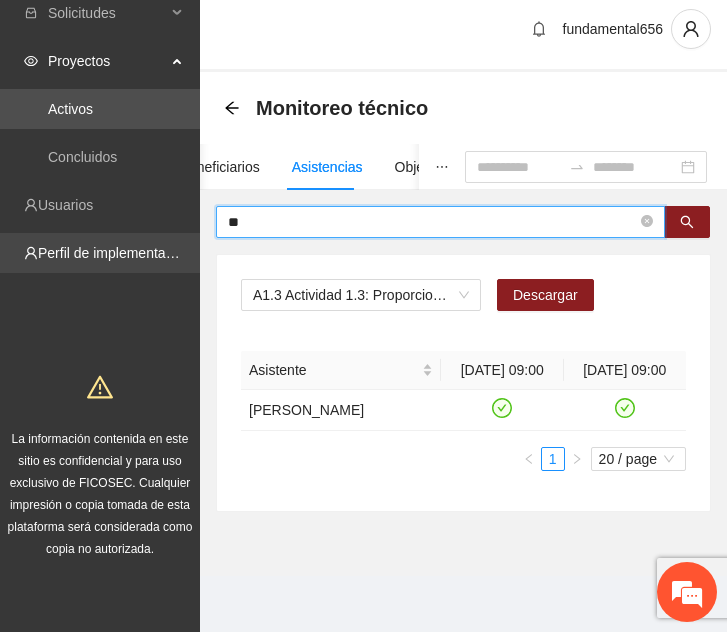type on "*" 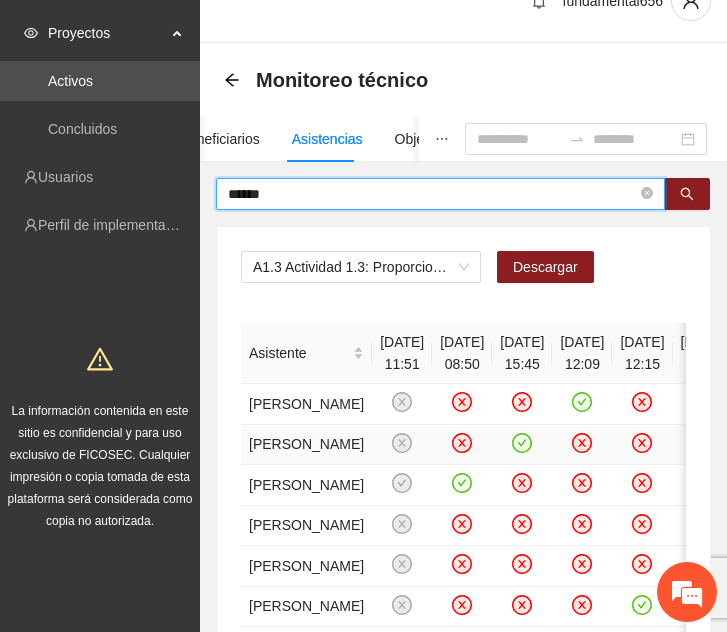scroll, scrollTop: 0, scrollLeft: 0, axis: both 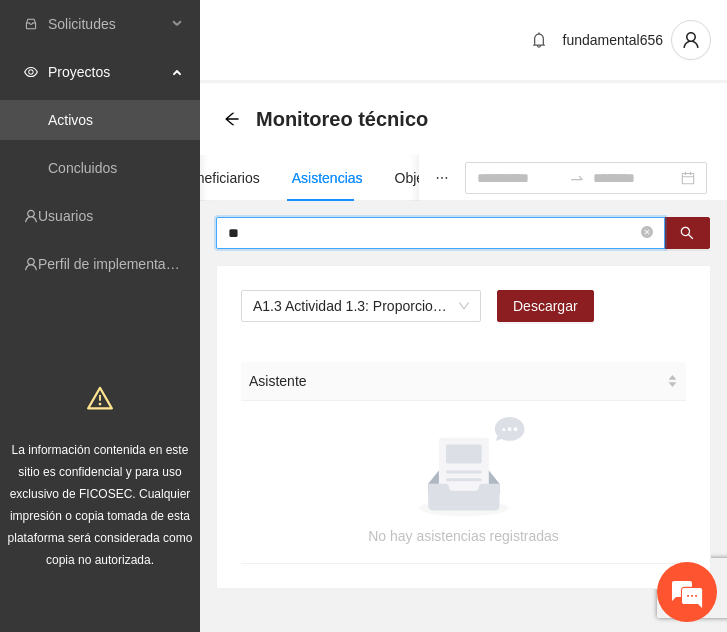 type on "*" 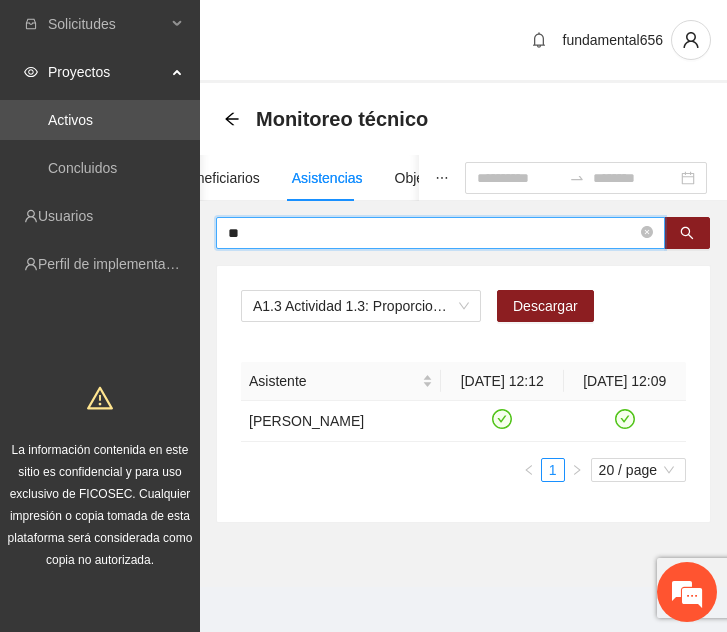 type on "*" 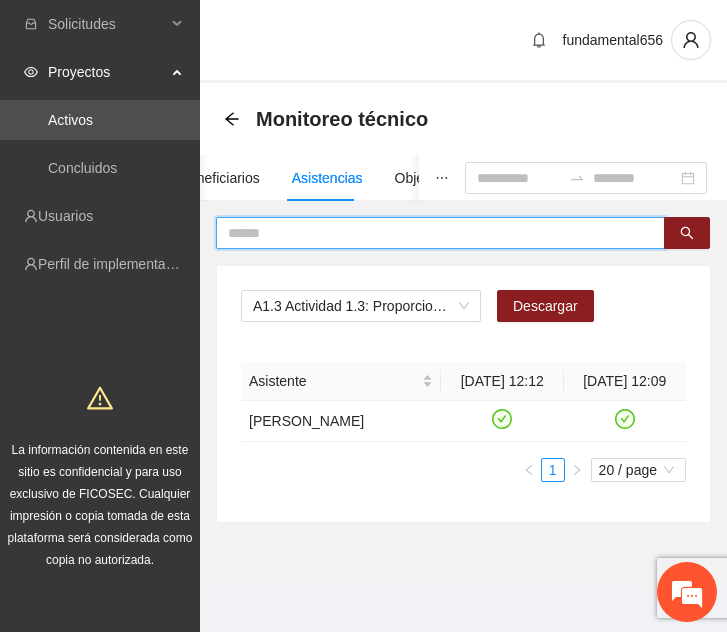 click at bounding box center [432, 233] 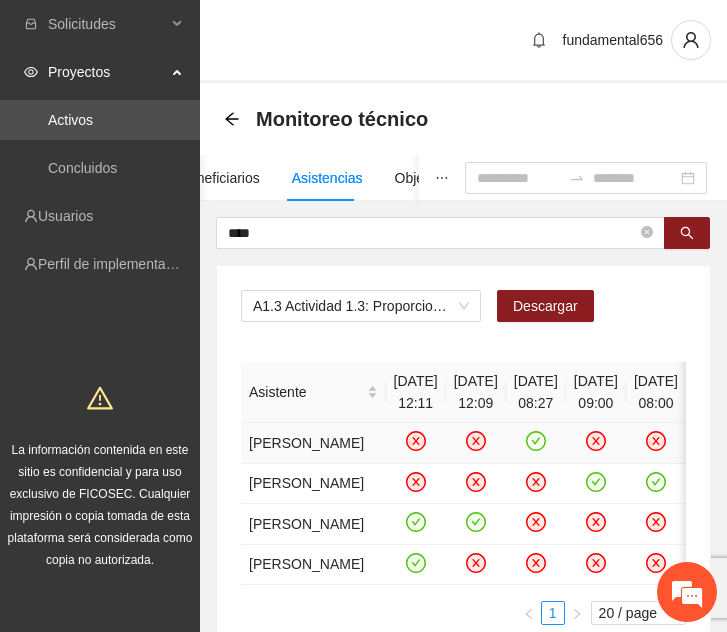 click at bounding box center [536, 443] 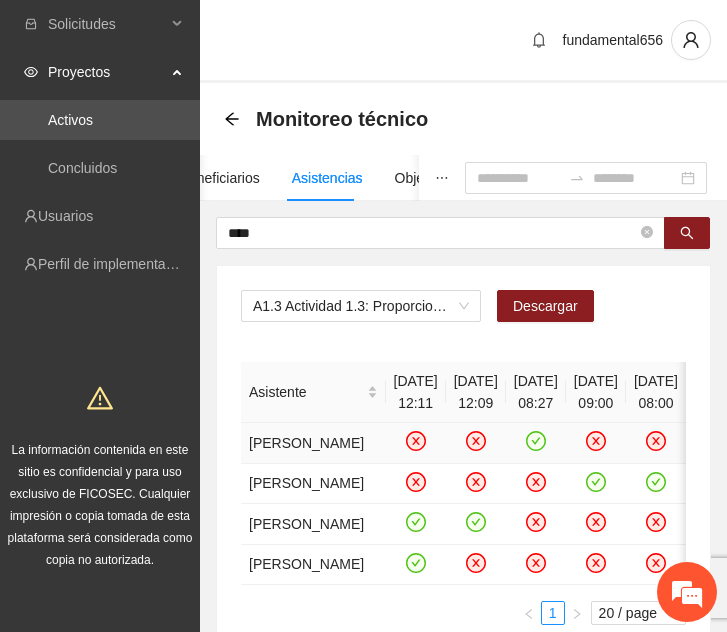 scroll, scrollTop: 0, scrollLeft: 0, axis: both 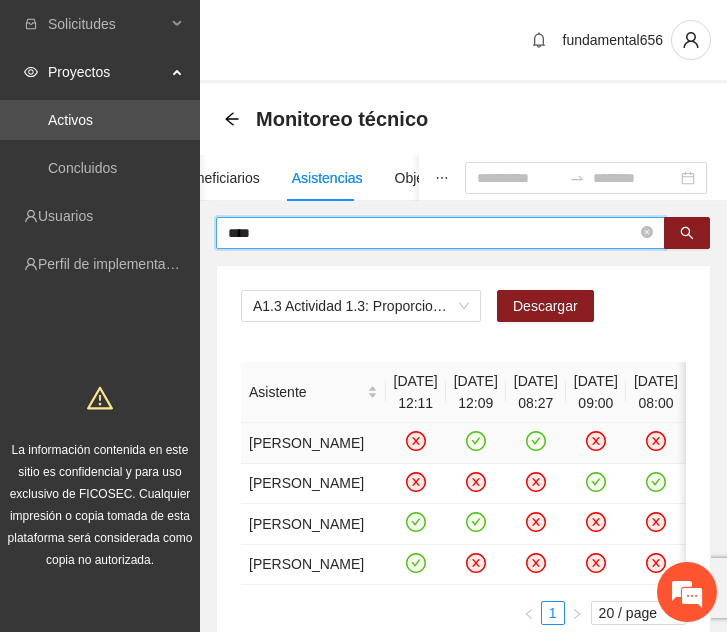 click on "****" at bounding box center (432, 233) 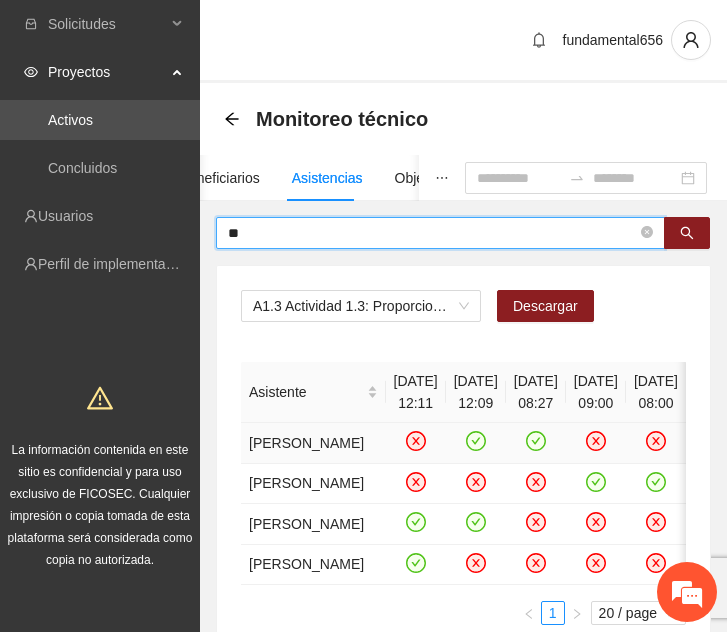 type on "*" 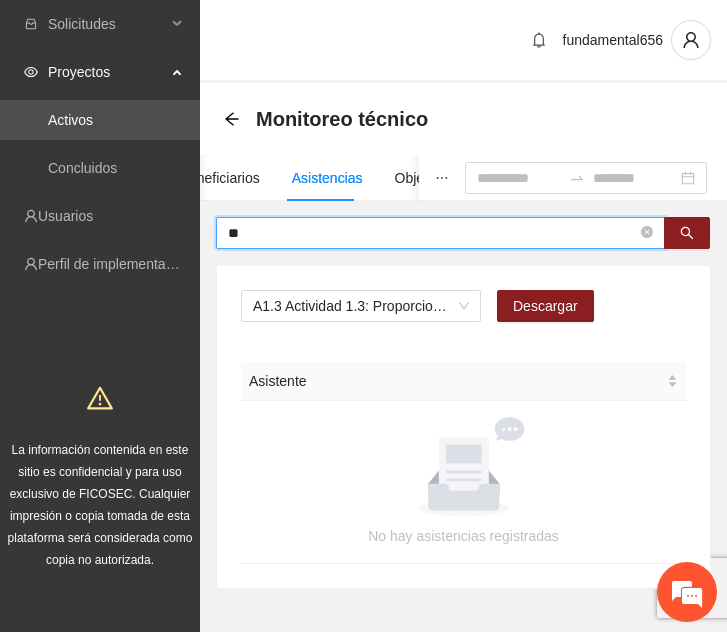 type on "*" 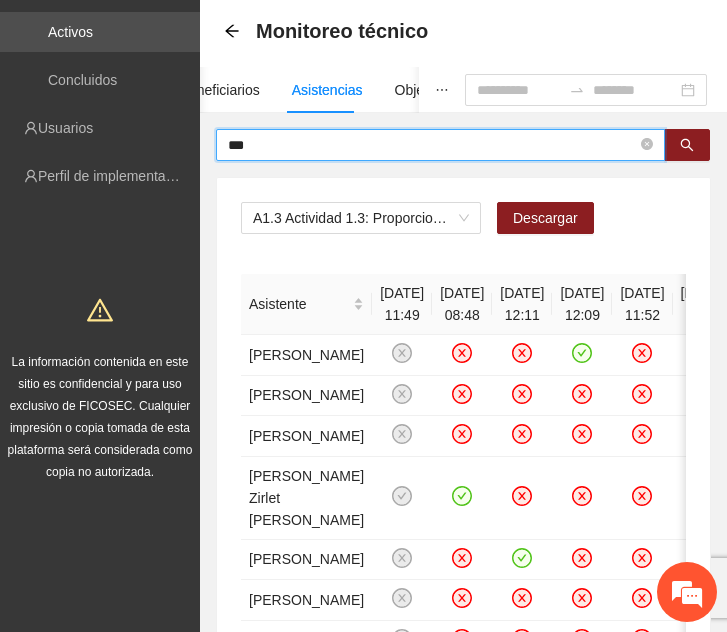 scroll, scrollTop: 73, scrollLeft: 0, axis: vertical 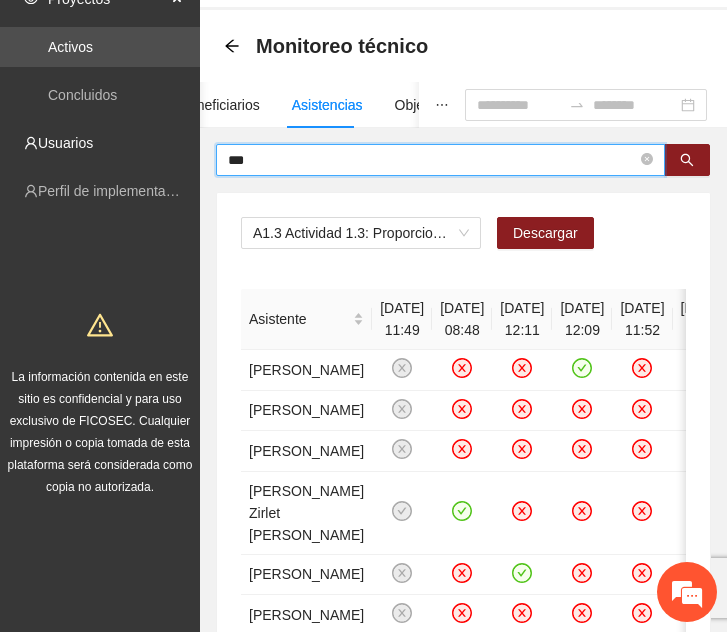 drag, startPoint x: 302, startPoint y: 151, endPoint x: 167, endPoint y: 165, distance: 135.72398 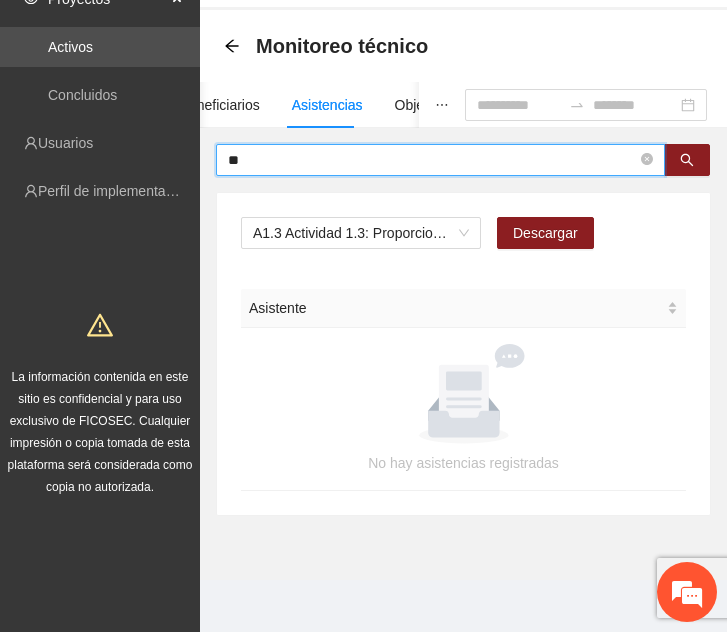 type on "*" 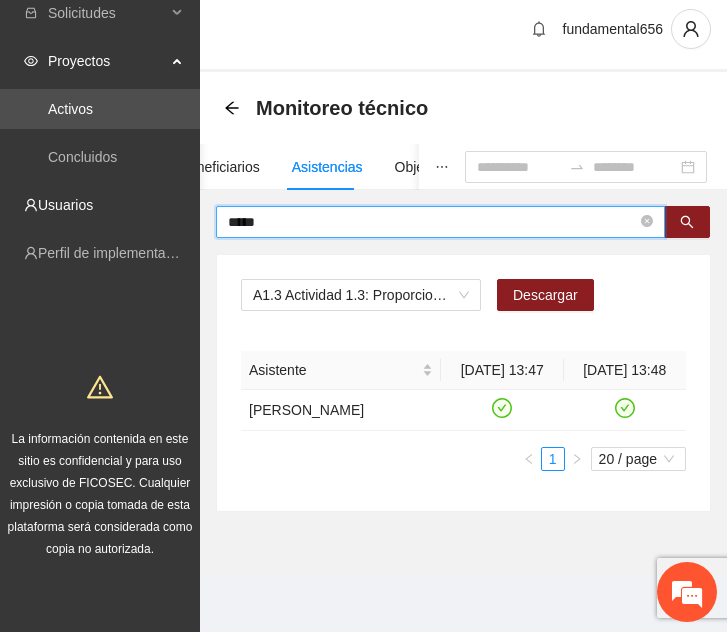 scroll, scrollTop: 33, scrollLeft: 0, axis: vertical 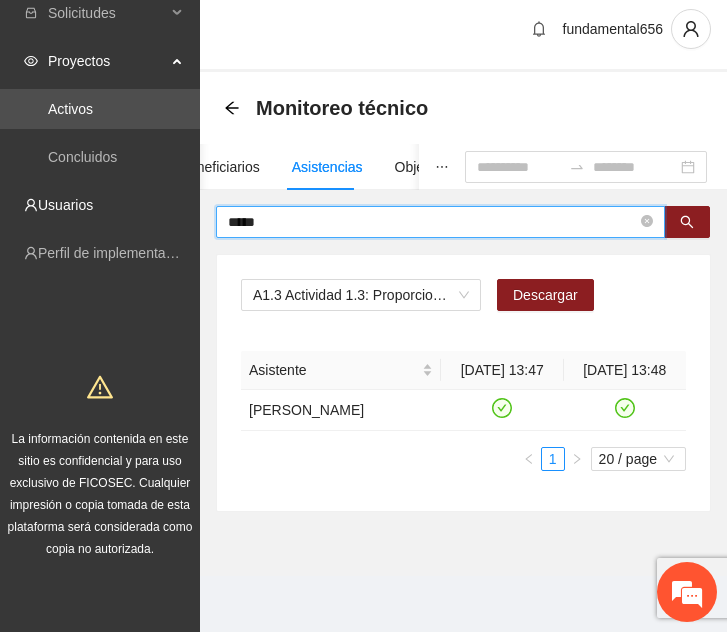 drag, startPoint x: 312, startPoint y: 201, endPoint x: 101, endPoint y: 209, distance: 211.15161 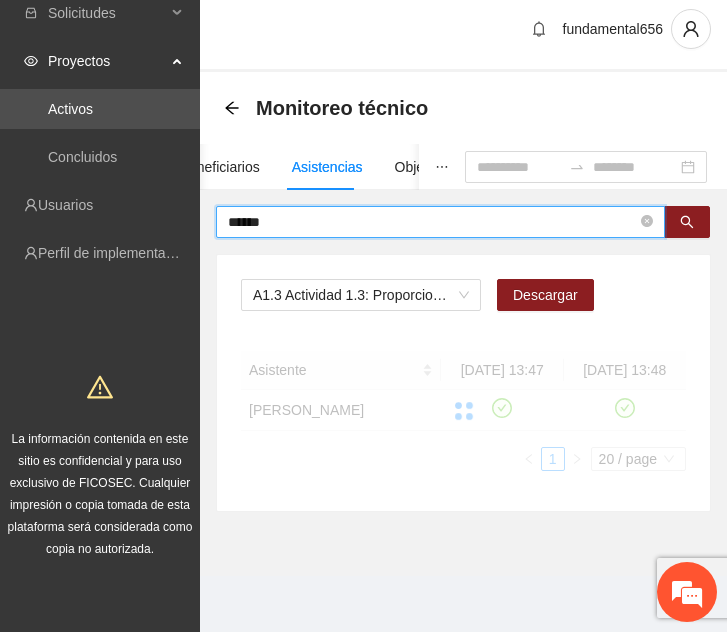 scroll, scrollTop: 73, scrollLeft: 0, axis: vertical 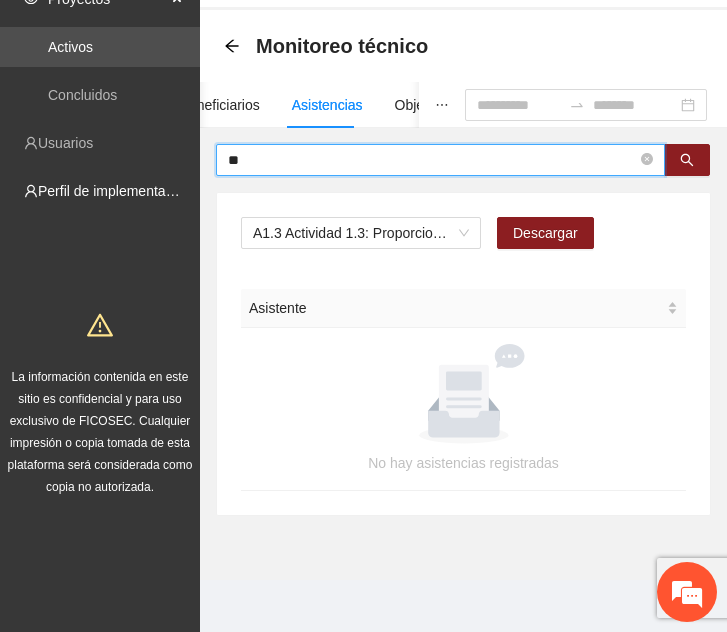 type on "*" 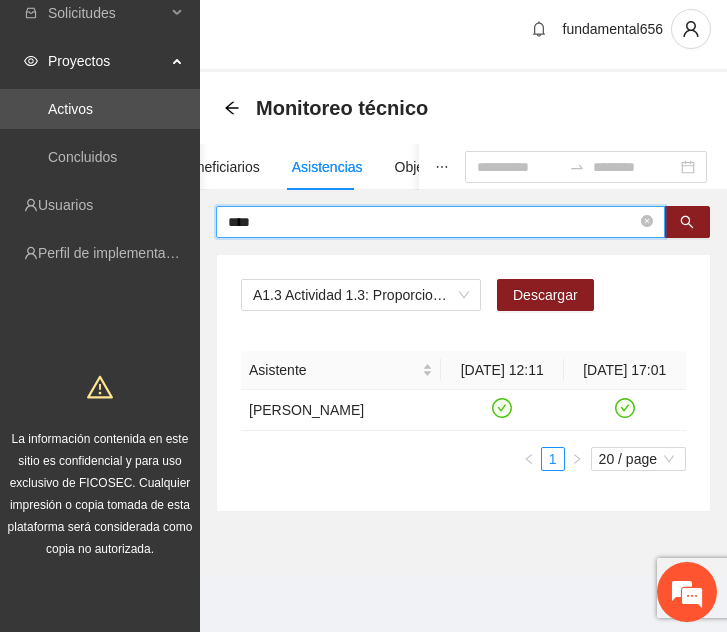 scroll, scrollTop: 33, scrollLeft: 0, axis: vertical 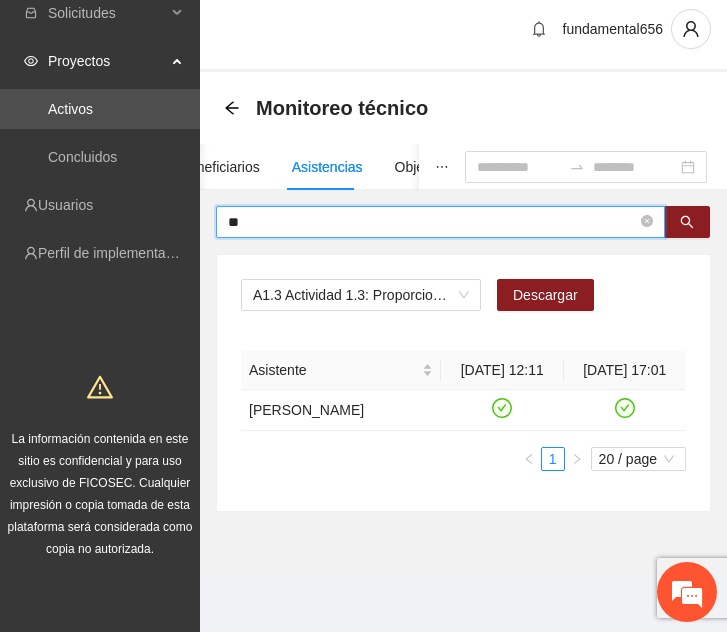 type on "*" 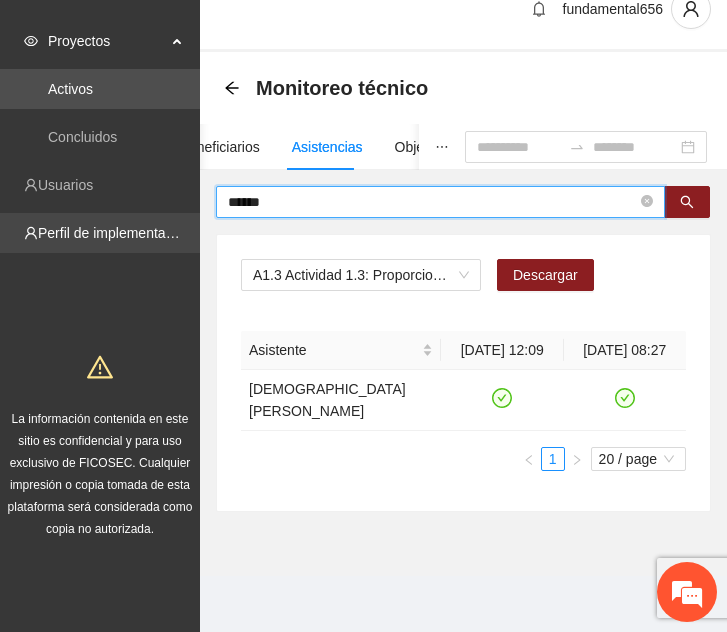 drag, startPoint x: 423, startPoint y: 205, endPoint x: 67, endPoint y: 230, distance: 356.87674 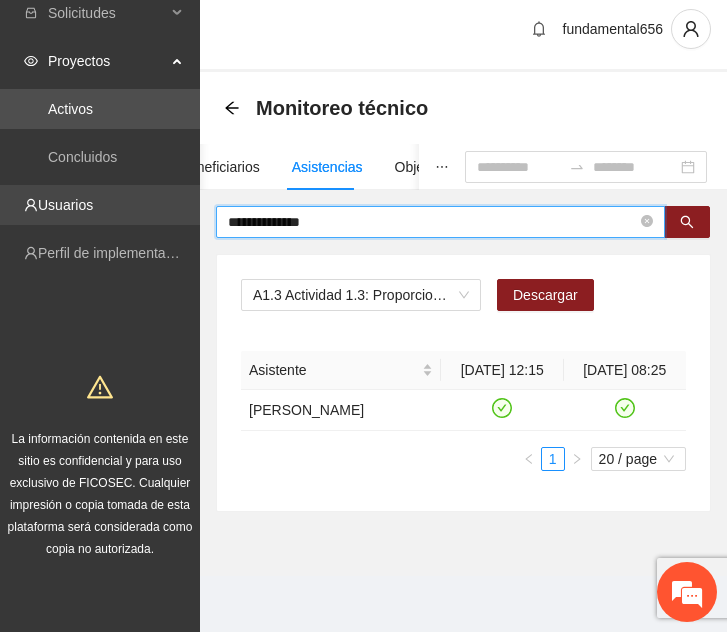 drag, startPoint x: 389, startPoint y: 199, endPoint x: 127, endPoint y: 202, distance: 262.01718 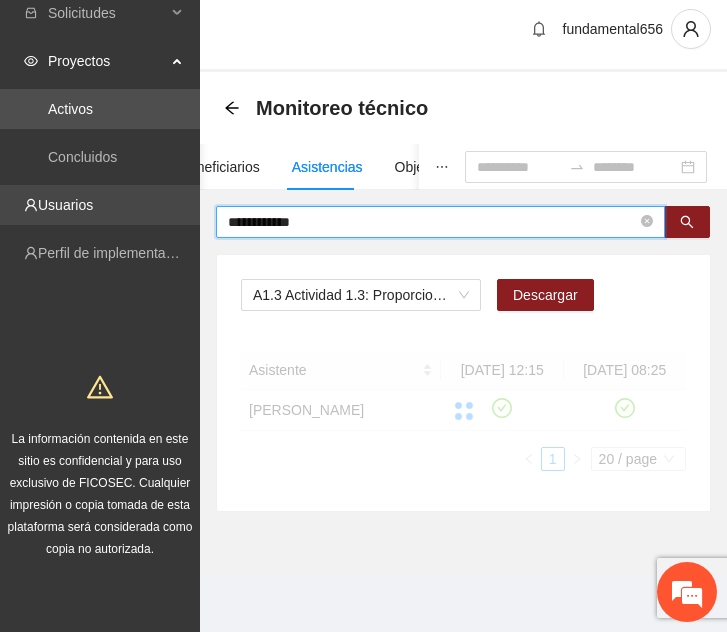 scroll, scrollTop: 53, scrollLeft: 0, axis: vertical 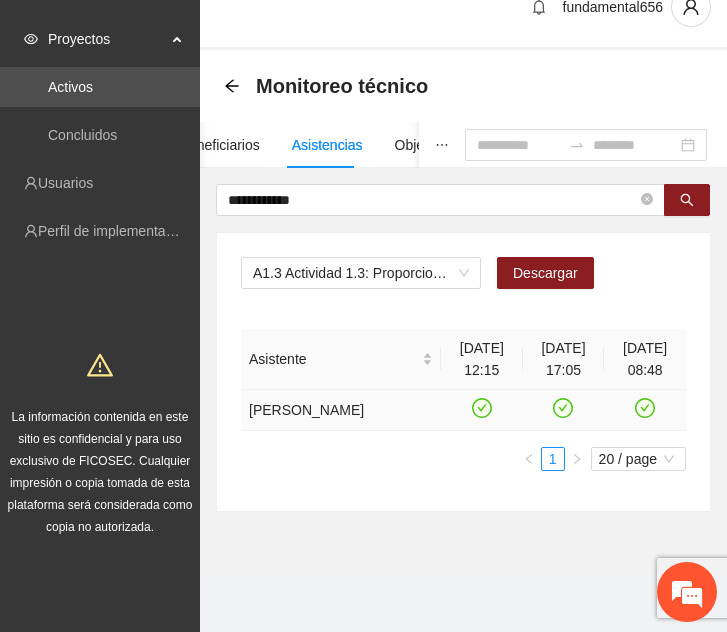 click 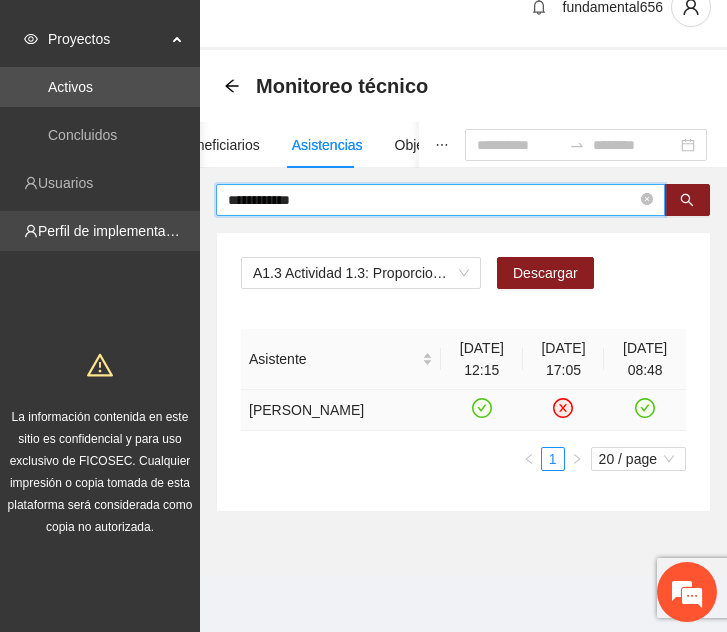 drag, startPoint x: 364, startPoint y: 179, endPoint x: 114, endPoint y: 207, distance: 251.56311 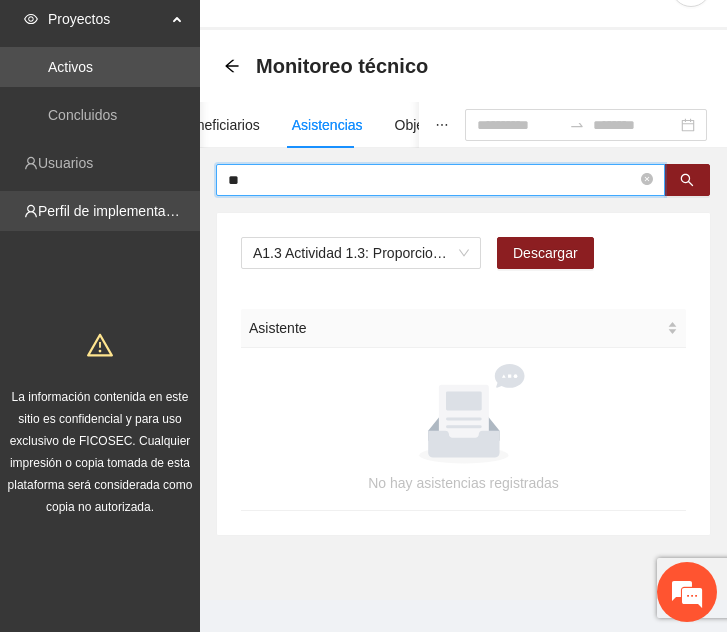type on "*" 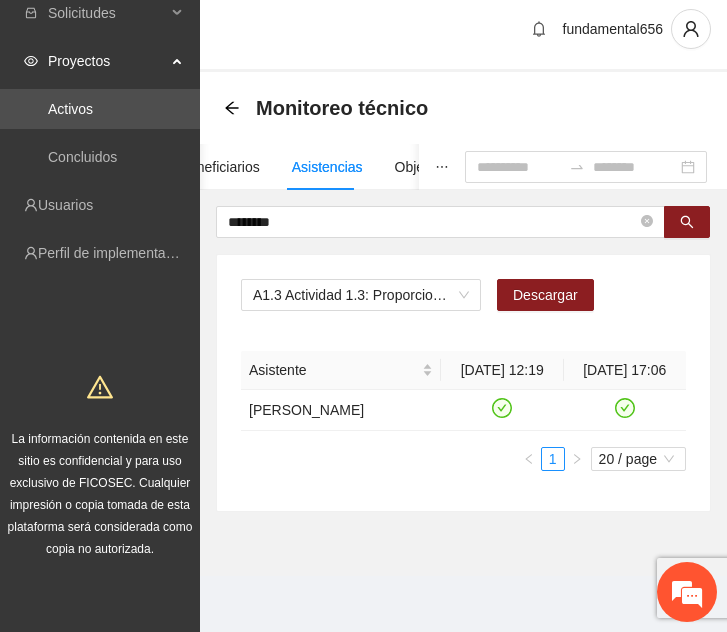 drag, startPoint x: 306, startPoint y: 168, endPoint x: 208, endPoint y: 170, distance: 98.02041 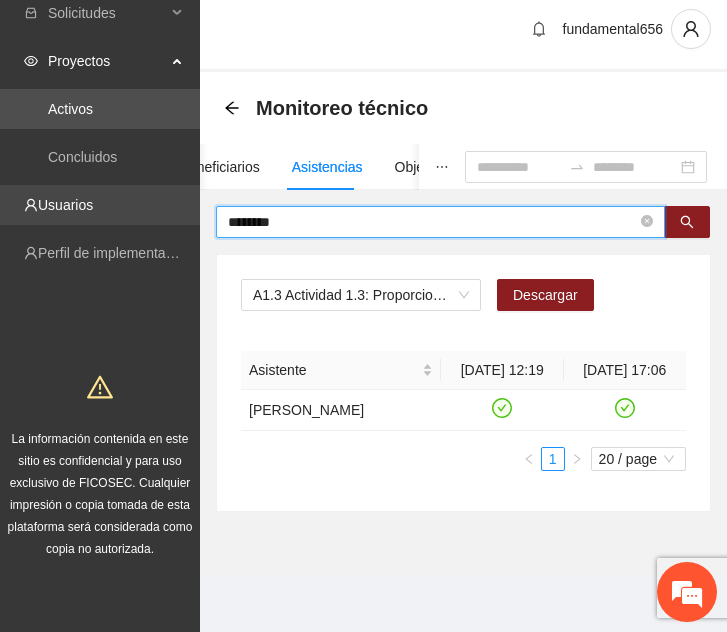 drag, startPoint x: 289, startPoint y: 175, endPoint x: 194, endPoint y: 169, distance: 95.189285 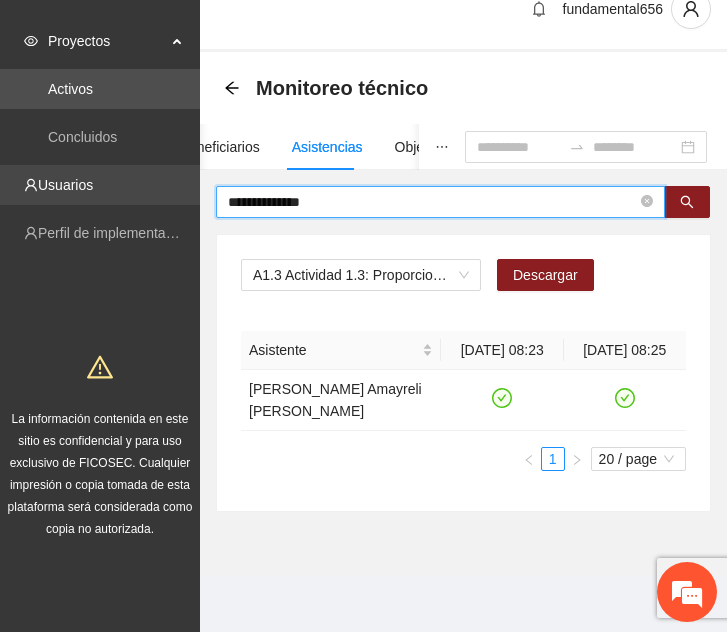 drag, startPoint x: 333, startPoint y: 188, endPoint x: 193, endPoint y: 177, distance: 140.43147 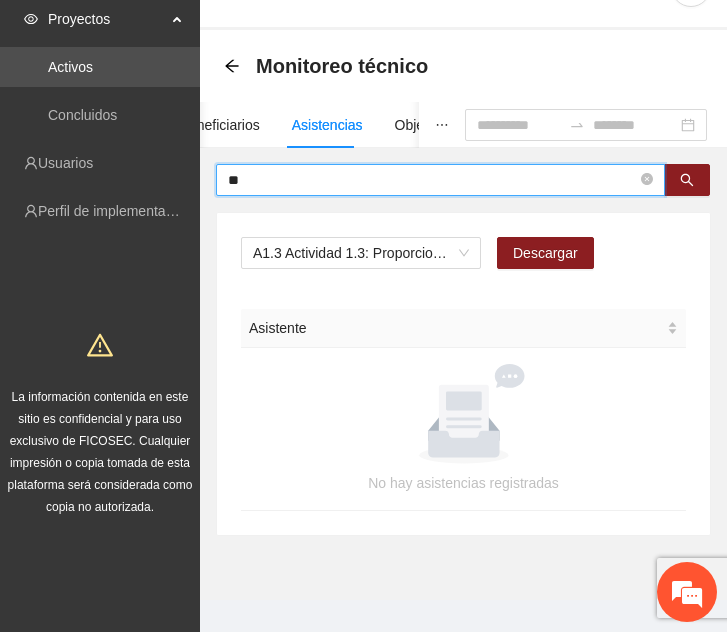 type on "*" 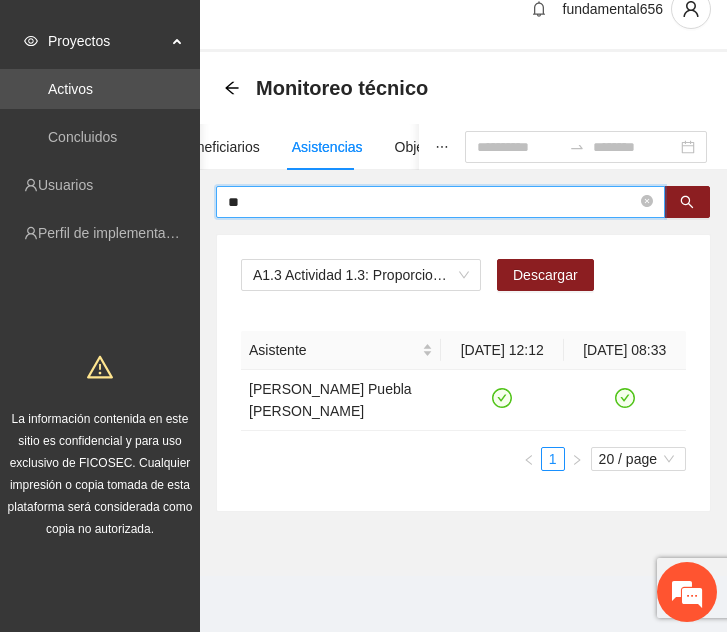 type on "*" 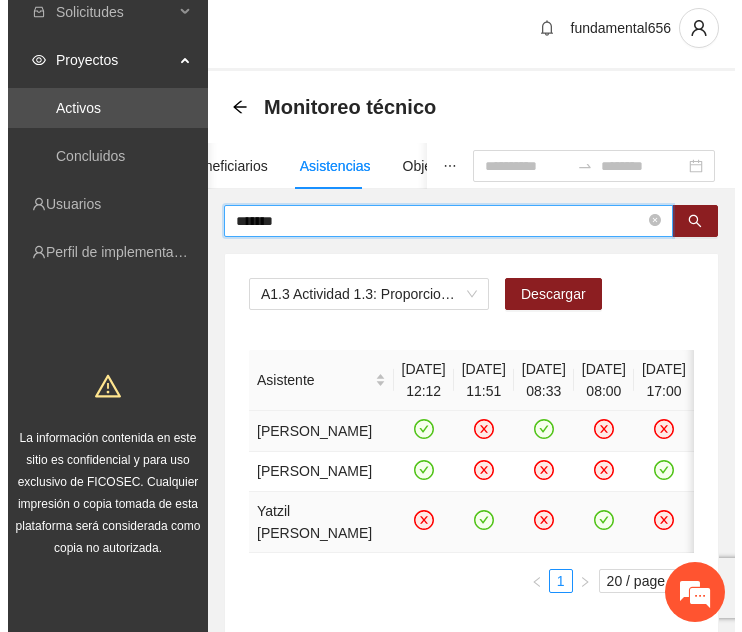 scroll, scrollTop: 7, scrollLeft: 0, axis: vertical 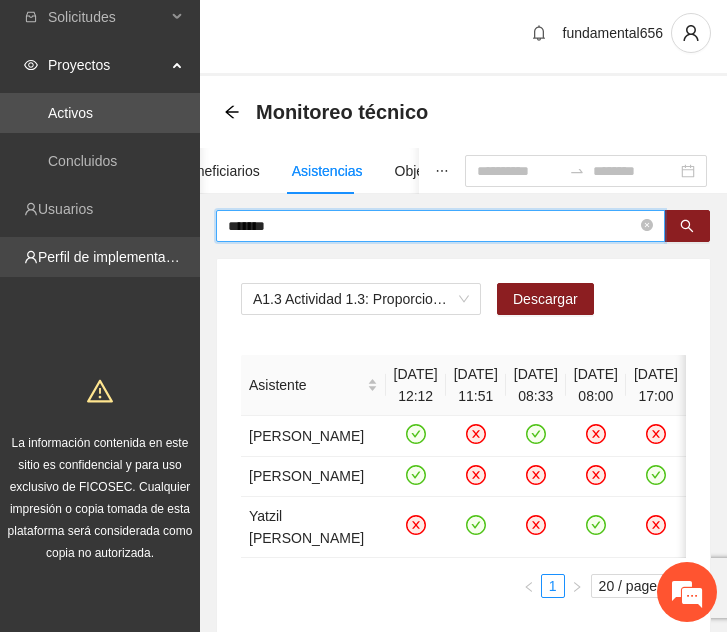 drag, startPoint x: 367, startPoint y: 225, endPoint x: 182, endPoint y: 244, distance: 185.97311 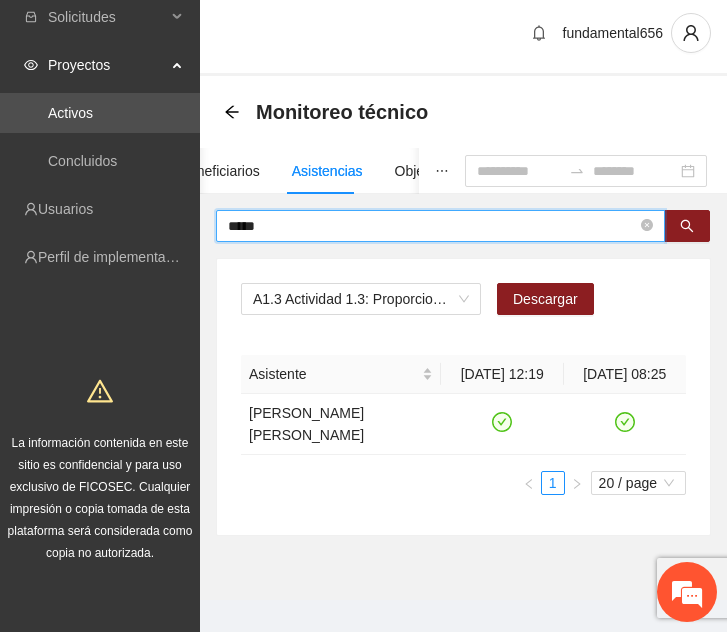 drag, startPoint x: 292, startPoint y: 229, endPoint x: 204, endPoint y: 230, distance: 88.005684 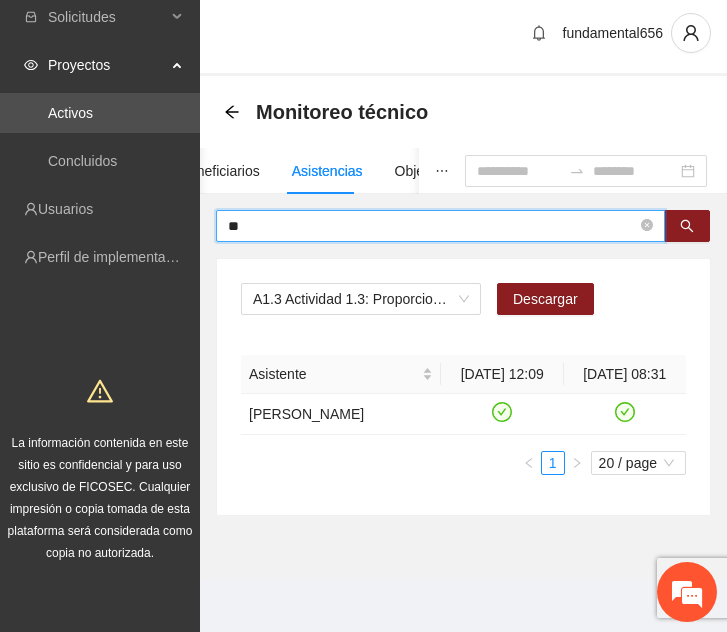 type on "*" 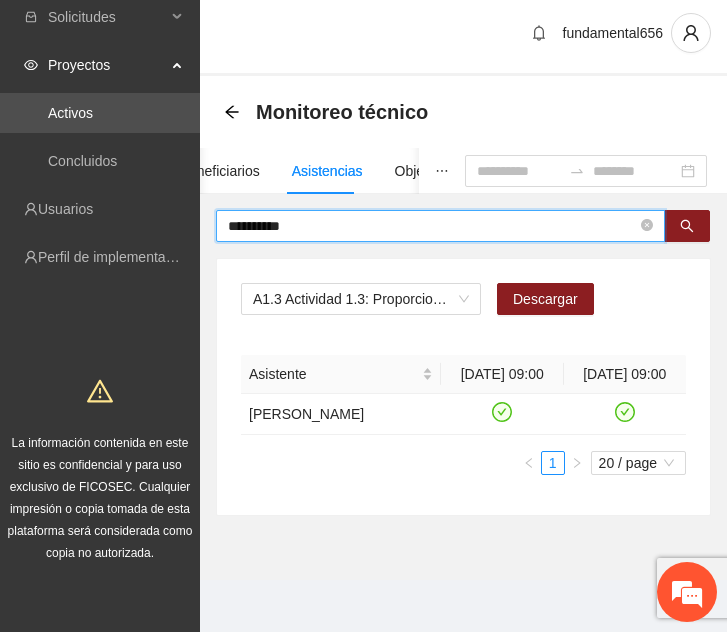 drag, startPoint x: 321, startPoint y: 220, endPoint x: 201, endPoint y: 229, distance: 120.33703 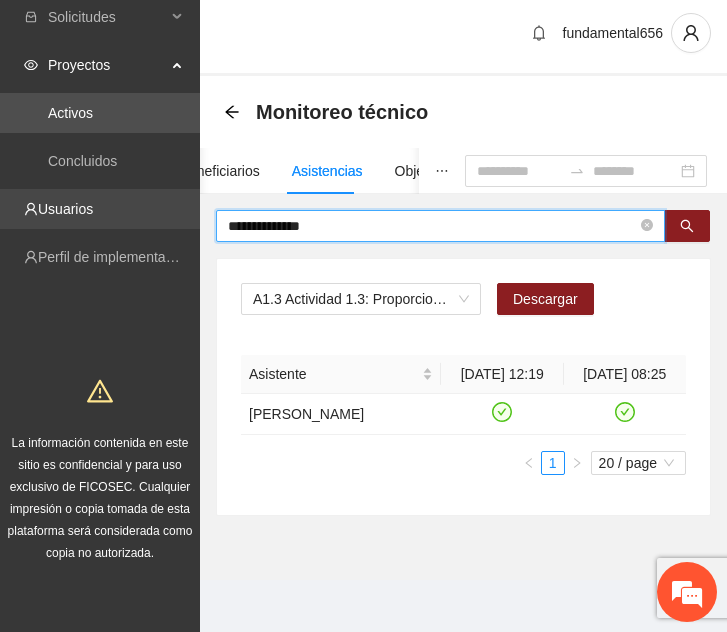 drag, startPoint x: 340, startPoint y: 225, endPoint x: 166, endPoint y: 216, distance: 174.2326 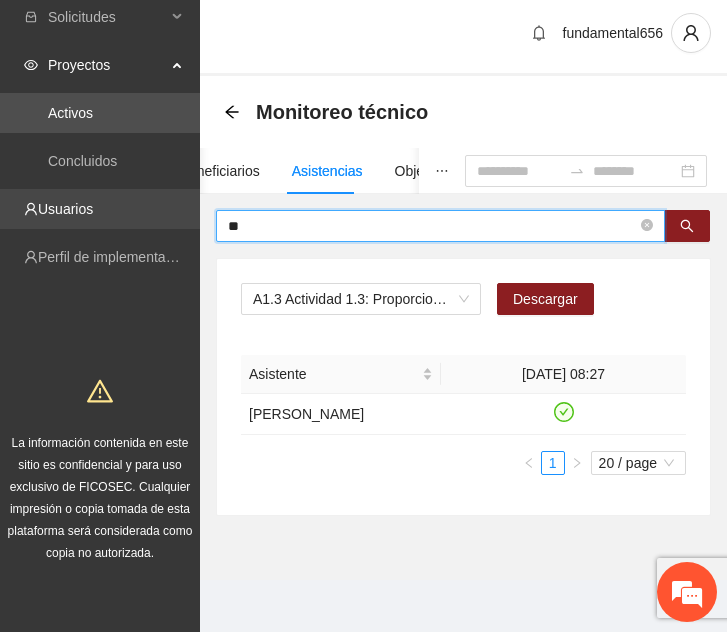 type on "*" 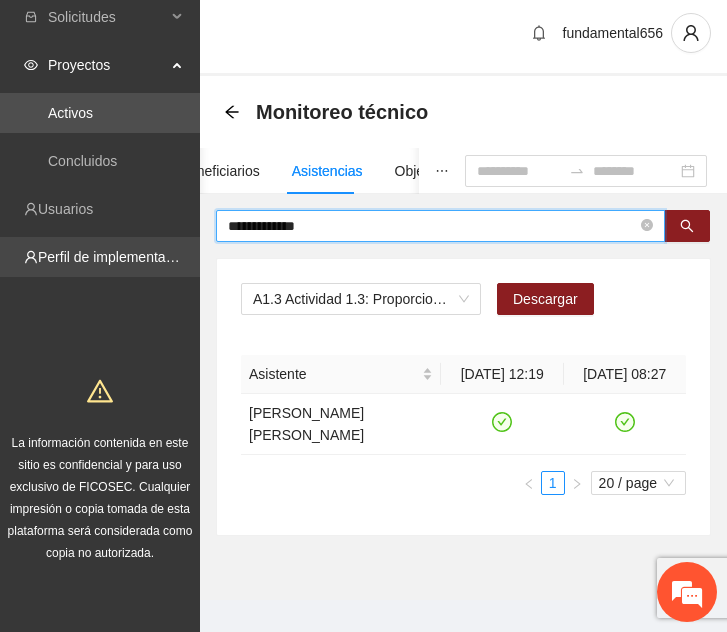 drag, startPoint x: 430, startPoint y: 236, endPoint x: 188, endPoint y: 240, distance: 242.03305 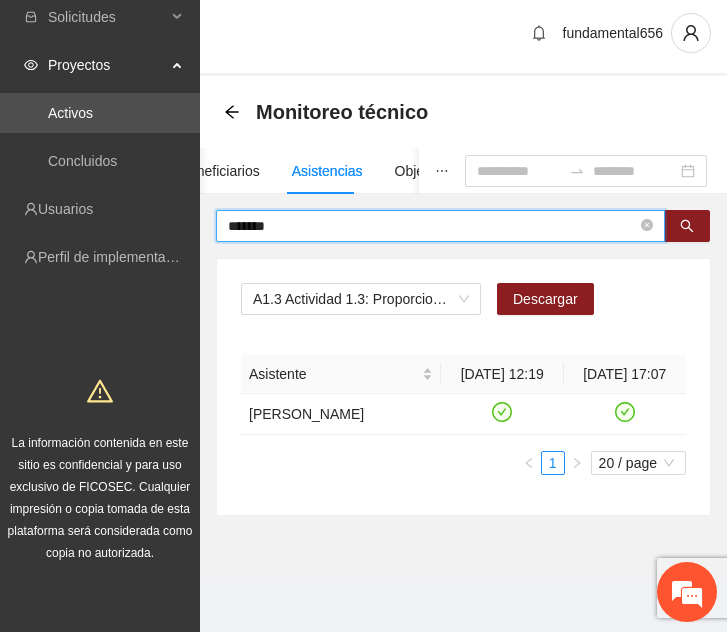 drag, startPoint x: 306, startPoint y: 231, endPoint x: 168, endPoint y: 235, distance: 138.05795 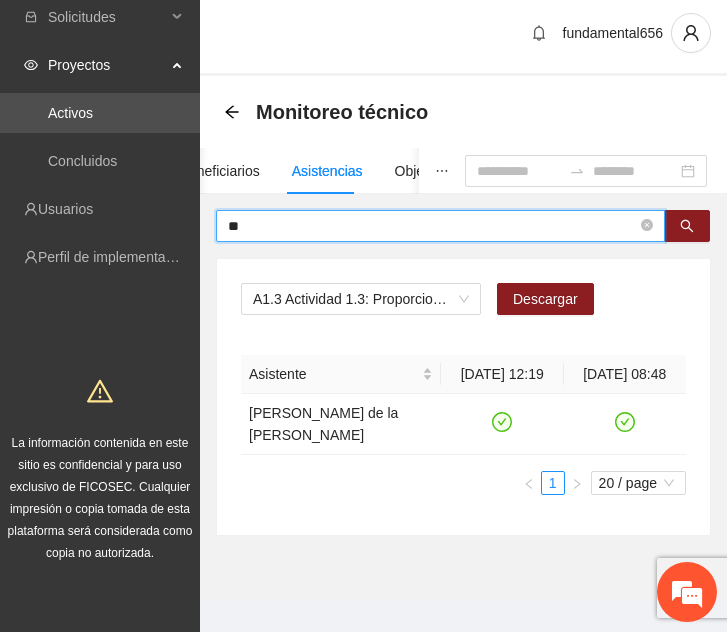 type on "*" 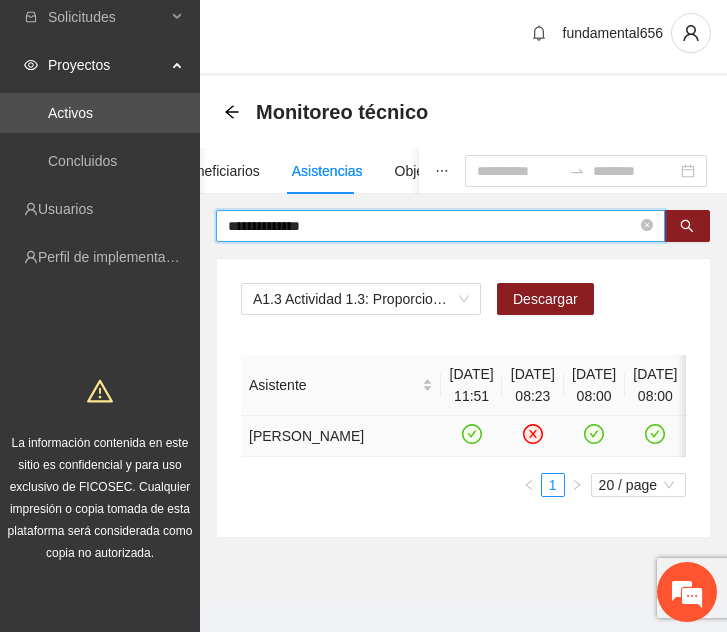 click 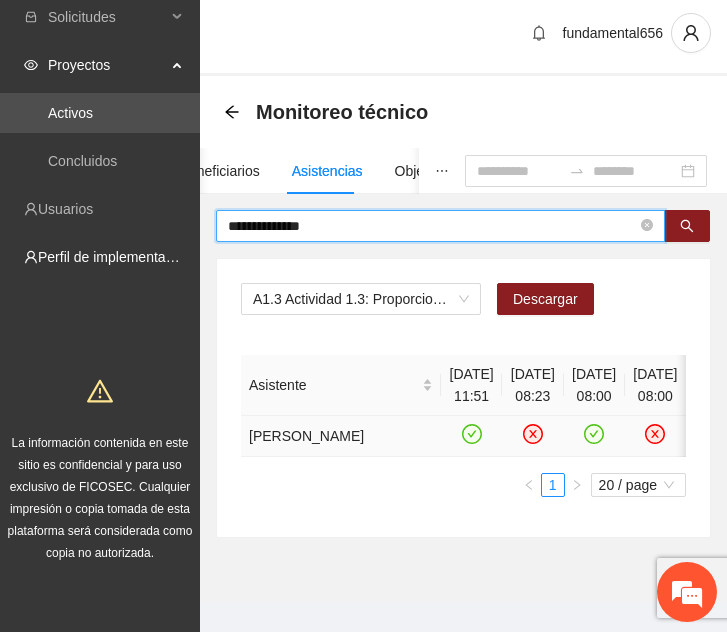 drag, startPoint x: 367, startPoint y: 223, endPoint x: 174, endPoint y: 235, distance: 193.3727 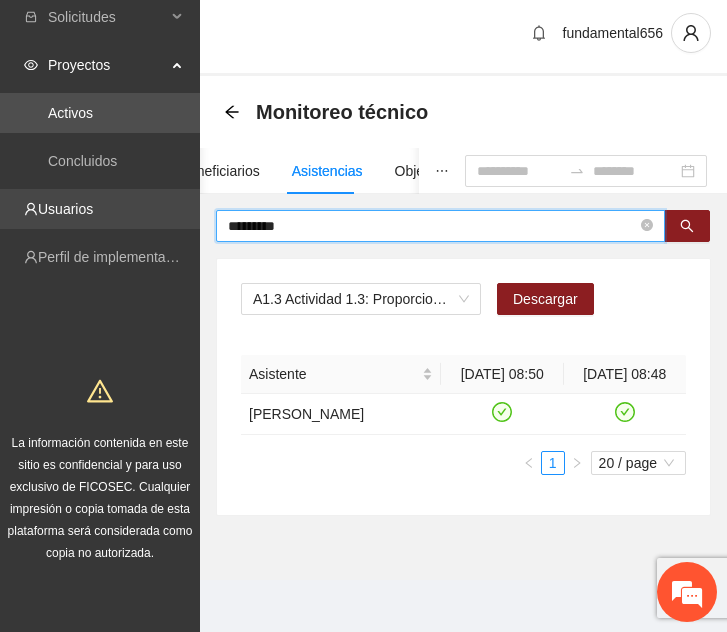 drag, startPoint x: 321, startPoint y: 231, endPoint x: 136, endPoint y: 225, distance: 185.09727 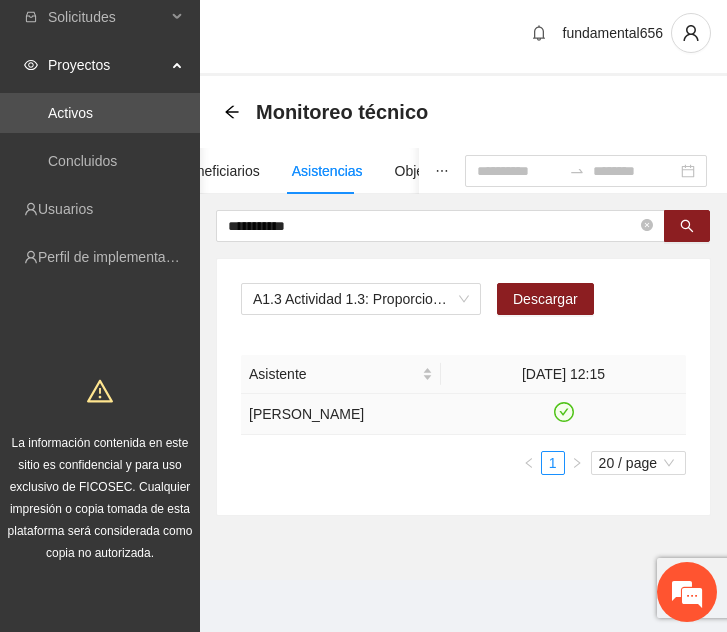 click 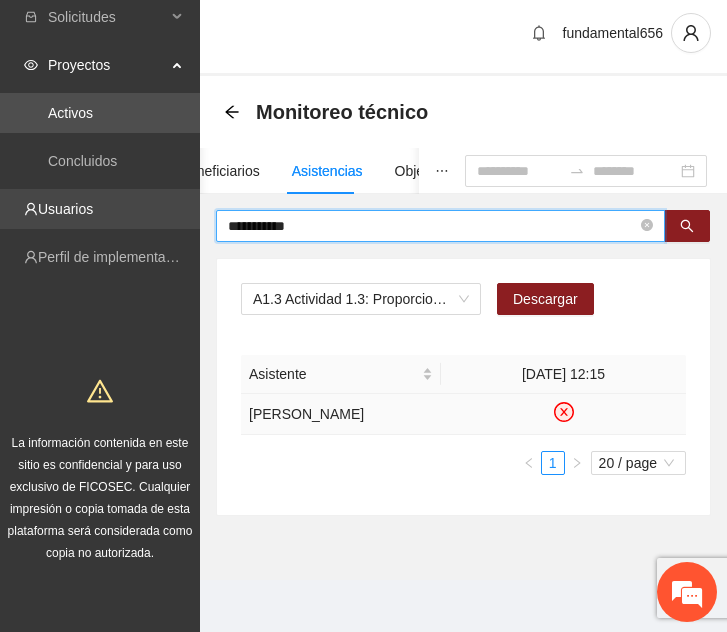 drag, startPoint x: 382, startPoint y: 229, endPoint x: 131, endPoint y: 226, distance: 251.01793 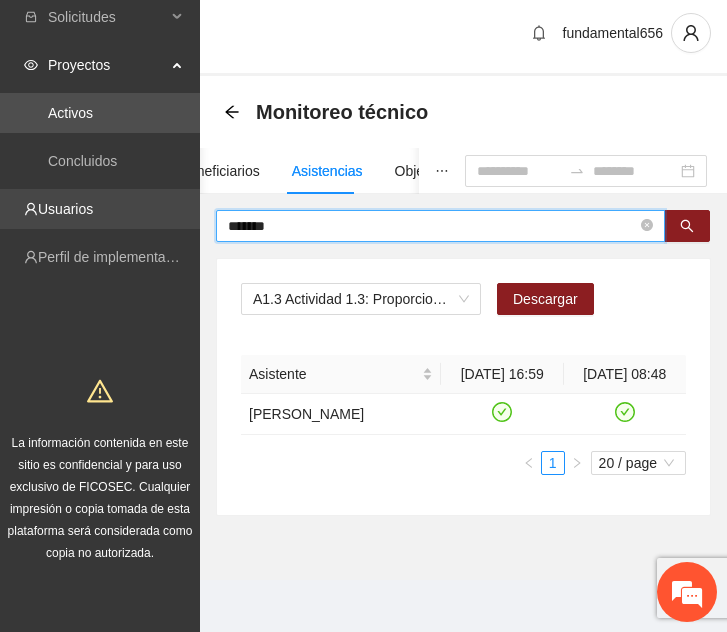 drag, startPoint x: 294, startPoint y: 229, endPoint x: 120, endPoint y: 201, distance: 176.23848 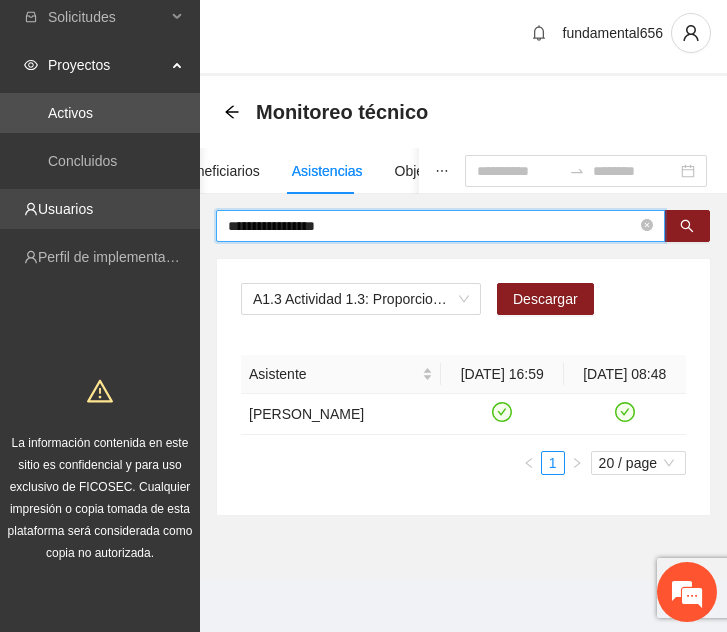 type on "**********" 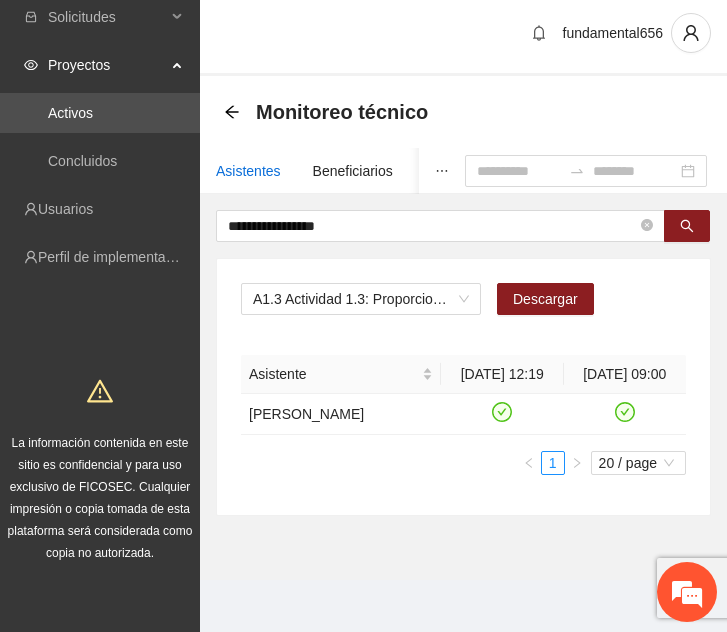 click on "Asistentes" at bounding box center (248, 171) 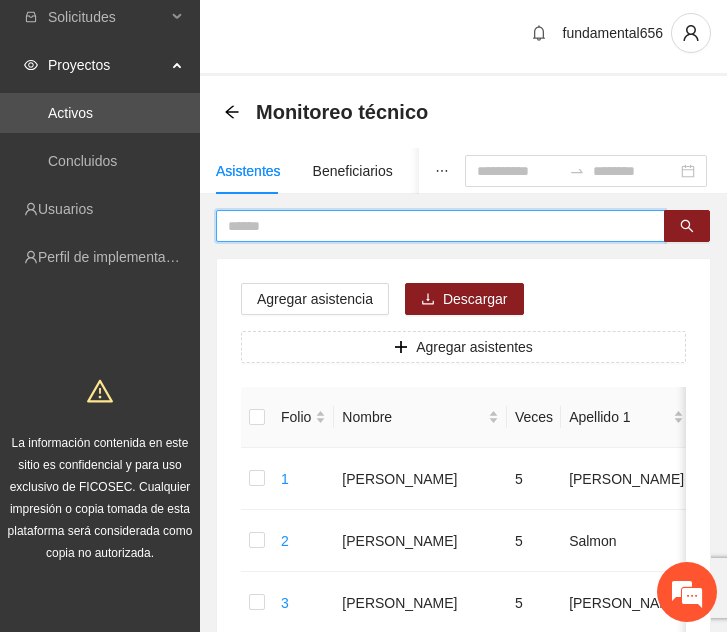 click at bounding box center (432, 226) 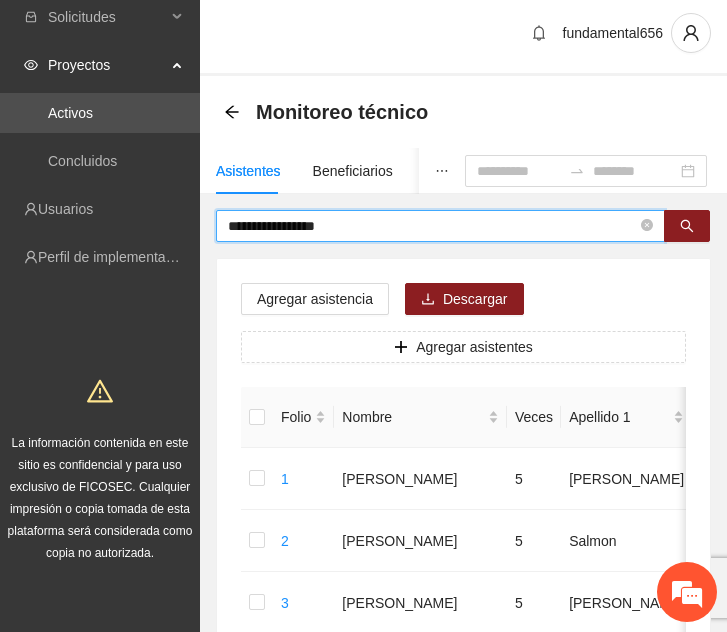 type on "**********" 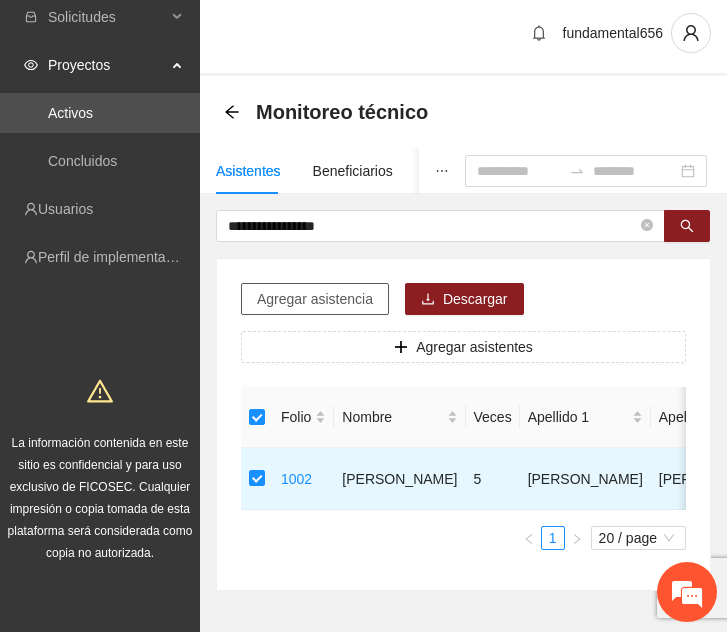 click on "Agregar asistencia" at bounding box center [315, 299] 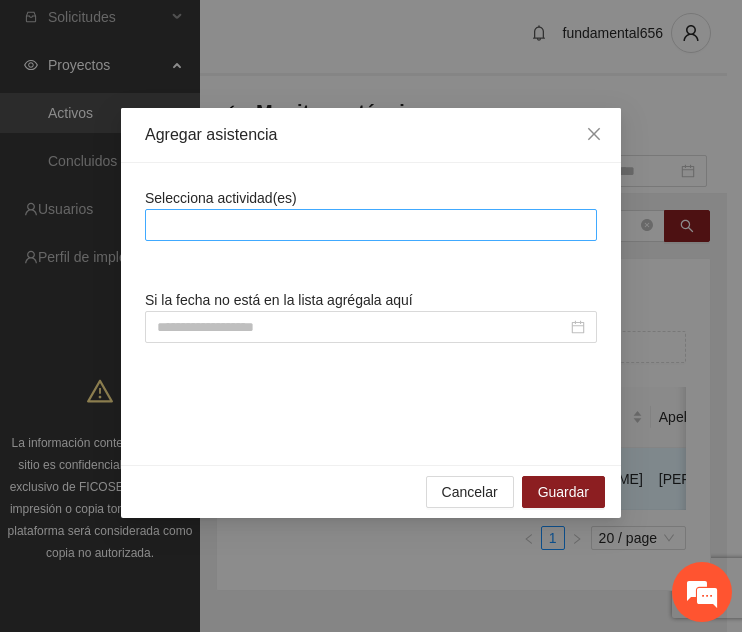 click at bounding box center (371, 225) 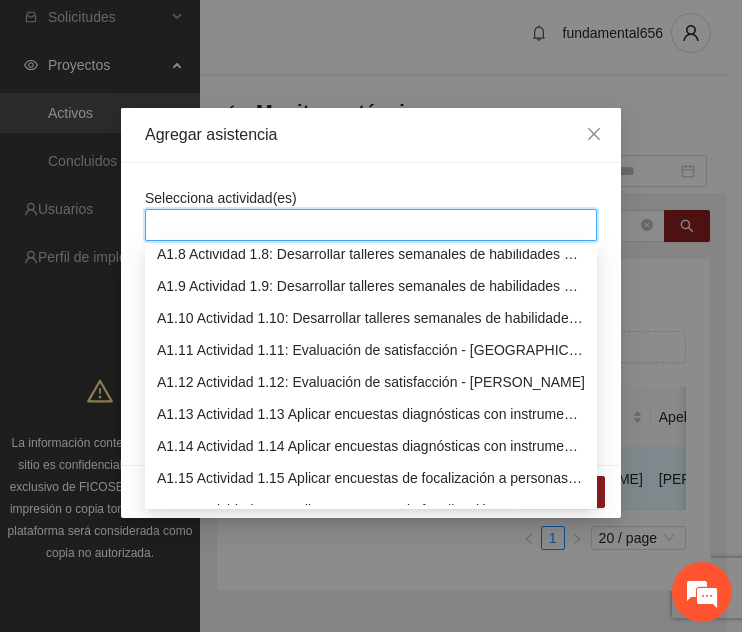 scroll, scrollTop: 237, scrollLeft: 0, axis: vertical 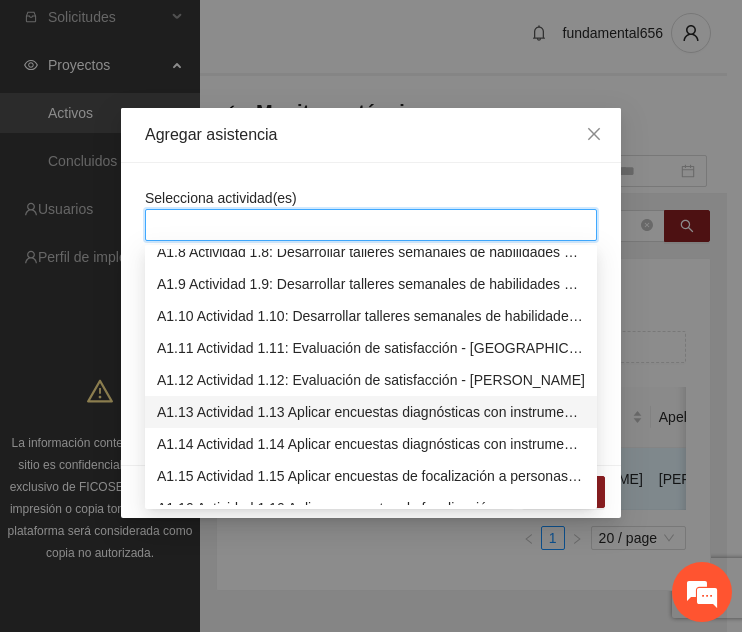 click on "A1.13 Actividad 1.13 Aplicar encuestas diagnósticas con instrumento Posit, en [GEOGRAPHIC_DATA]" at bounding box center [371, 412] 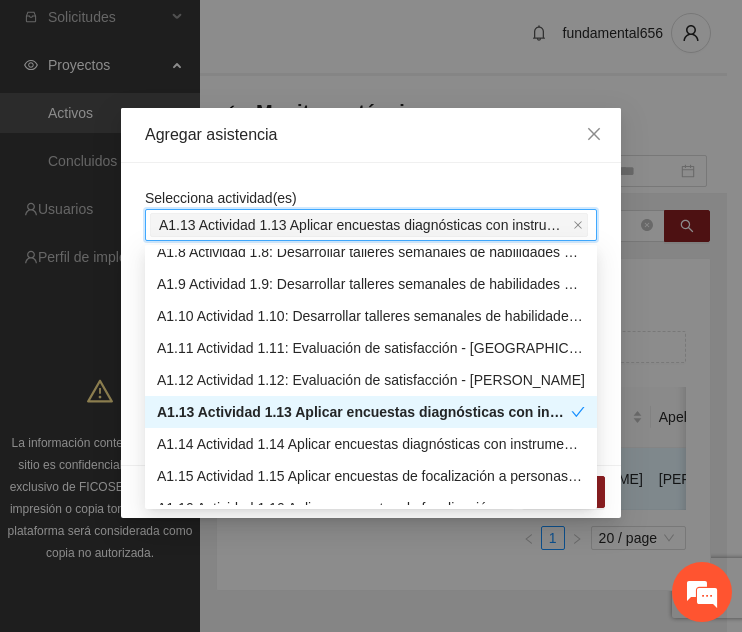 click on "Selecciona actividad(es) A1.13 Actividad 1.13 Aplicar encuestas diagnósticas con instrumento Posit, en [GEOGRAPHIC_DATA]   Si la fecha no está en la lista agrégala aquí" at bounding box center (371, 314) 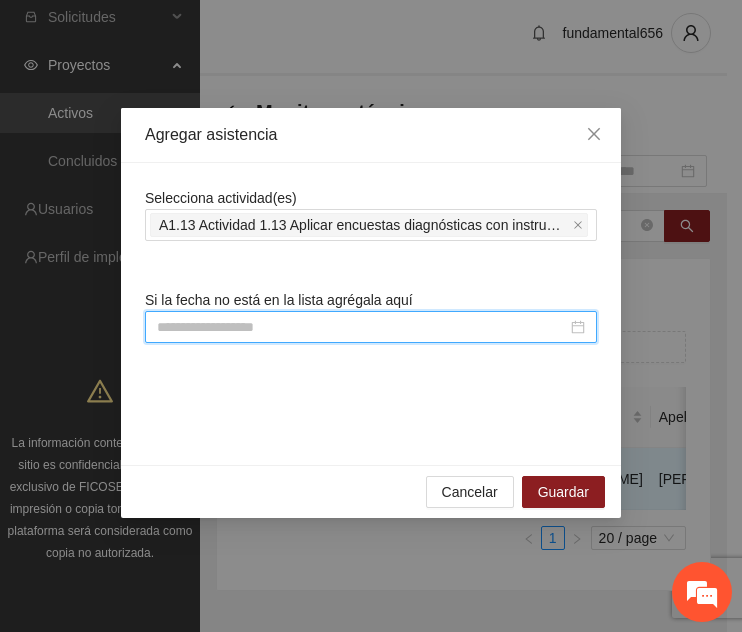 click at bounding box center [362, 327] 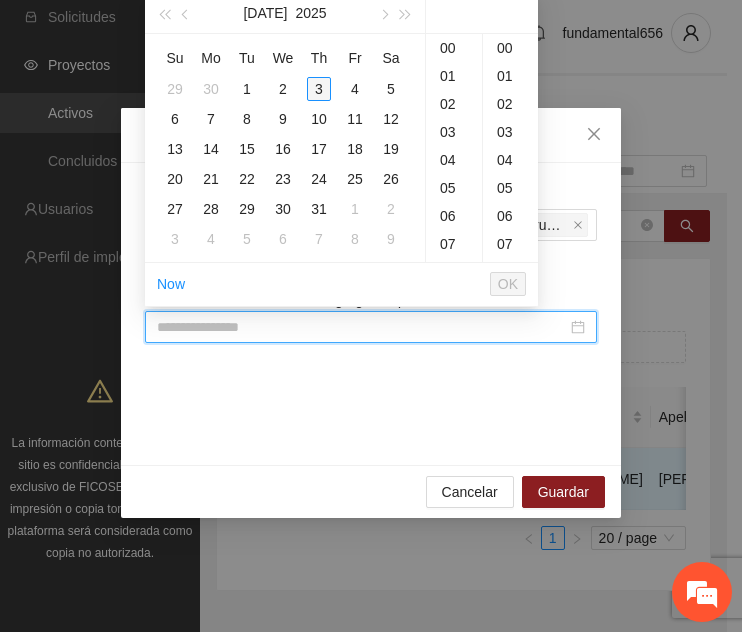 type on "**********" 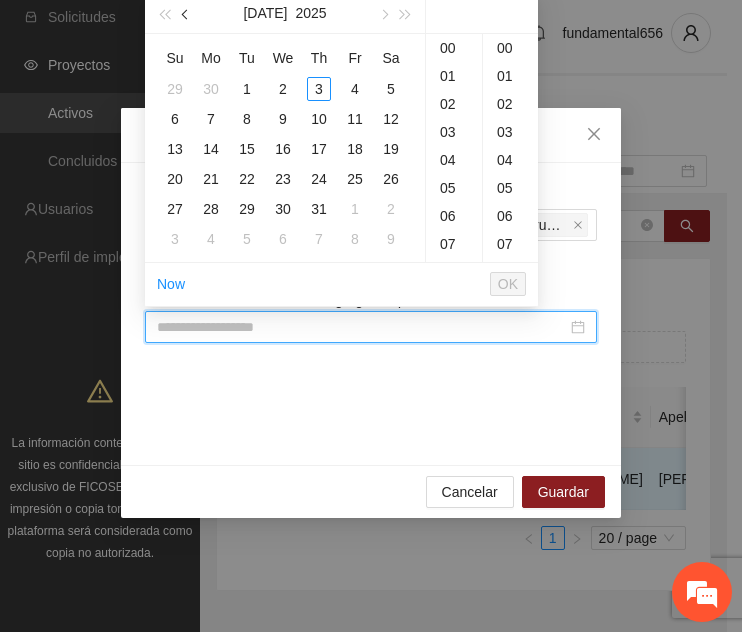click at bounding box center (187, 15) 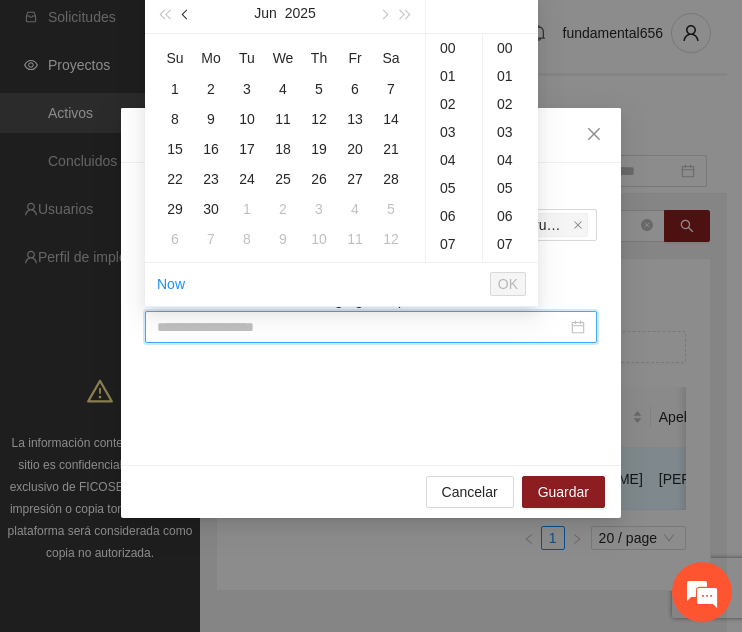 click at bounding box center [187, 15] 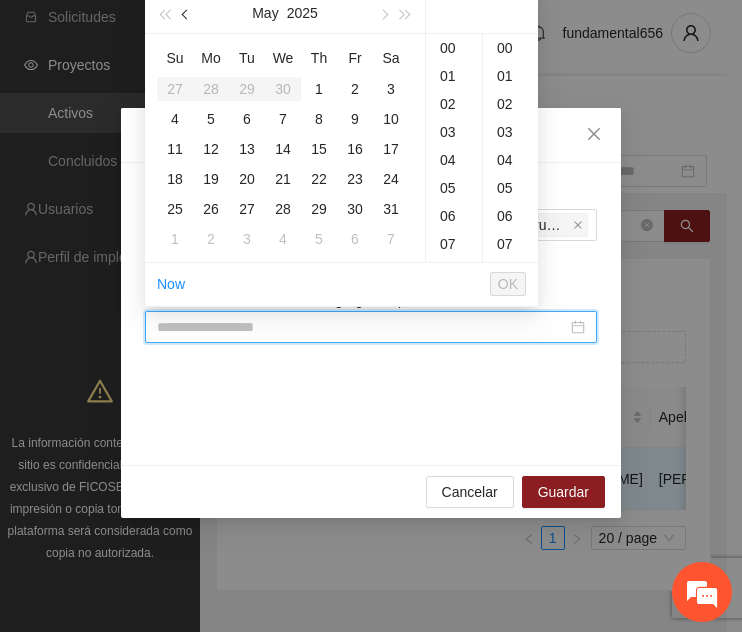 click at bounding box center (187, 15) 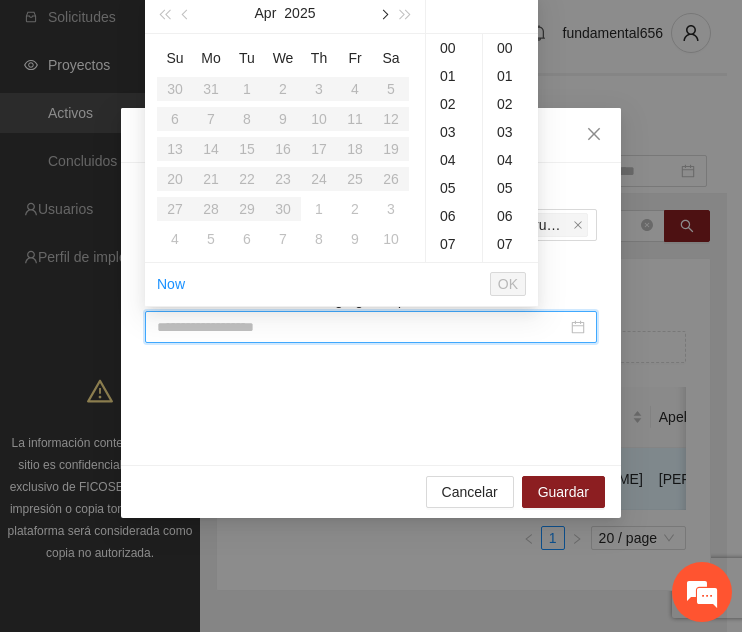 click at bounding box center (383, 15) 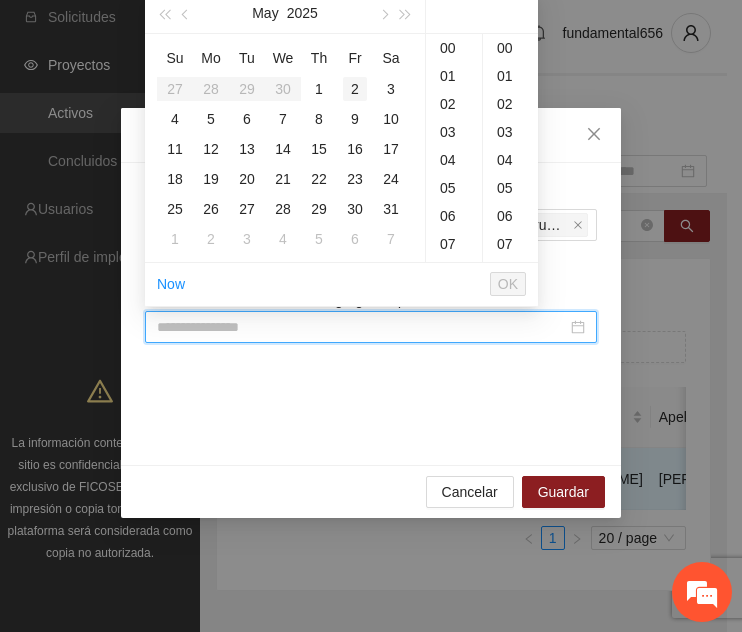 click on "2" at bounding box center (355, 89) 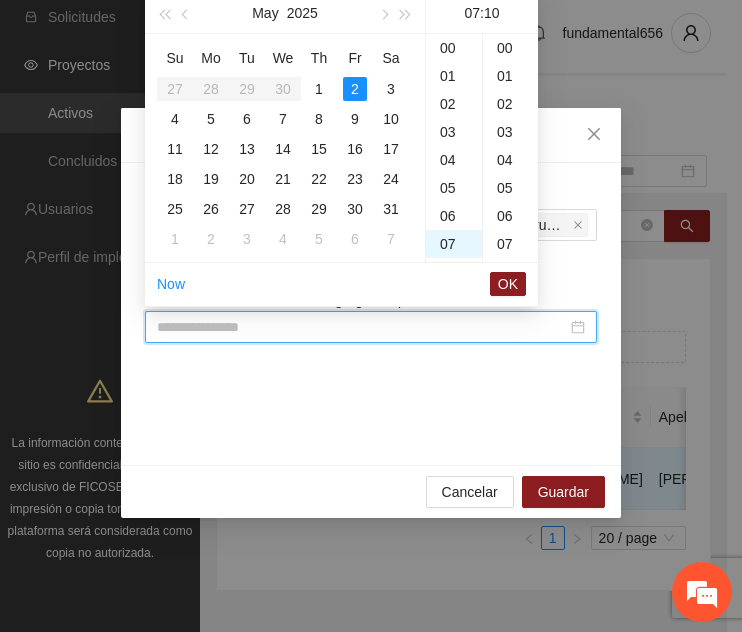 scroll, scrollTop: 147, scrollLeft: 0, axis: vertical 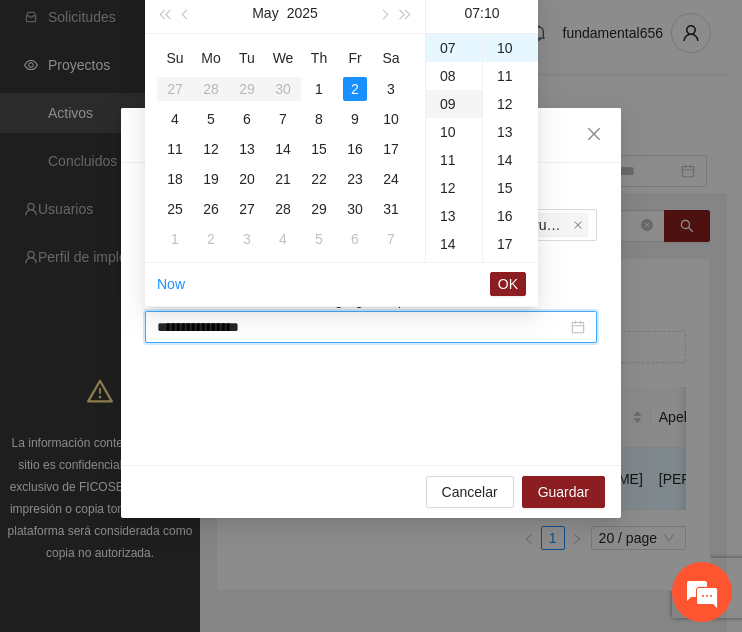 click on "09" at bounding box center [454, 104] 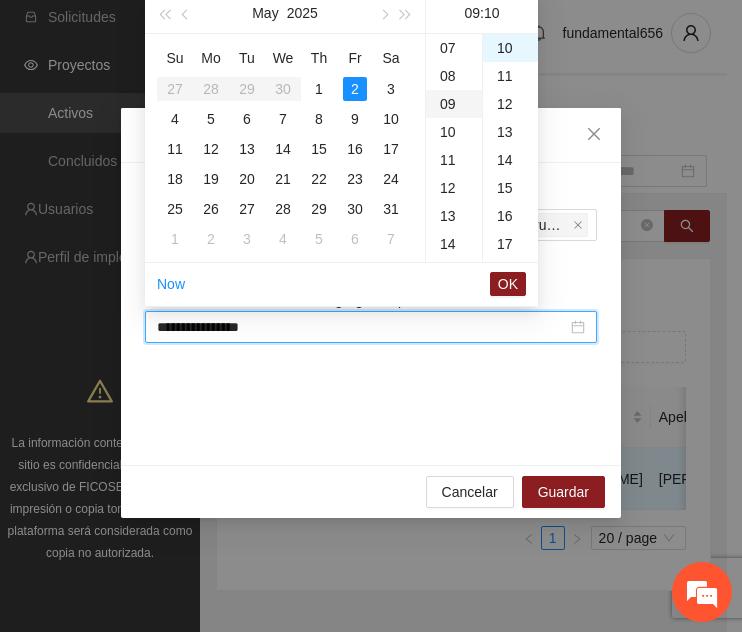 scroll, scrollTop: 252, scrollLeft: 0, axis: vertical 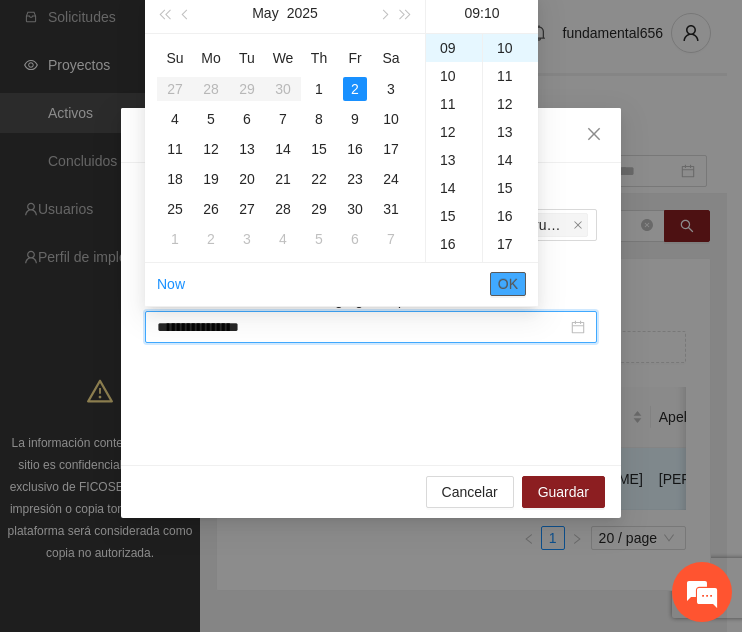 click on "OK" at bounding box center (508, 284) 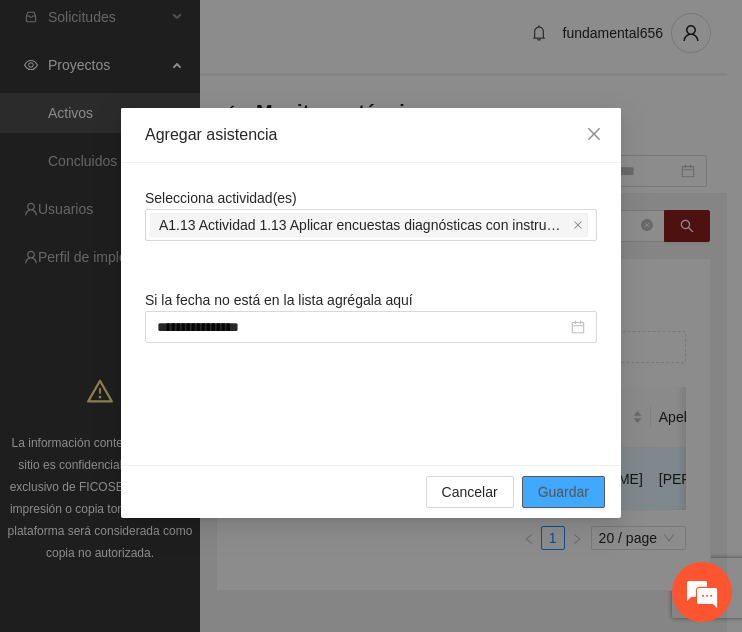 click on "Guardar" at bounding box center [563, 492] 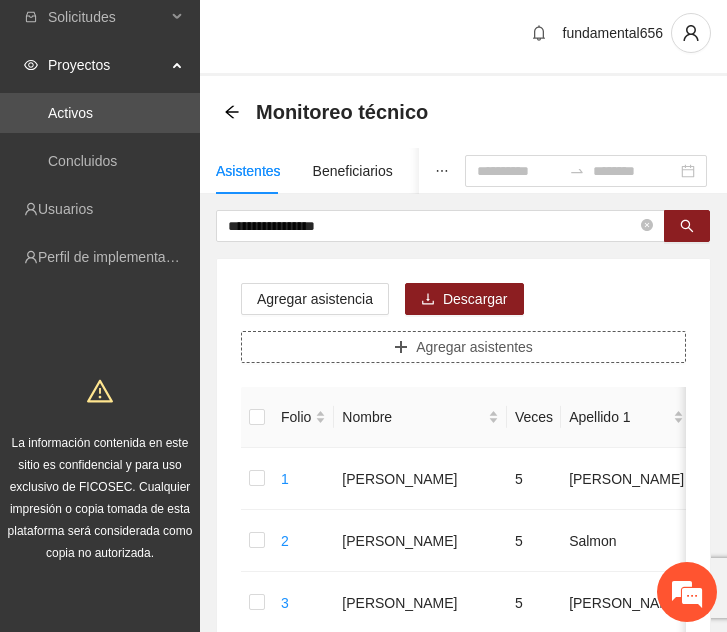 click on "Agregar asistentes" at bounding box center (474, 347) 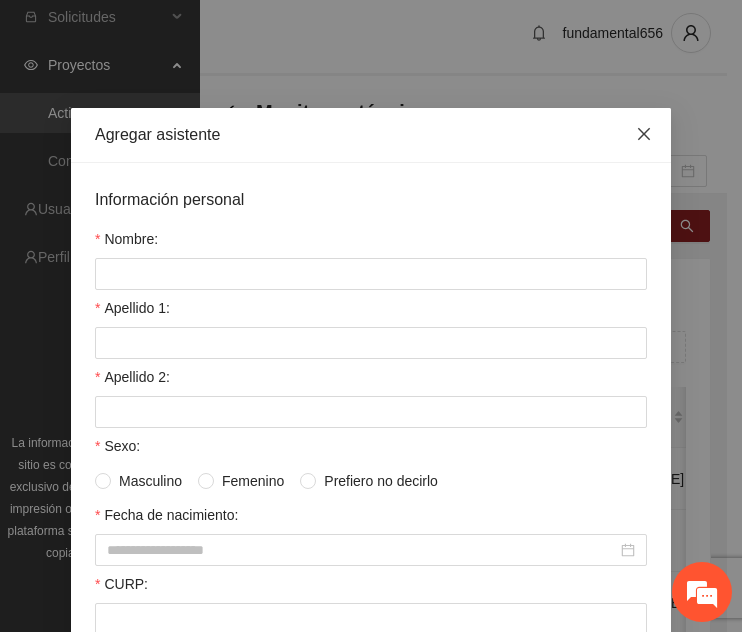 click 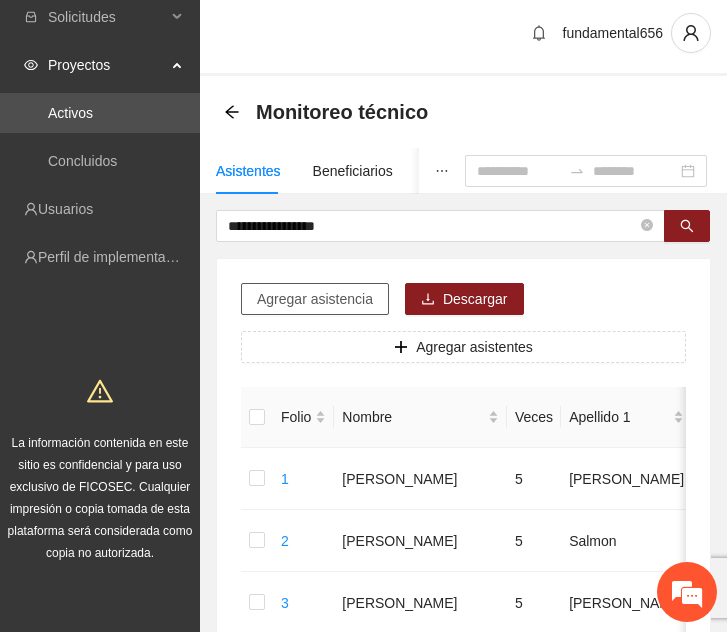 click on "Agregar asistencia" at bounding box center (315, 299) 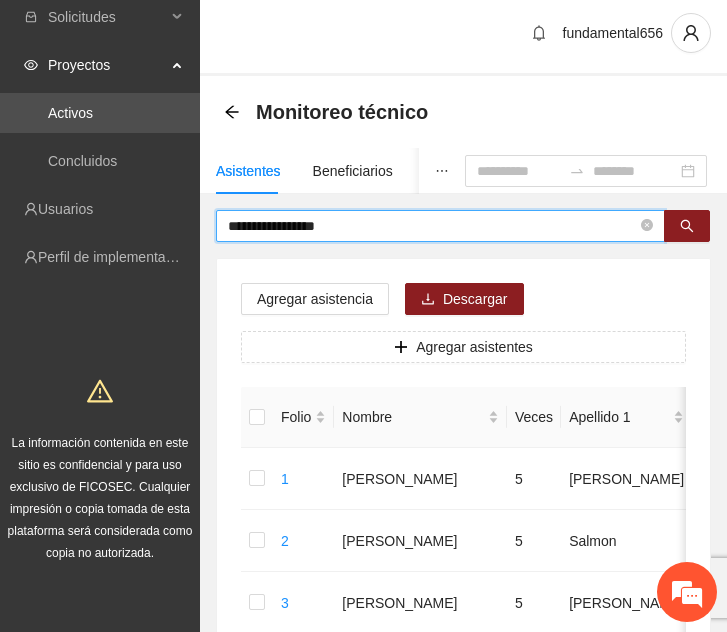 click on "**********" at bounding box center [432, 226] 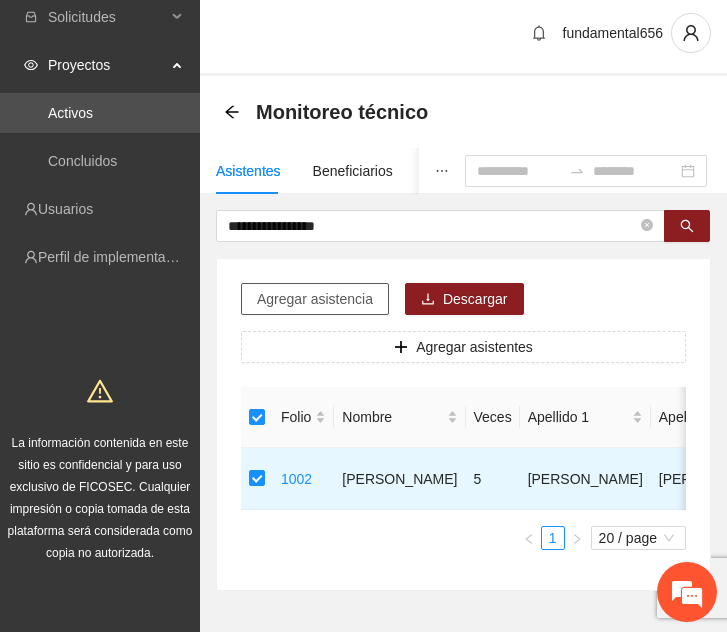 click on "Agregar asistencia" at bounding box center (315, 299) 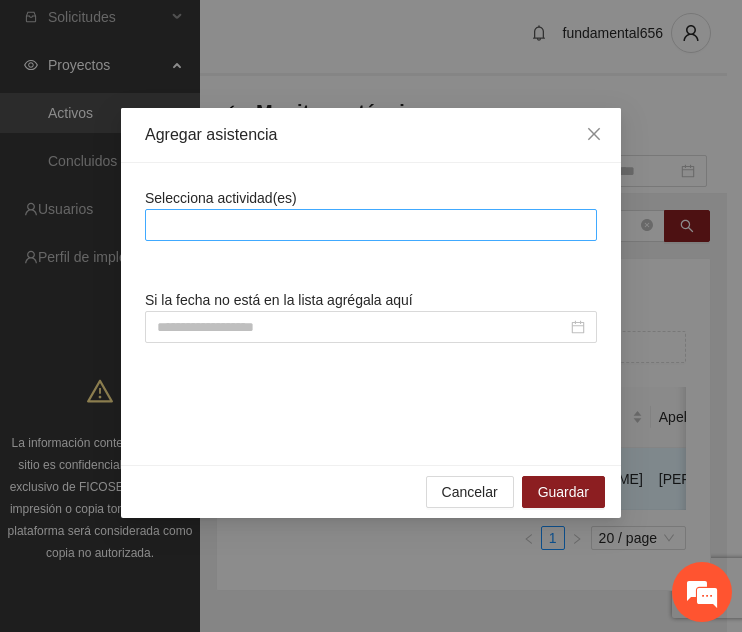 click at bounding box center [371, 225] 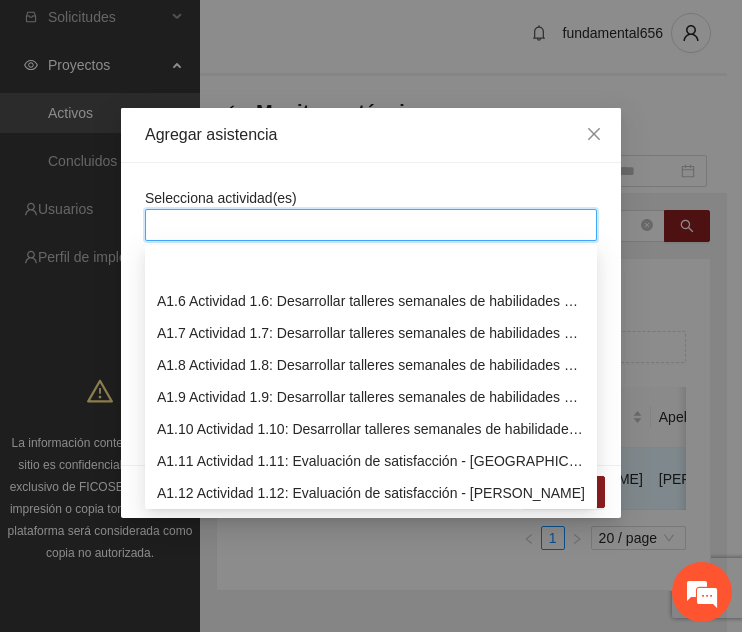 scroll, scrollTop: 174, scrollLeft: 0, axis: vertical 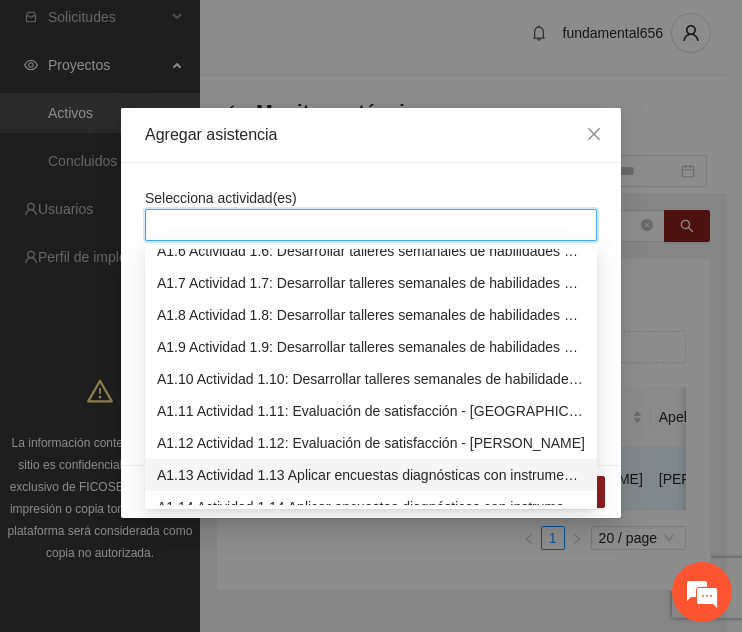 click on "A1.13 Actividad 1.13 Aplicar encuestas diagnósticas con instrumento Posit, en [GEOGRAPHIC_DATA]" at bounding box center (371, 475) 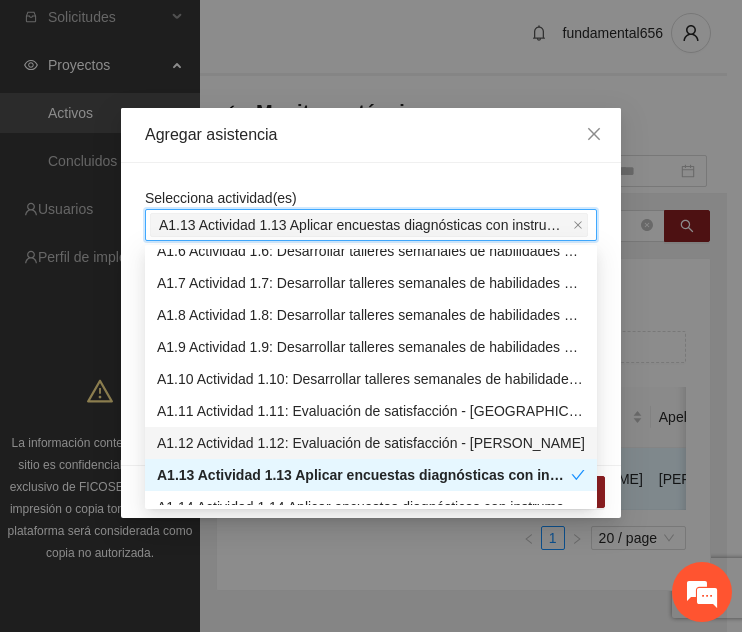 click on "Selecciona actividad(es) A1.13 Actividad 1.13 Aplicar encuestas diagnósticas con instrumento Posit, en [GEOGRAPHIC_DATA] A1.13 Actividad 1.13 Aplicar encuestas diagnósticas con instrumento Posit, en [GEOGRAPHIC_DATA]   Si la fecha no está en la lista agrégala aquí" at bounding box center [371, 314] 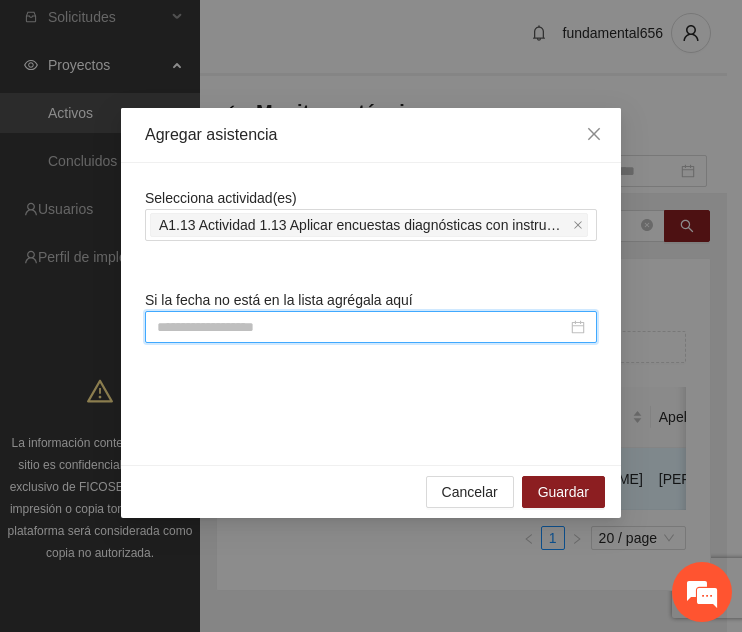 click at bounding box center (362, 327) 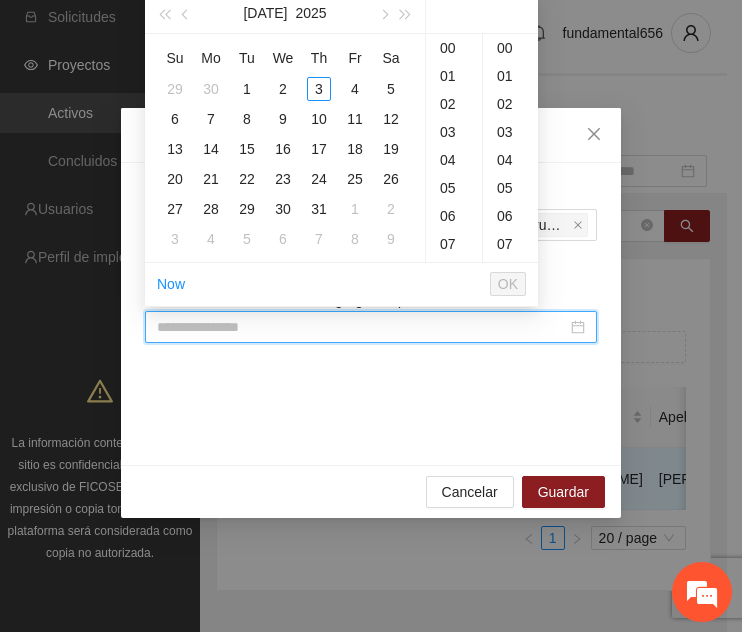 type on "**********" 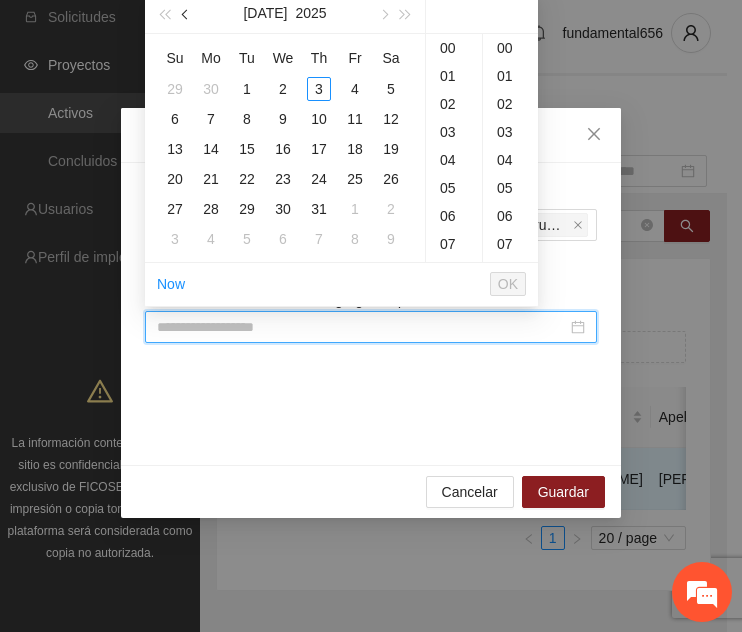 click at bounding box center (187, 15) 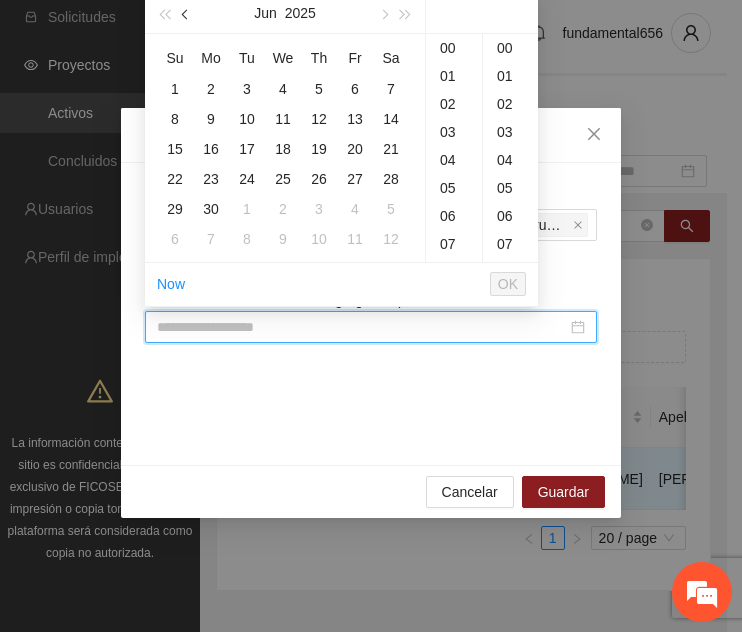click at bounding box center [187, 15] 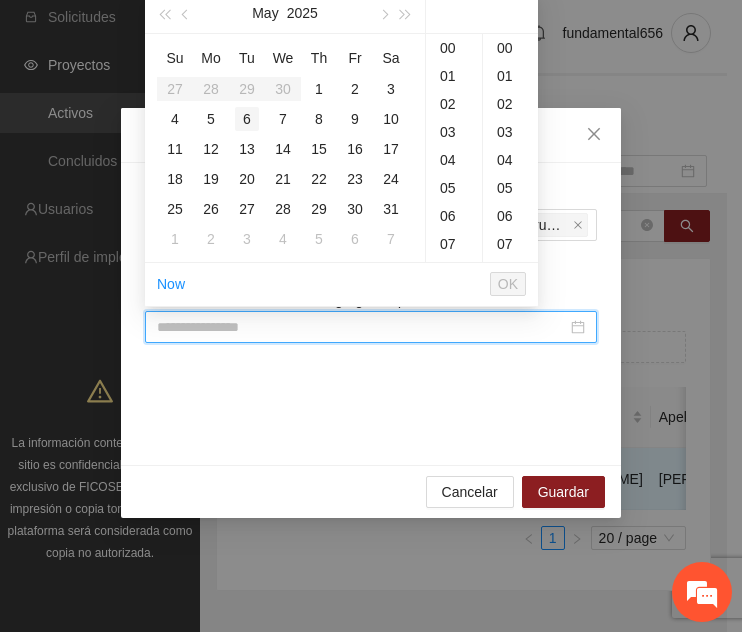 type on "**********" 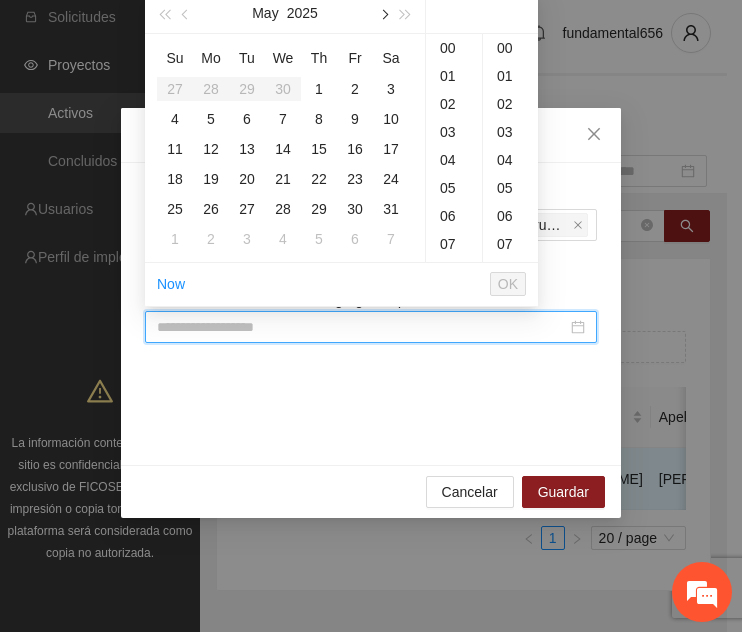 click at bounding box center [383, 15] 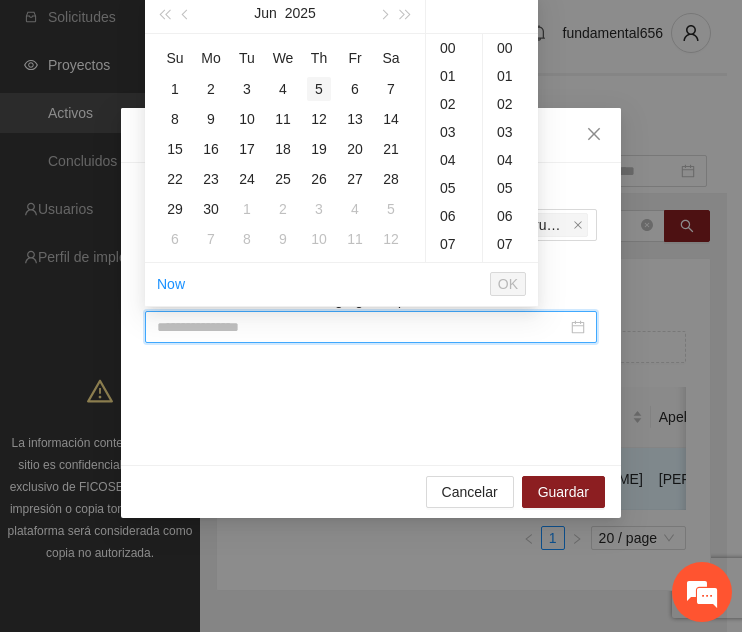 click on "5" at bounding box center [319, 89] 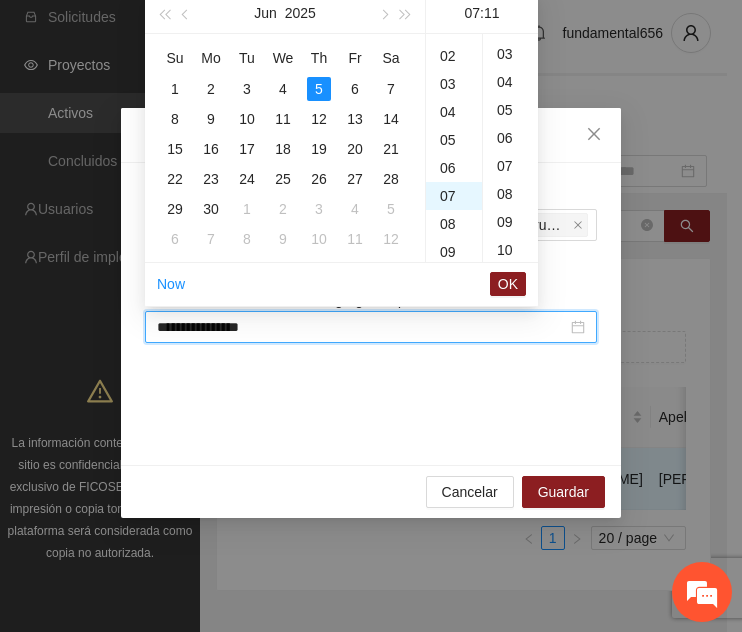 scroll, scrollTop: 163, scrollLeft: 0, axis: vertical 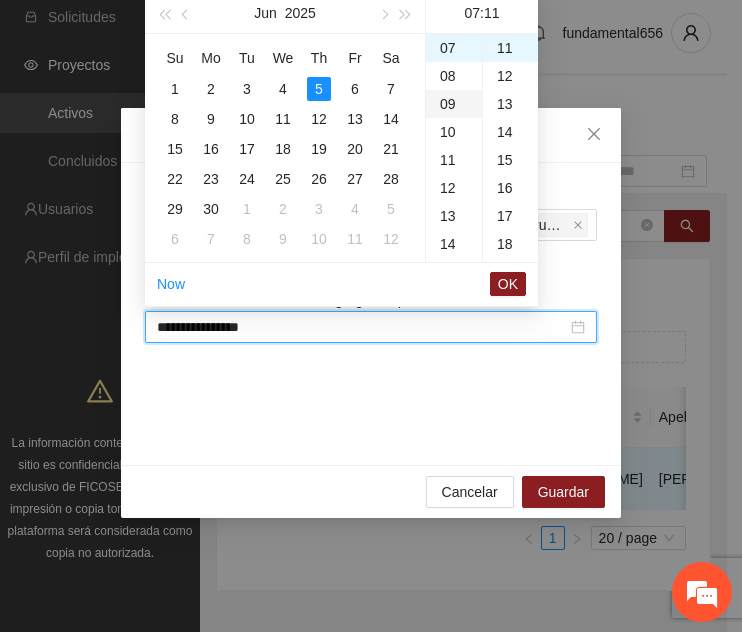 click on "09" at bounding box center (454, 104) 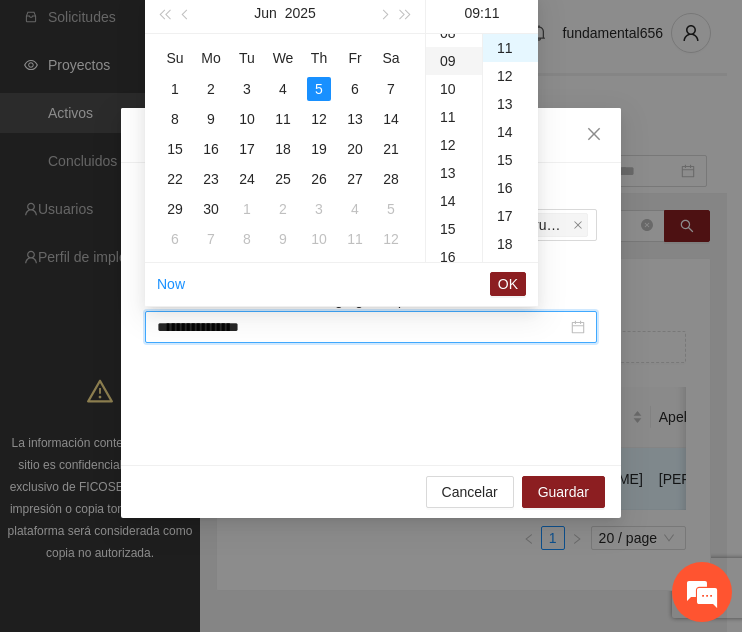 scroll, scrollTop: 252, scrollLeft: 0, axis: vertical 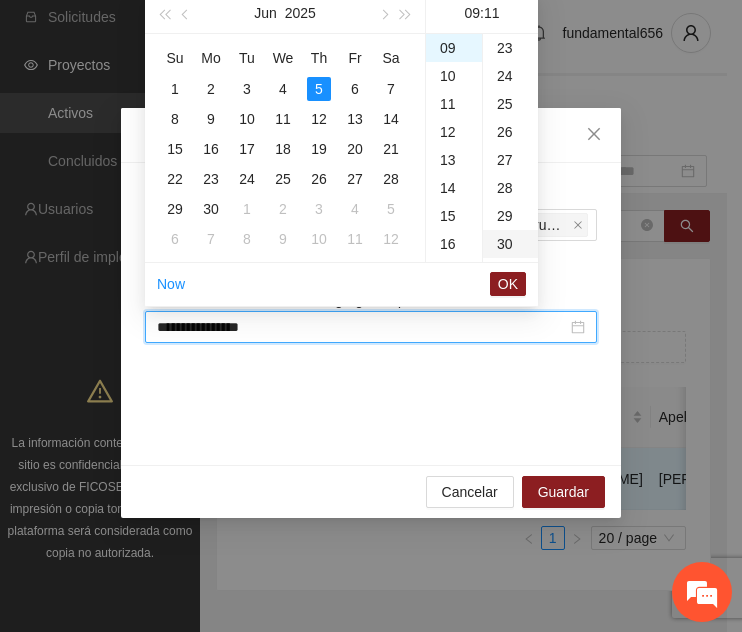 click on "30" at bounding box center [510, 244] 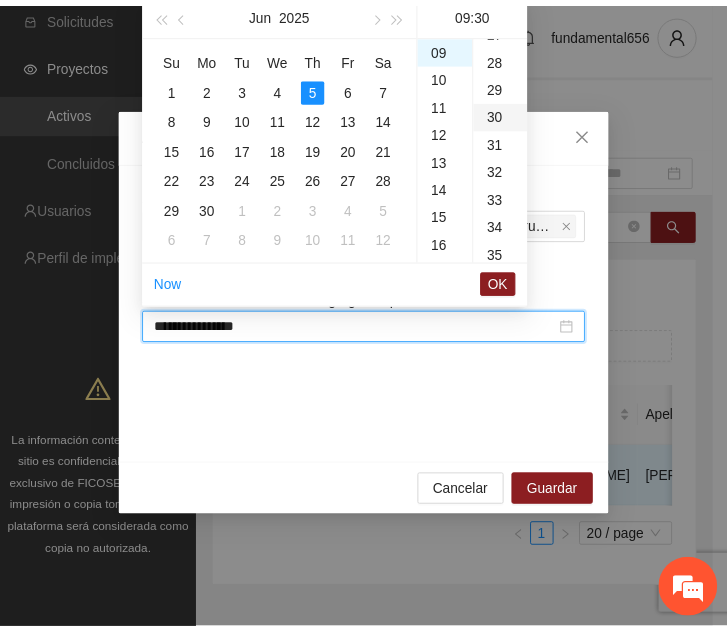 scroll, scrollTop: 840, scrollLeft: 0, axis: vertical 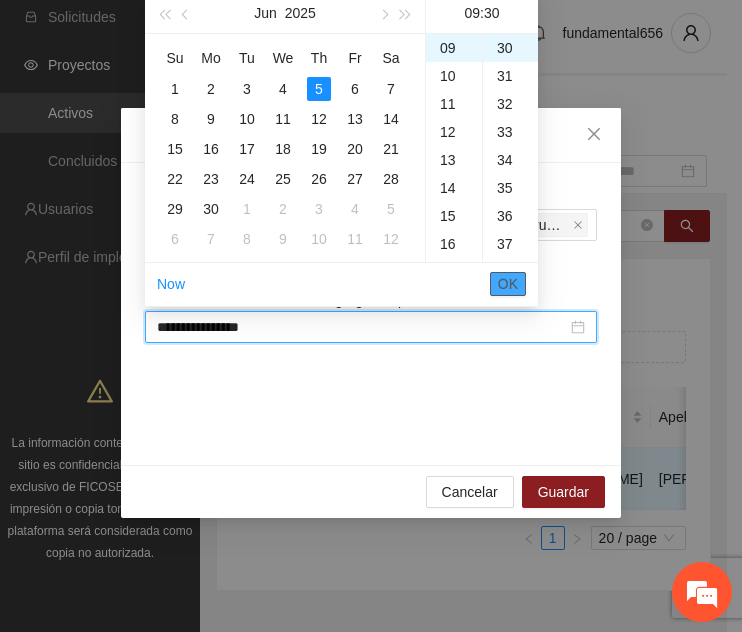 click on "OK" at bounding box center [508, 284] 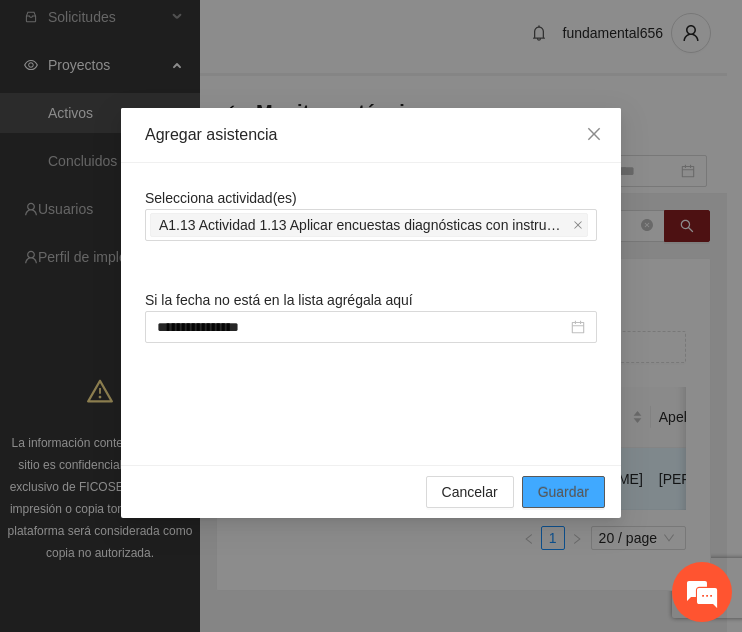 click on "Guardar" at bounding box center [563, 492] 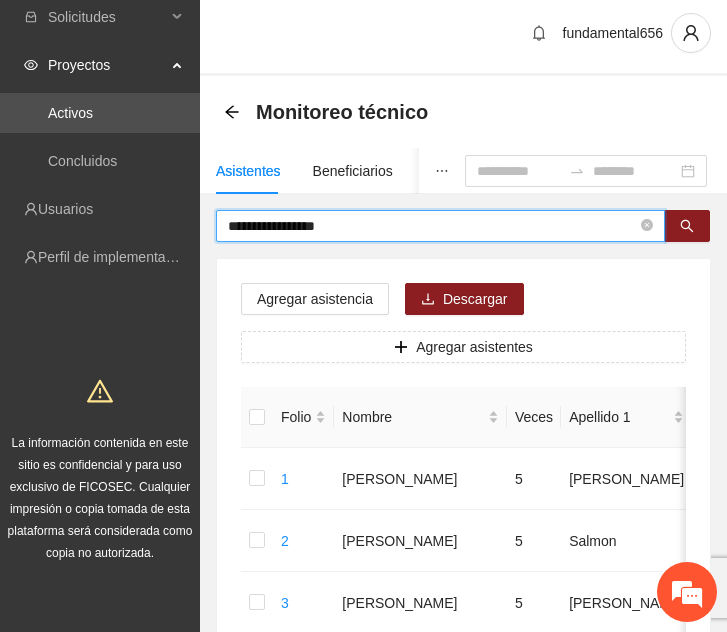 drag, startPoint x: 451, startPoint y: 229, endPoint x: 148, endPoint y: 236, distance: 303.08084 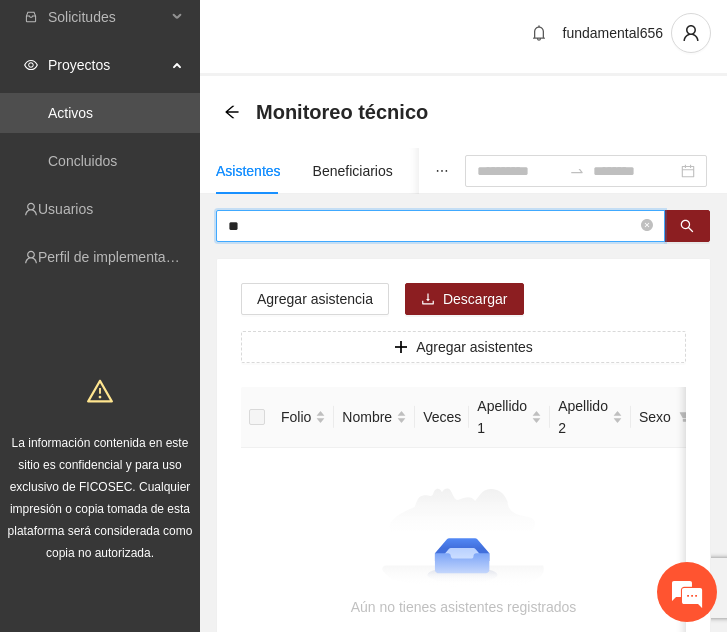 type on "*" 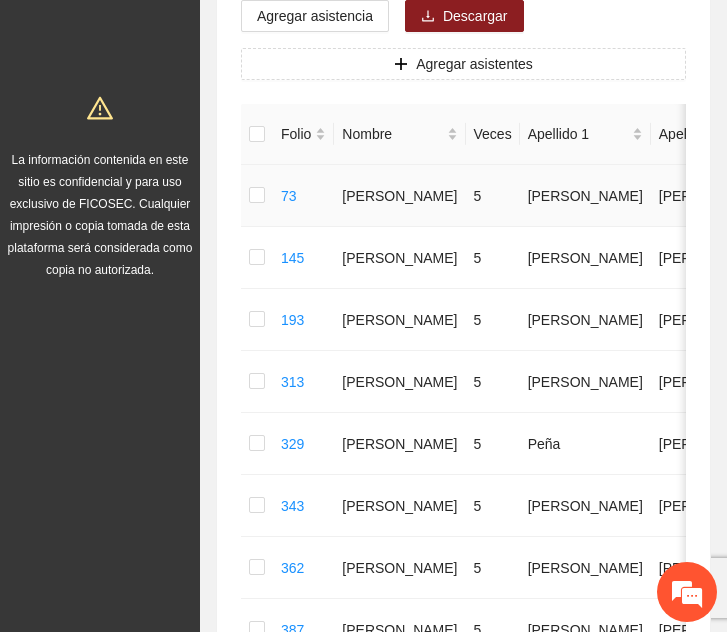scroll, scrollTop: 0, scrollLeft: 0, axis: both 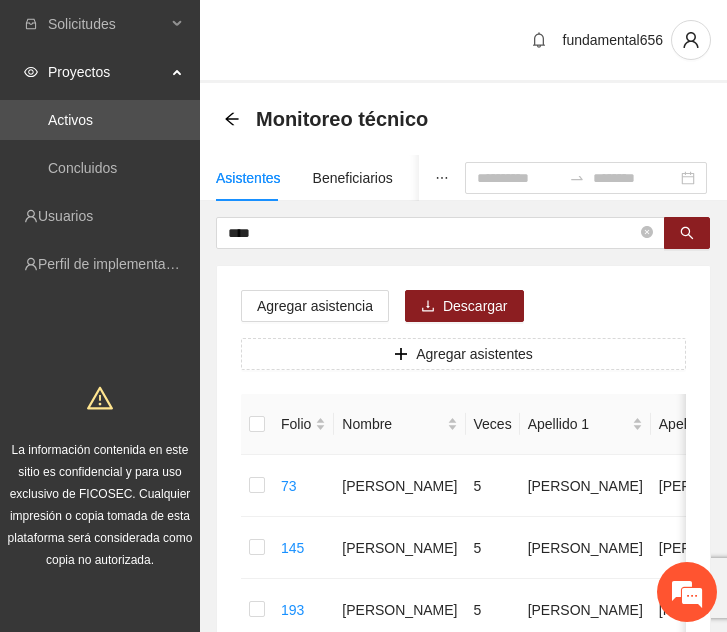 drag, startPoint x: 277, startPoint y: 244, endPoint x: 208, endPoint y: 245, distance: 69.00725 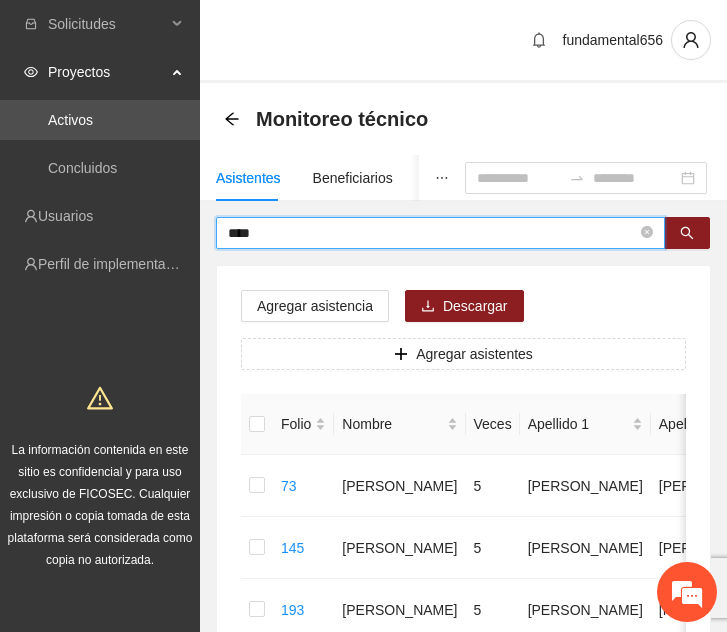 drag, startPoint x: 265, startPoint y: 231, endPoint x: 187, endPoint y: 238, distance: 78.31347 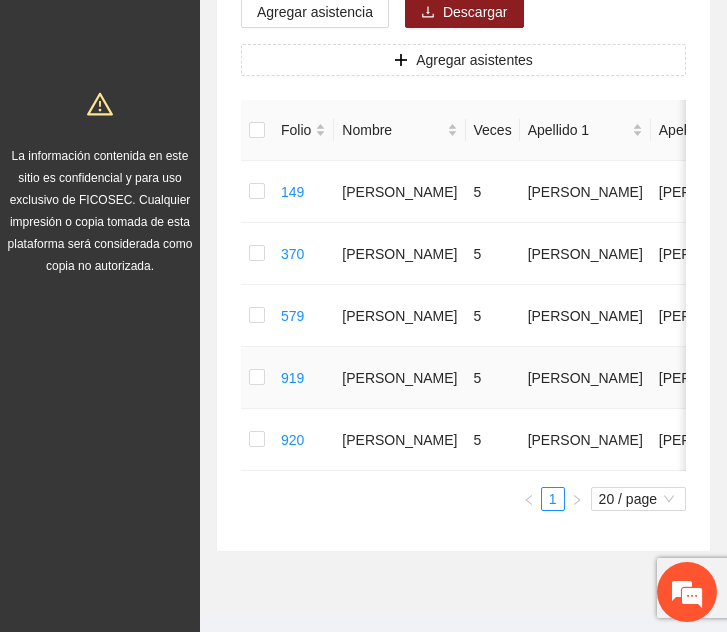 scroll, scrollTop: 0, scrollLeft: 0, axis: both 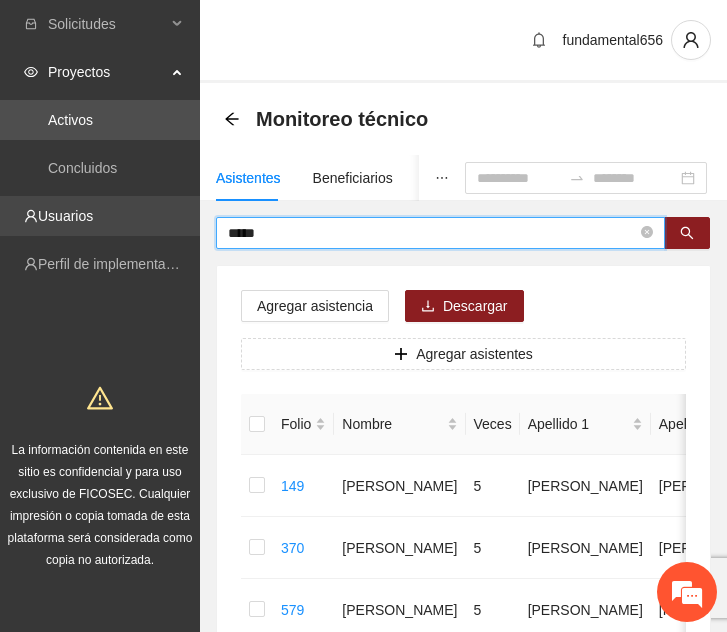 drag, startPoint x: 315, startPoint y: 233, endPoint x: 154, endPoint y: 236, distance: 161.02795 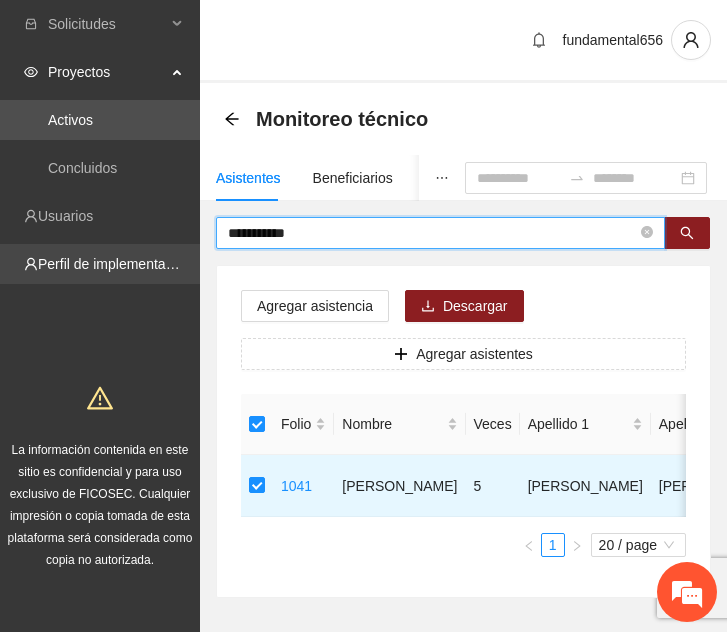 drag, startPoint x: 356, startPoint y: 227, endPoint x: 184, endPoint y: 244, distance: 172.83807 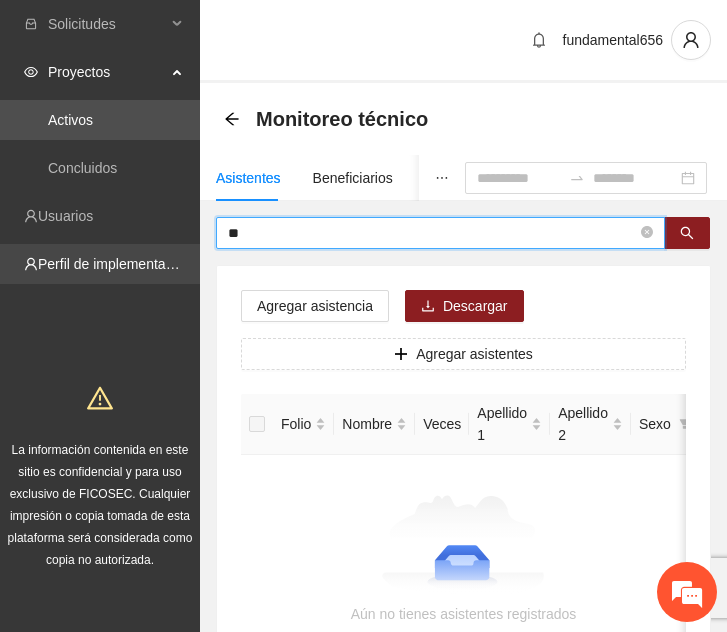 type on "*" 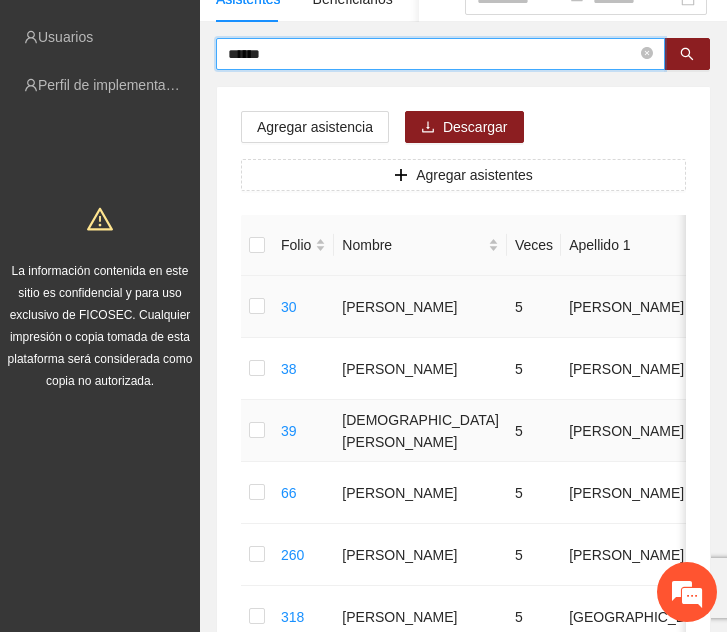 scroll, scrollTop: 180, scrollLeft: 0, axis: vertical 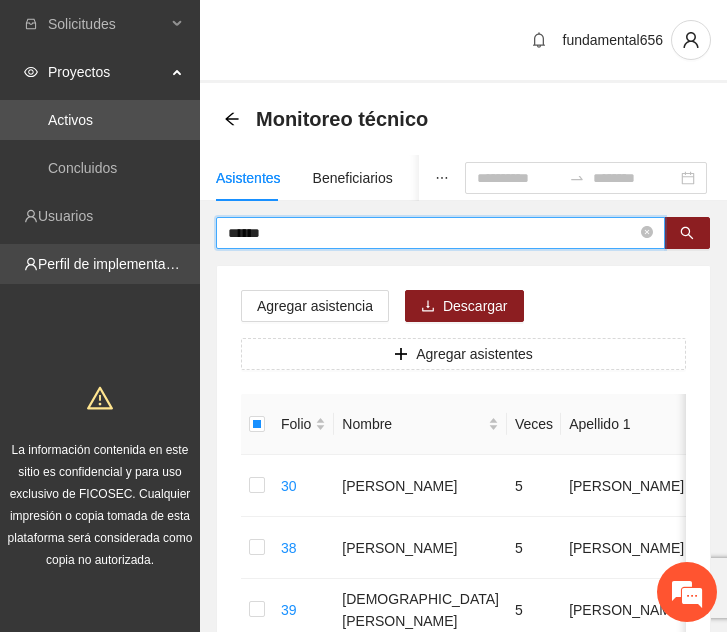 drag, startPoint x: 327, startPoint y: 229, endPoint x: 150, endPoint y: 246, distance: 177.81451 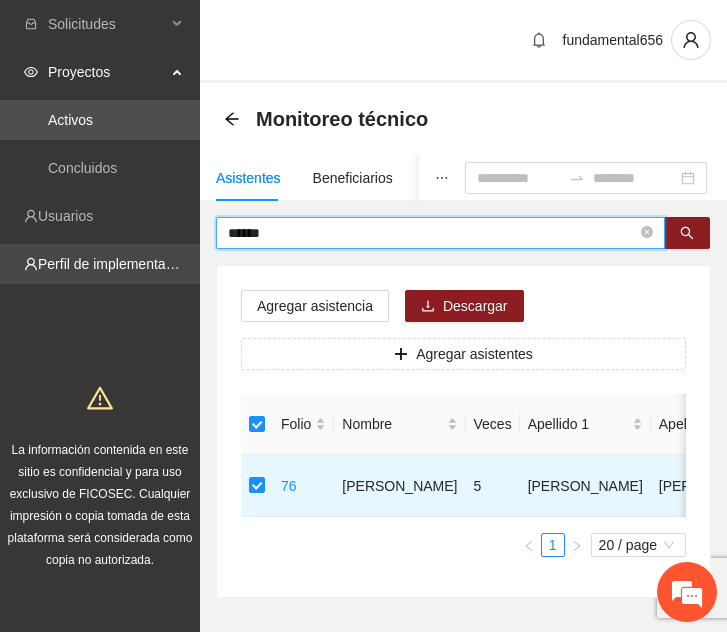 drag, startPoint x: 324, startPoint y: 229, endPoint x: 135, endPoint y: 244, distance: 189.5943 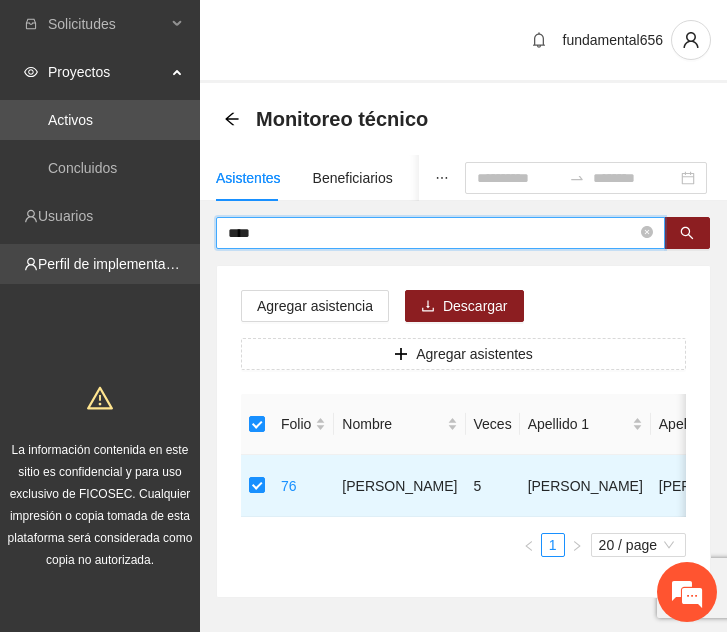 type on "****" 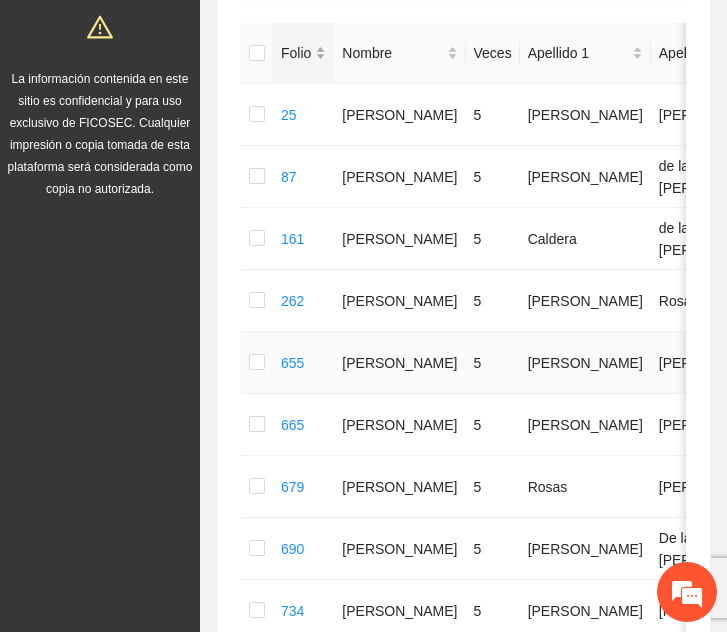 scroll, scrollTop: 375, scrollLeft: 0, axis: vertical 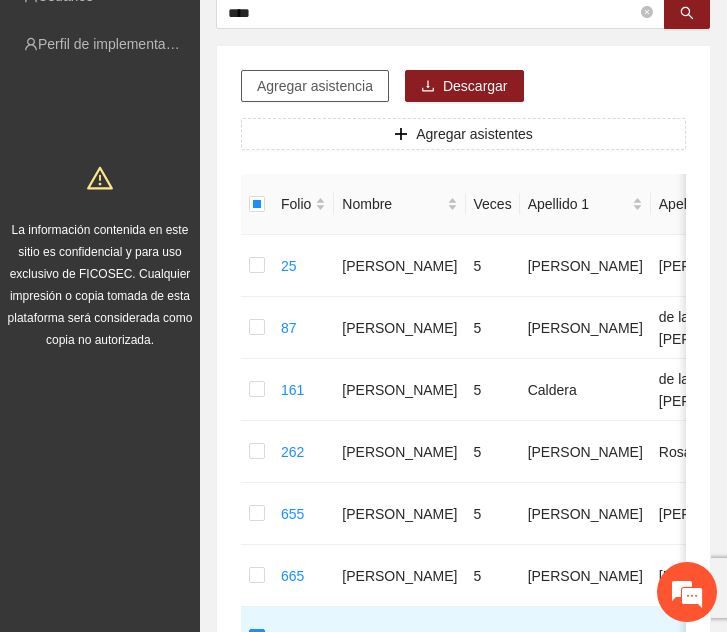 click on "Agregar asistencia" at bounding box center [315, 86] 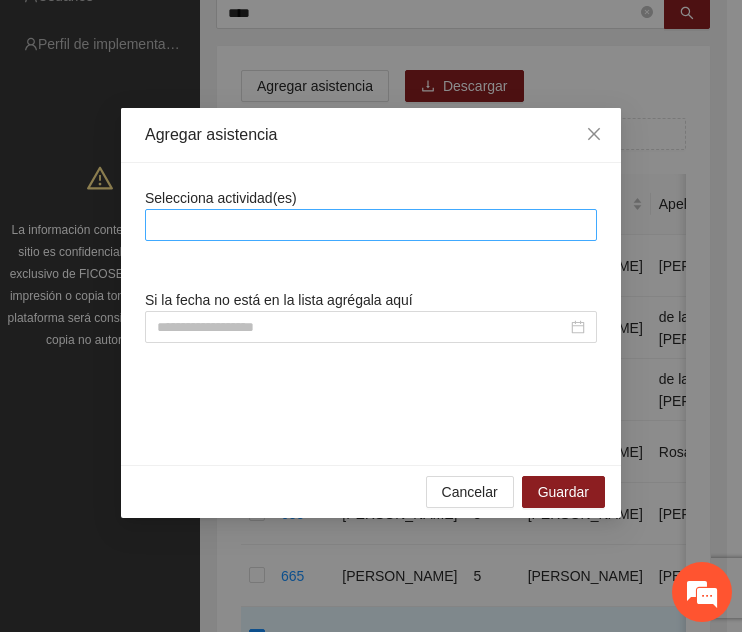 click at bounding box center [371, 225] 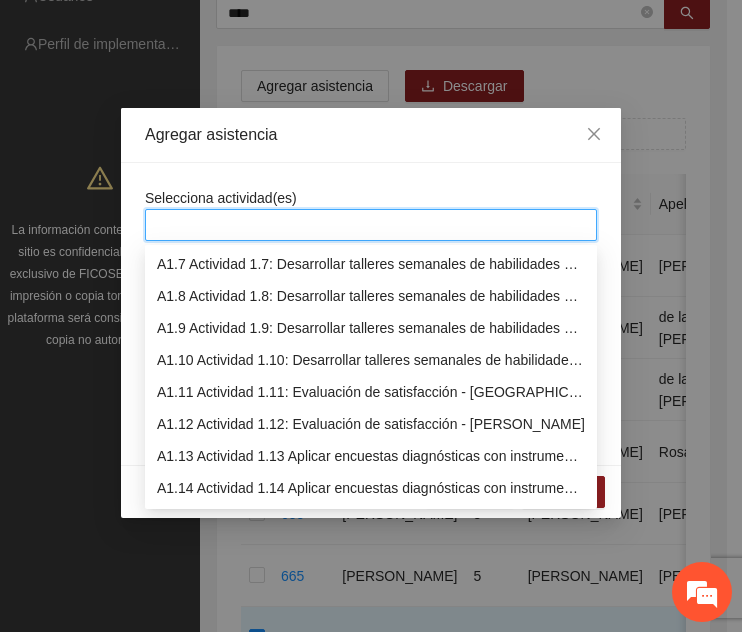 scroll, scrollTop: 196, scrollLeft: 0, axis: vertical 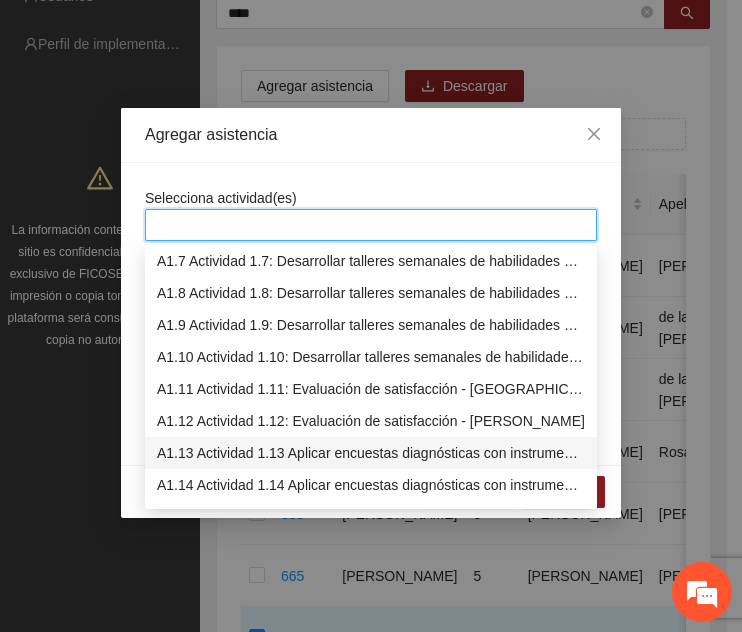 click on "A1.13 Actividad 1.13 Aplicar encuestas diagnósticas con instrumento Posit, en [GEOGRAPHIC_DATA]" at bounding box center (371, 453) 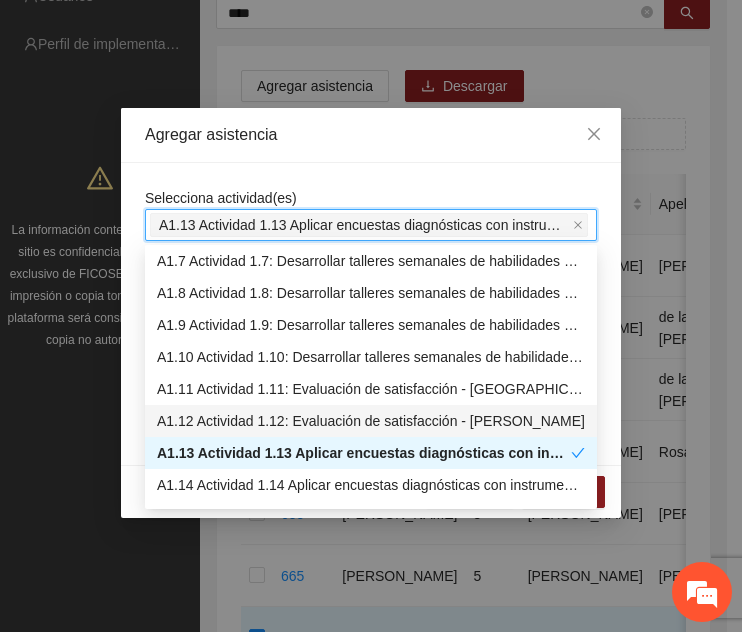 click on "Selecciona actividad(es) A1.13 Actividad 1.13 Aplicar encuestas diagnósticas con instrumento Posit, en [GEOGRAPHIC_DATA]   Si la fecha no está en la lista agrégala aquí" at bounding box center [371, 314] 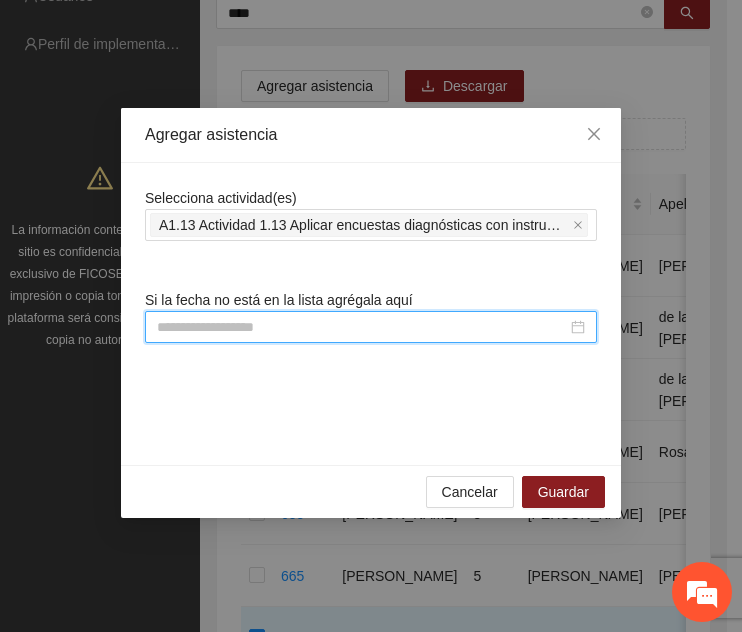 click at bounding box center (362, 327) 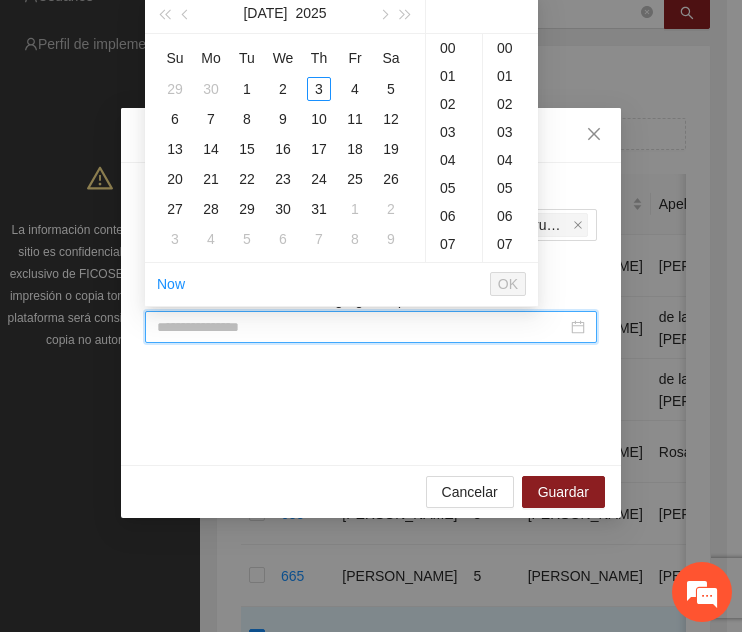 type on "**********" 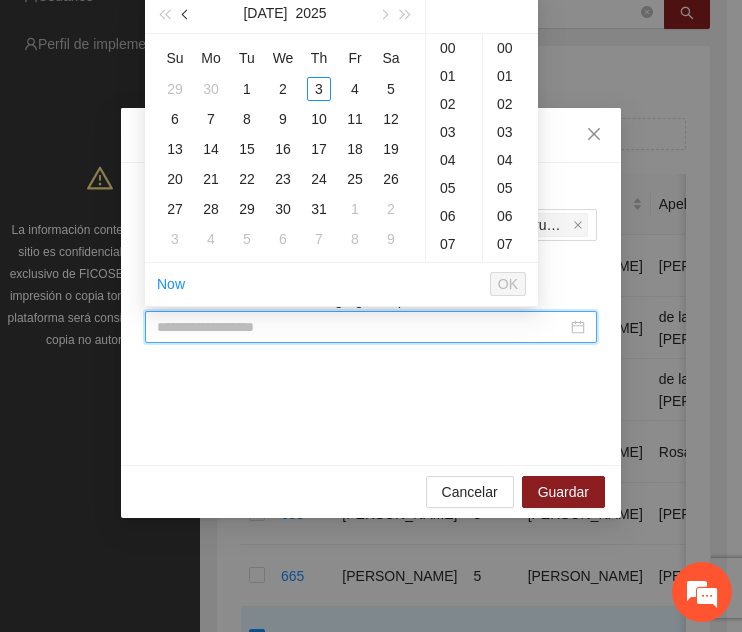 click at bounding box center [187, 15] 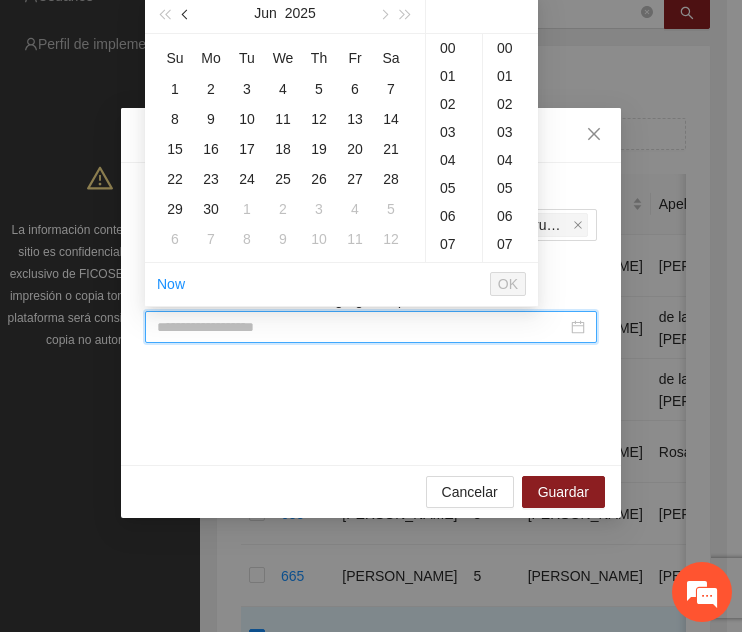 click at bounding box center (187, 15) 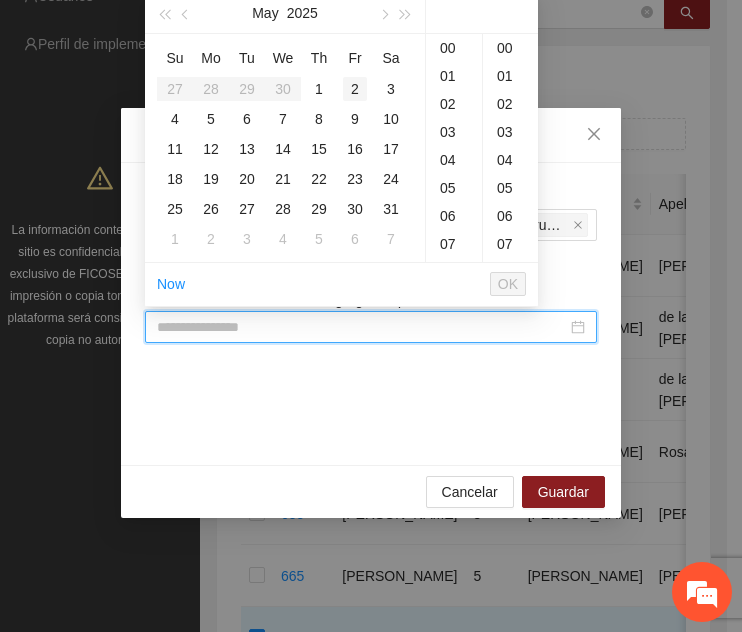 click on "2" at bounding box center (355, 89) 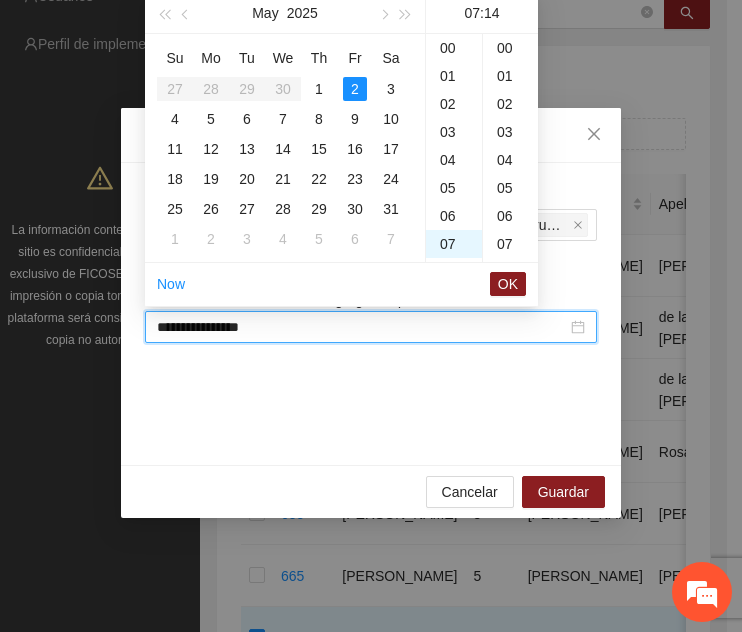 scroll, scrollTop: 196, scrollLeft: 0, axis: vertical 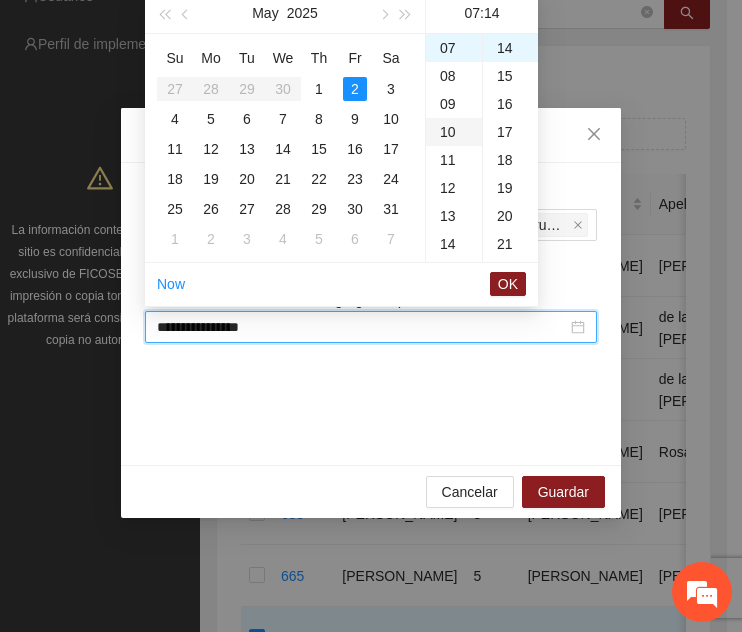 click on "10" at bounding box center [454, 132] 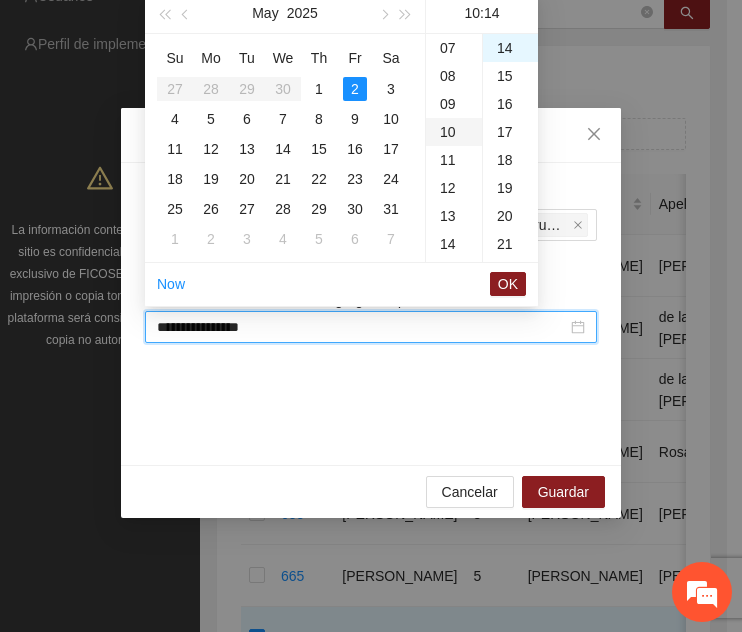 scroll, scrollTop: 280, scrollLeft: 0, axis: vertical 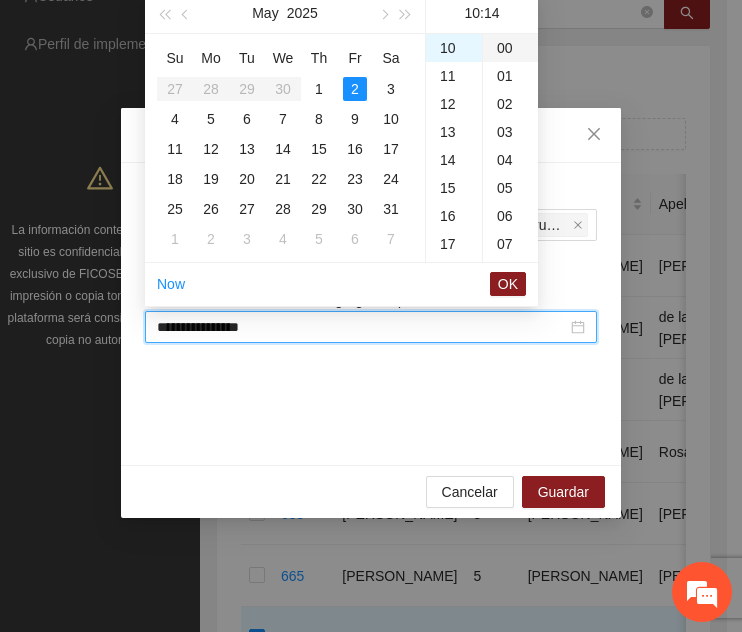 click on "00" at bounding box center (510, 48) 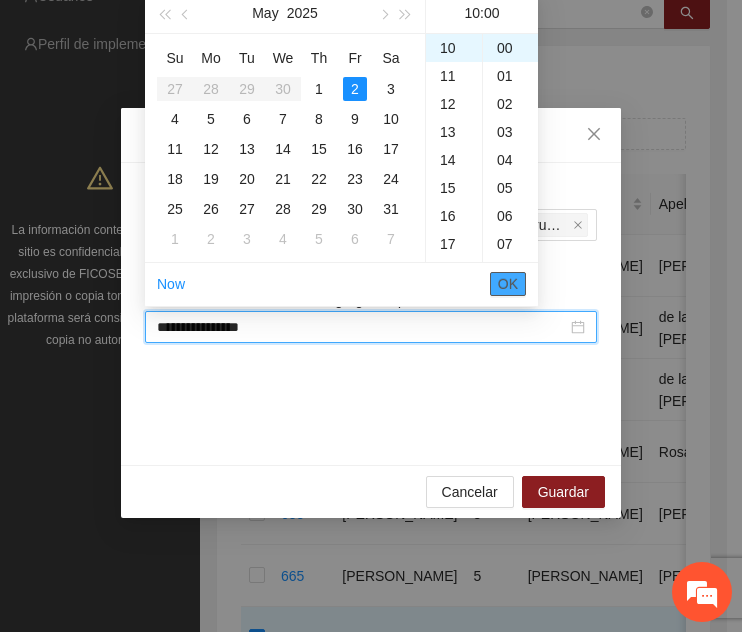 click on "OK" at bounding box center (508, 284) 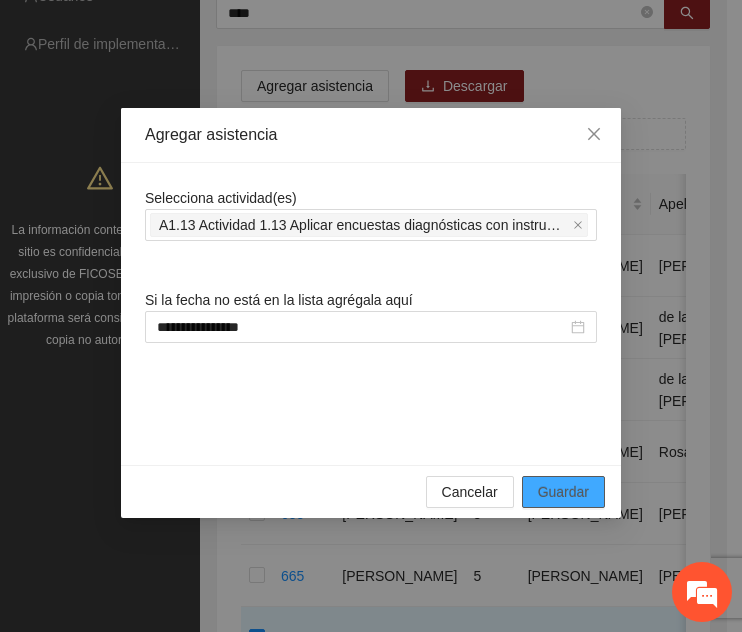 click on "Guardar" at bounding box center [563, 492] 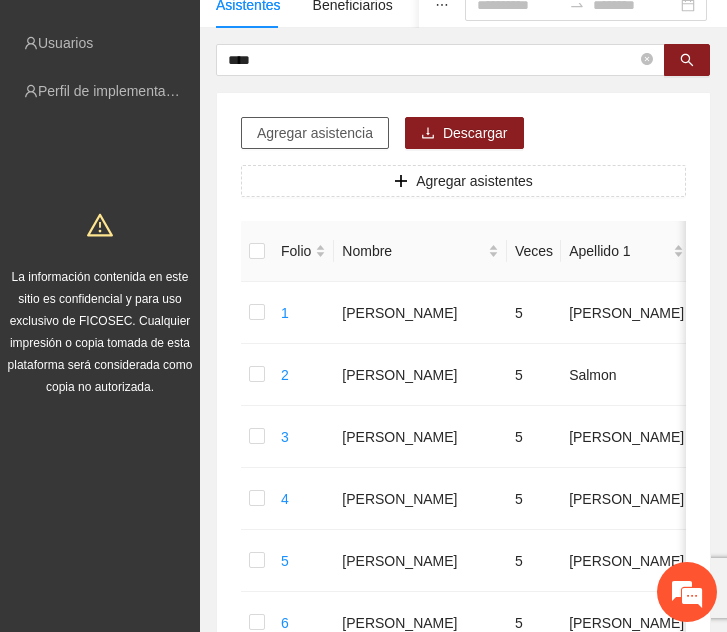 scroll, scrollTop: 171, scrollLeft: 0, axis: vertical 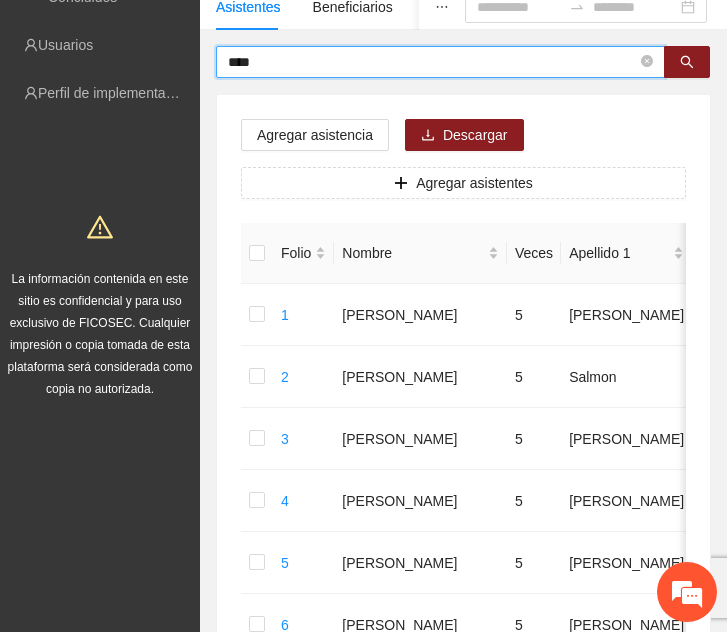 click on "****" at bounding box center [432, 62] 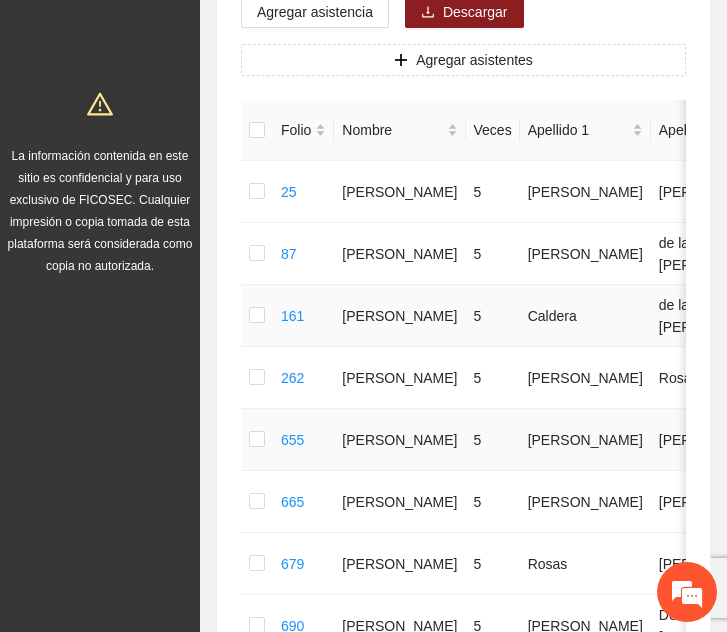 scroll, scrollTop: 320, scrollLeft: 0, axis: vertical 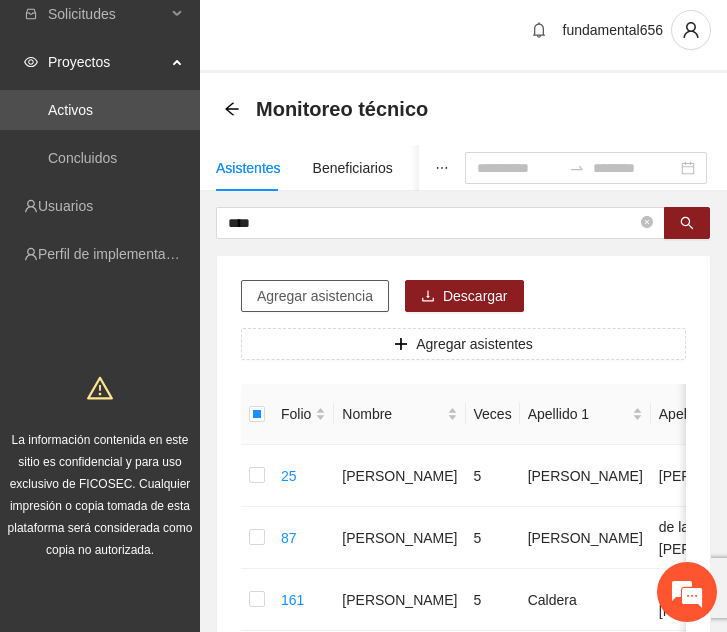 click on "Agregar asistencia" at bounding box center [315, 296] 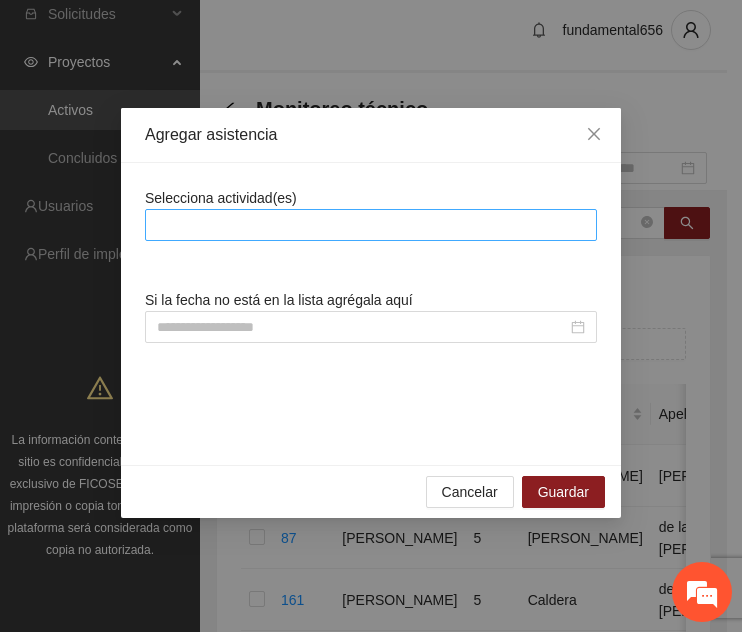 click at bounding box center [371, 225] 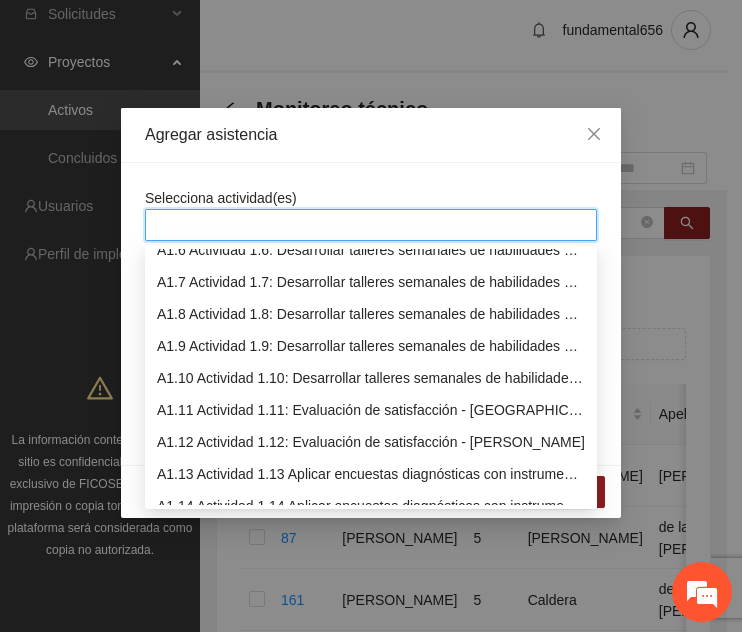 scroll, scrollTop: 178, scrollLeft: 0, axis: vertical 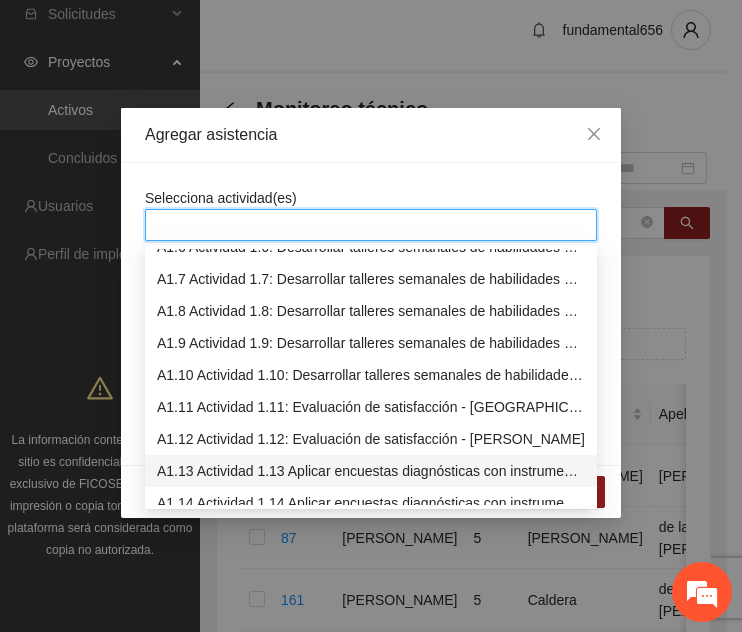 click on "A1.13 Actividad 1.13 Aplicar encuestas diagnósticas con instrumento Posit, en [GEOGRAPHIC_DATA]" at bounding box center (371, 471) 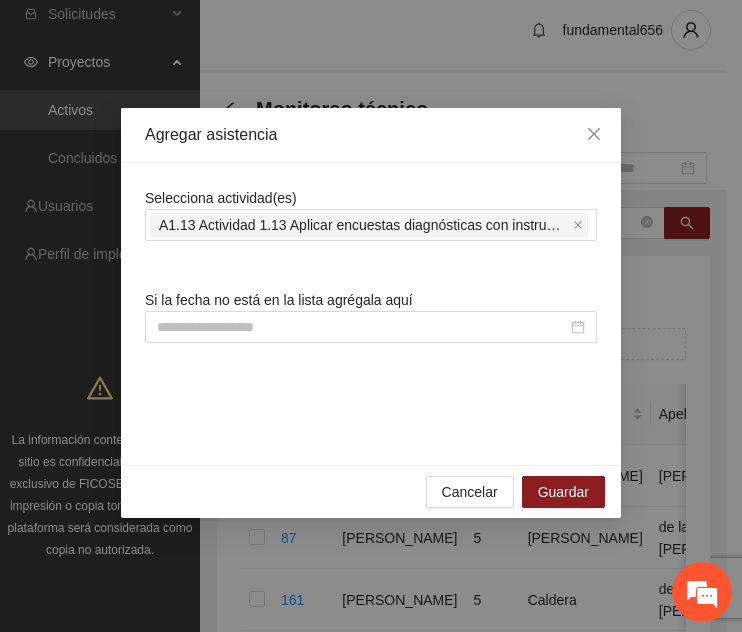 click on "Selecciona actividad(es) A1.13 Actividad 1.13 Aplicar encuestas diagnósticas con instrumento Posit, en [GEOGRAPHIC_DATA]   Si la fecha no está en la lista agrégala aquí" at bounding box center [371, 314] 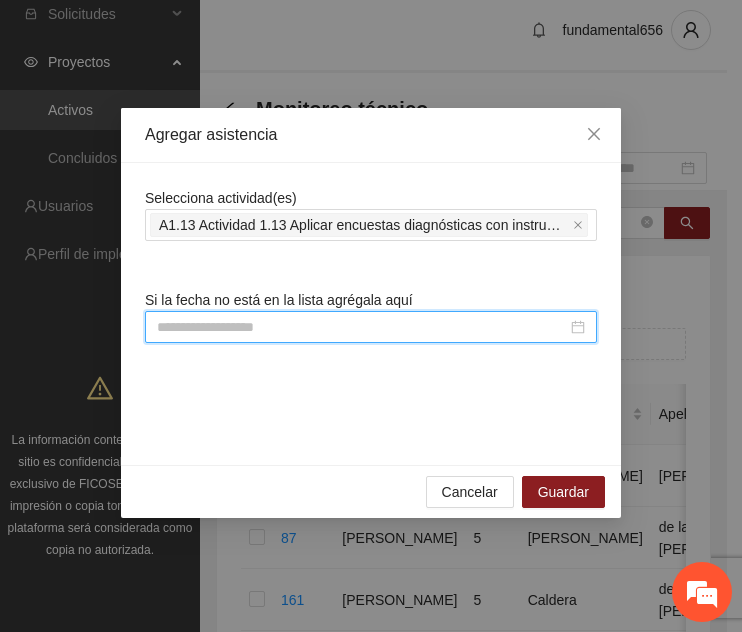 click at bounding box center (362, 327) 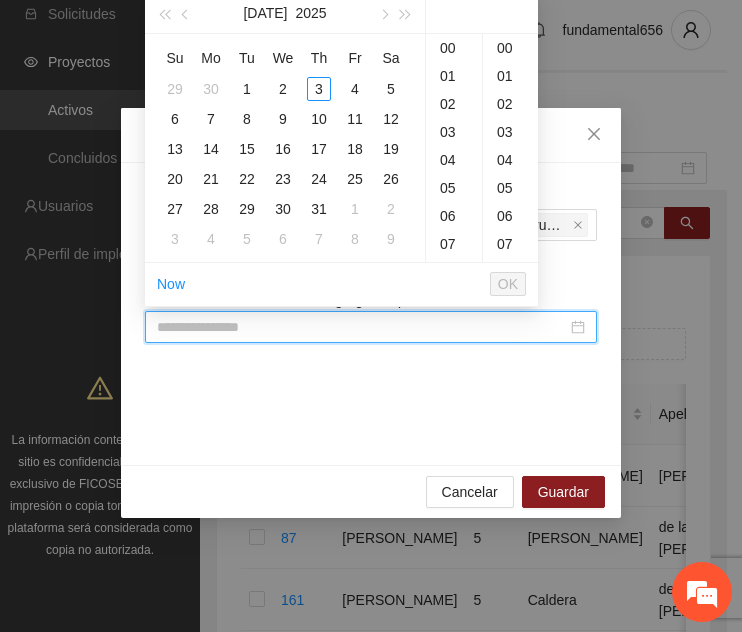 type on "**********" 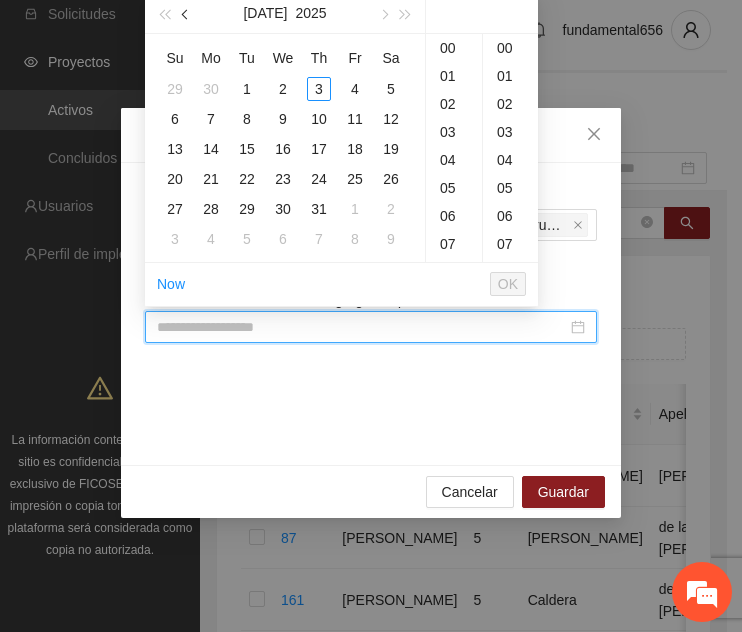 click at bounding box center [186, 13] 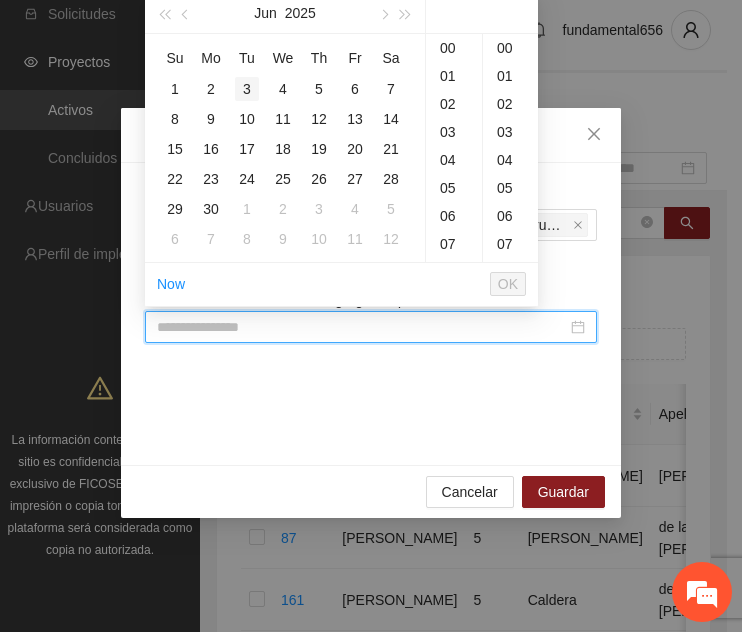 click on "3" at bounding box center [247, 89] 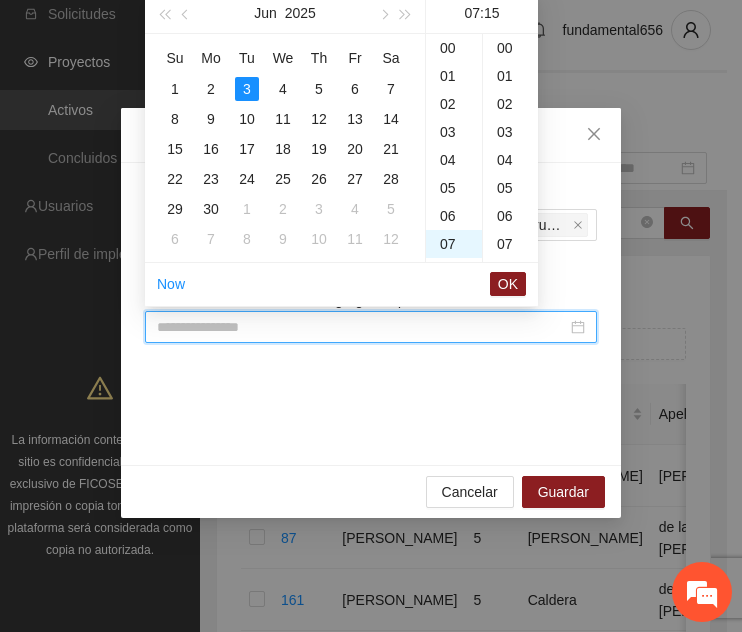 scroll, scrollTop: 147, scrollLeft: 0, axis: vertical 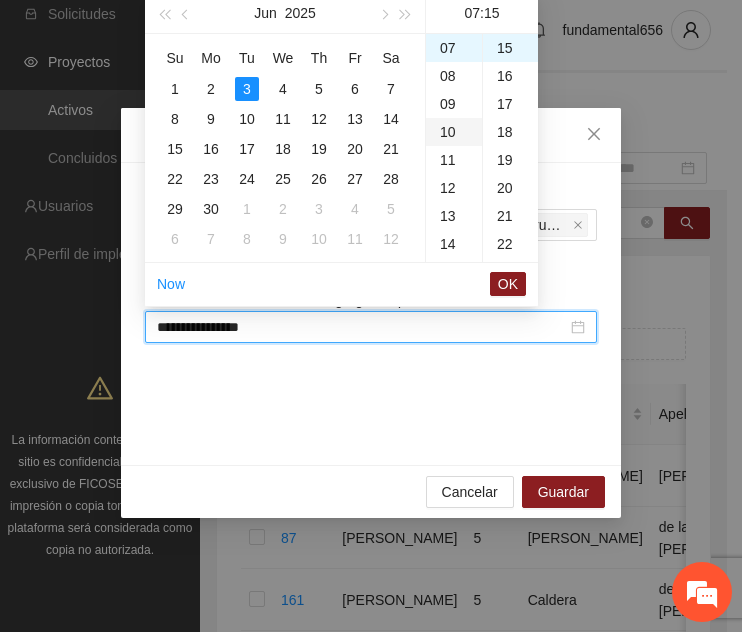 click on "10" at bounding box center (454, 132) 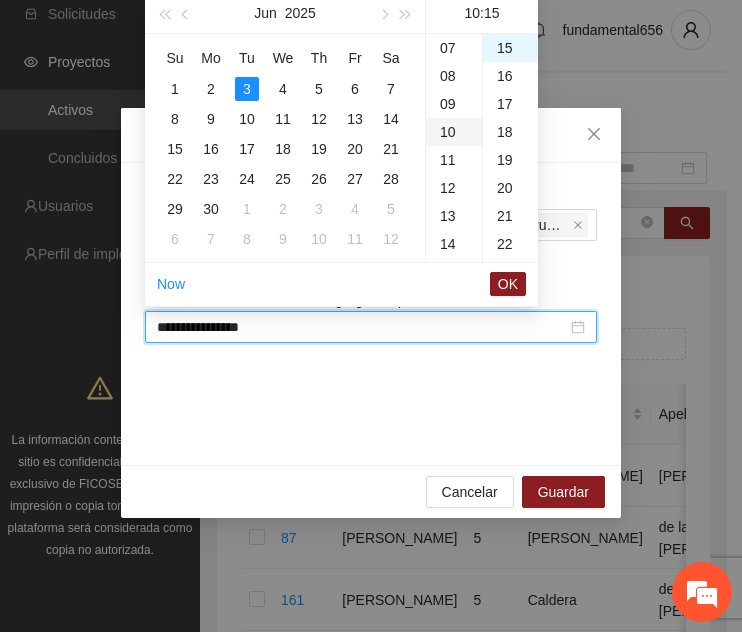 type on "**********" 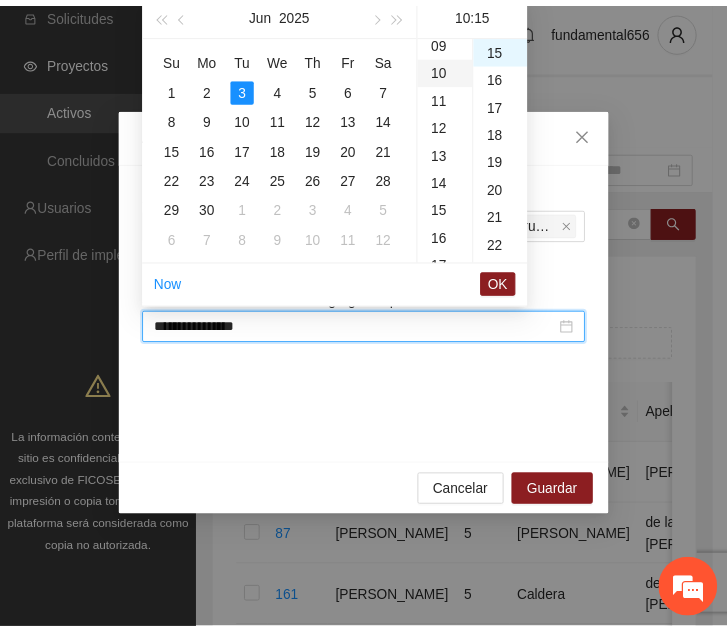 scroll, scrollTop: 280, scrollLeft: 0, axis: vertical 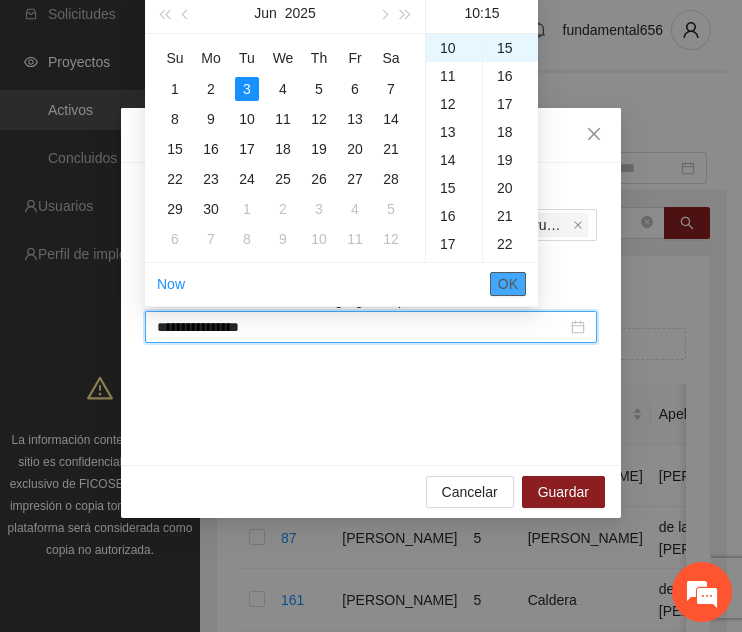 click on "OK" at bounding box center (508, 284) 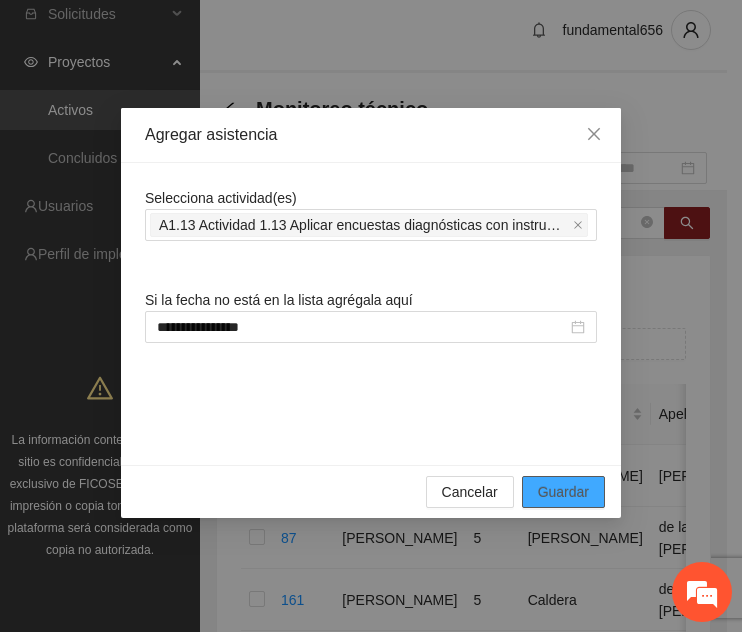 click on "Guardar" at bounding box center (563, 492) 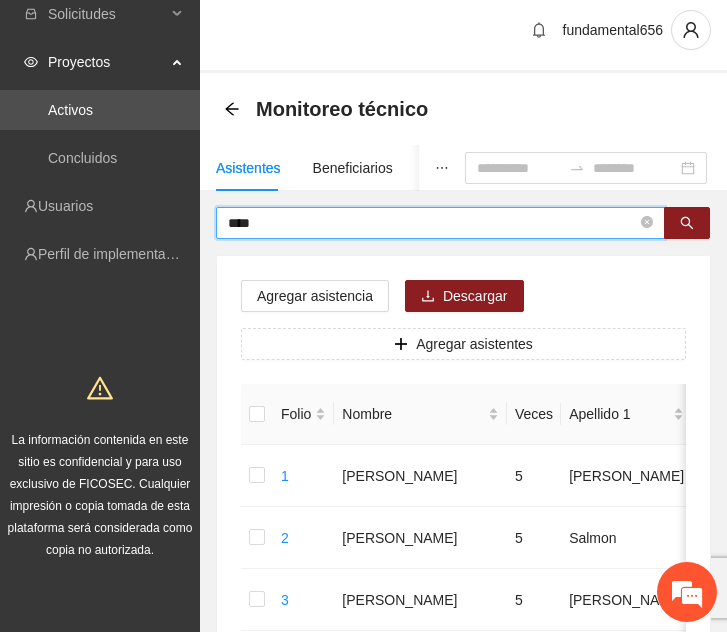 click on "****" at bounding box center [432, 223] 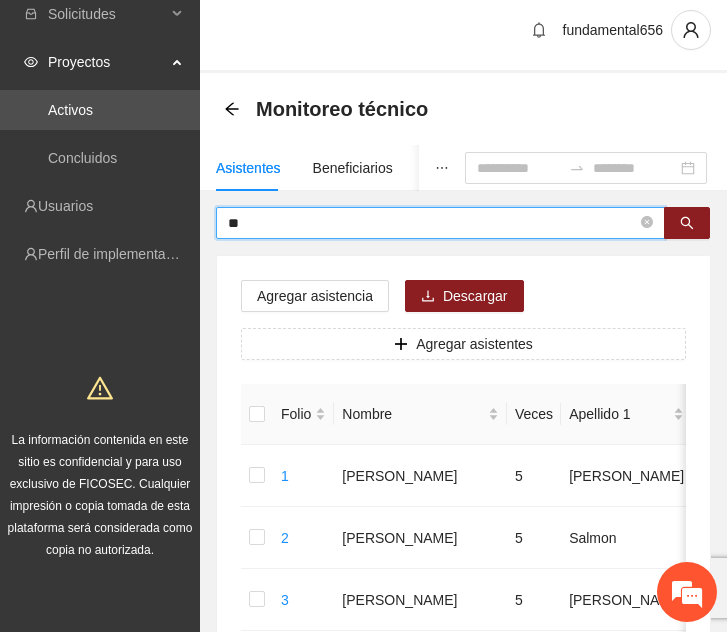 type on "*" 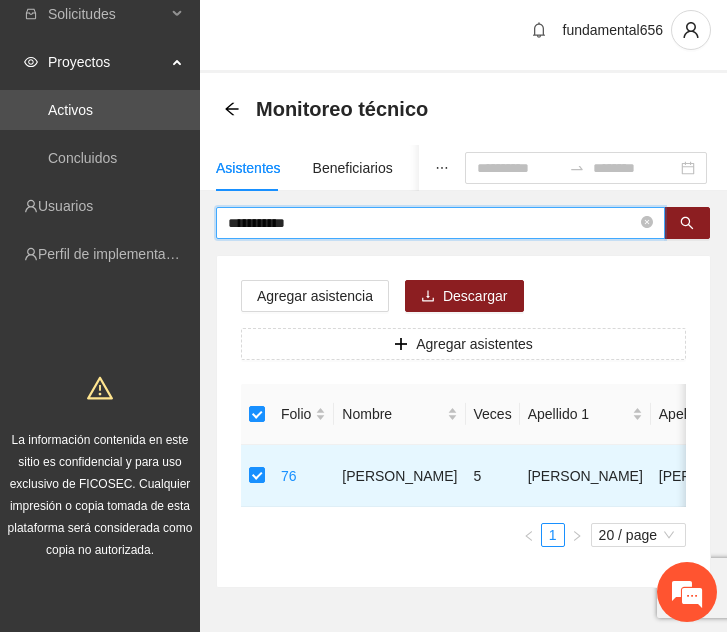 drag, startPoint x: 347, startPoint y: 225, endPoint x: 94, endPoint y: 229, distance: 253.03162 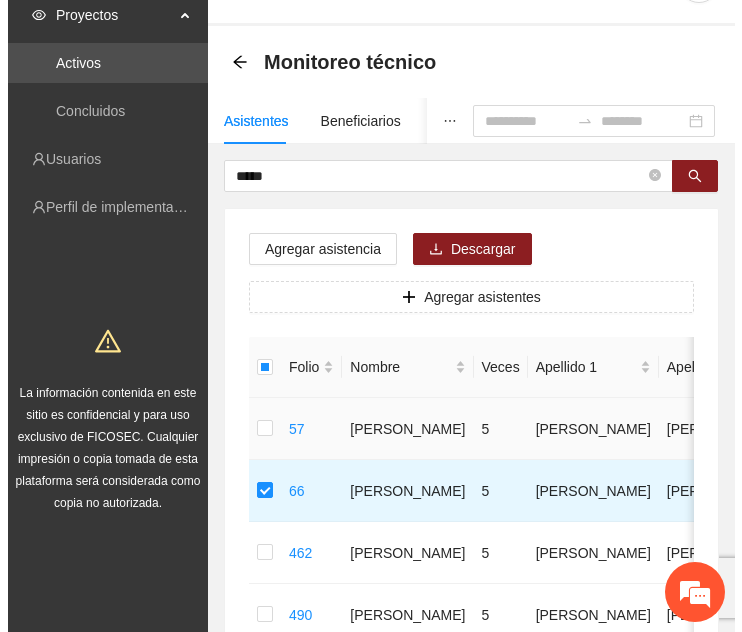 scroll, scrollTop: 58, scrollLeft: 0, axis: vertical 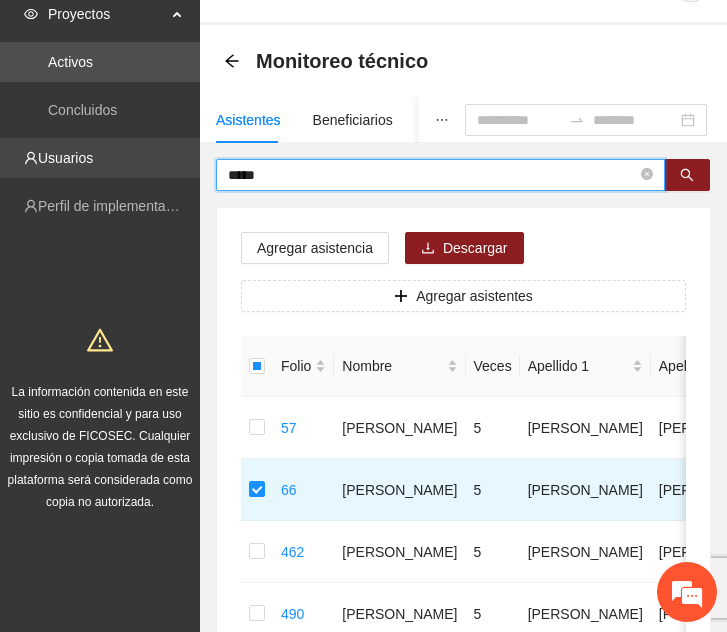 drag, startPoint x: 295, startPoint y: 170, endPoint x: 135, endPoint y: 161, distance: 160.25293 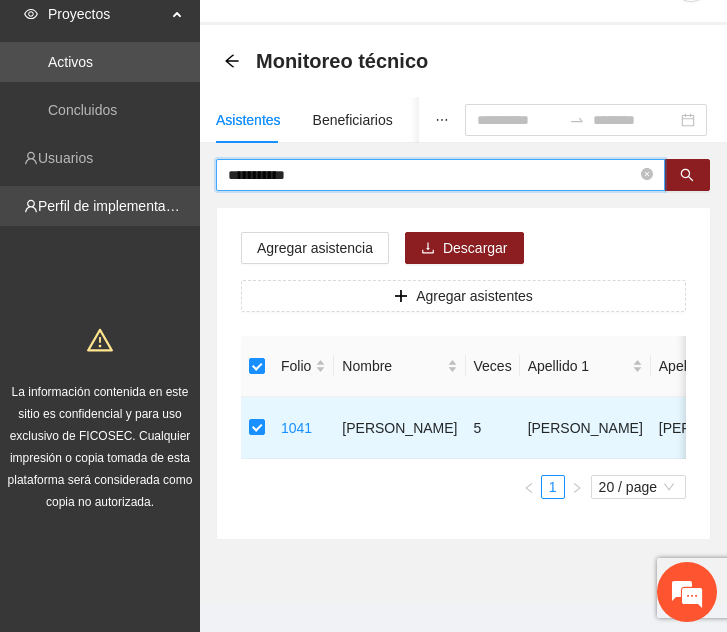 drag, startPoint x: 311, startPoint y: 171, endPoint x: 111, endPoint y: 195, distance: 201.43486 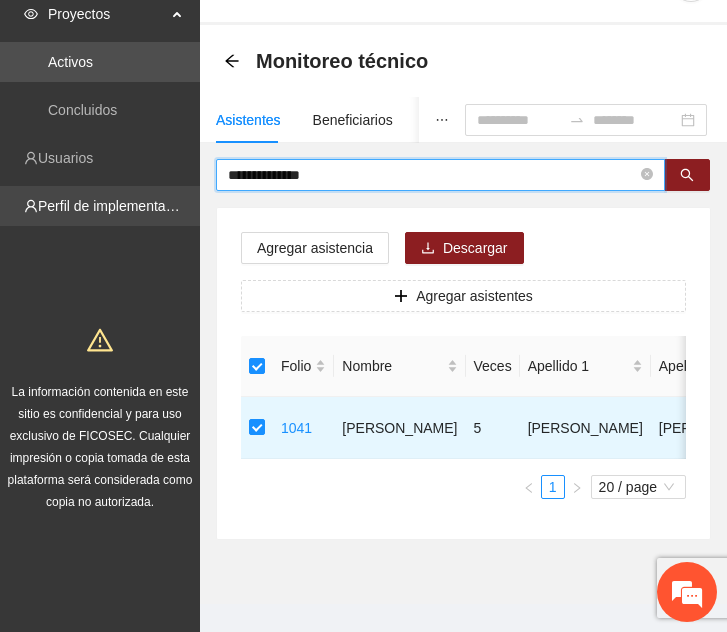type on "**********" 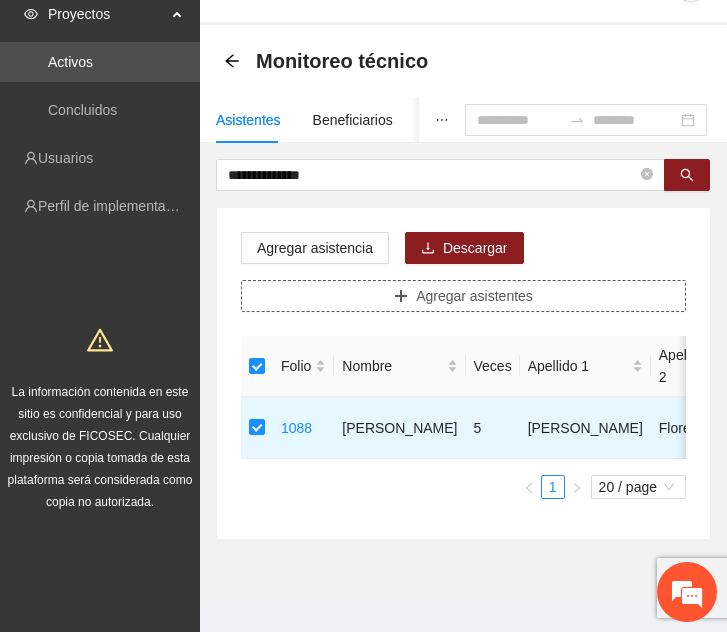 click on "Agregar asistentes" at bounding box center [474, 296] 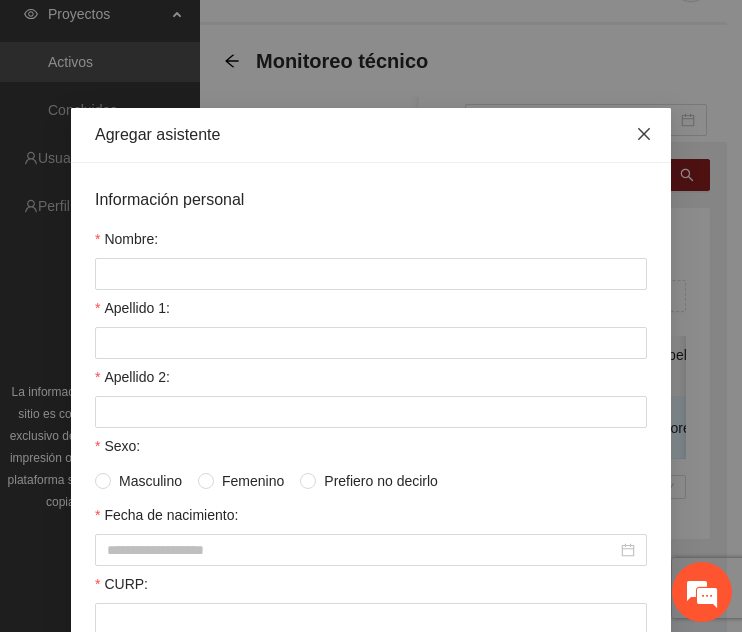 click 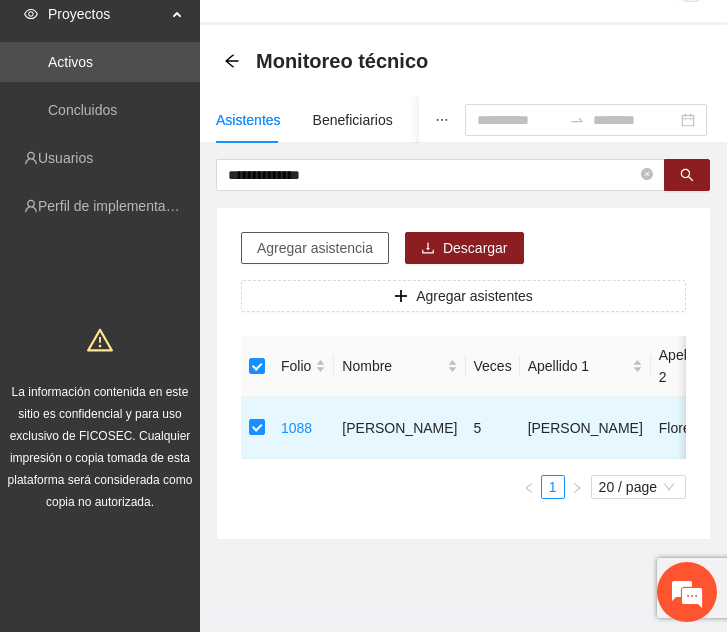 click on "Agregar asistencia" at bounding box center (315, 248) 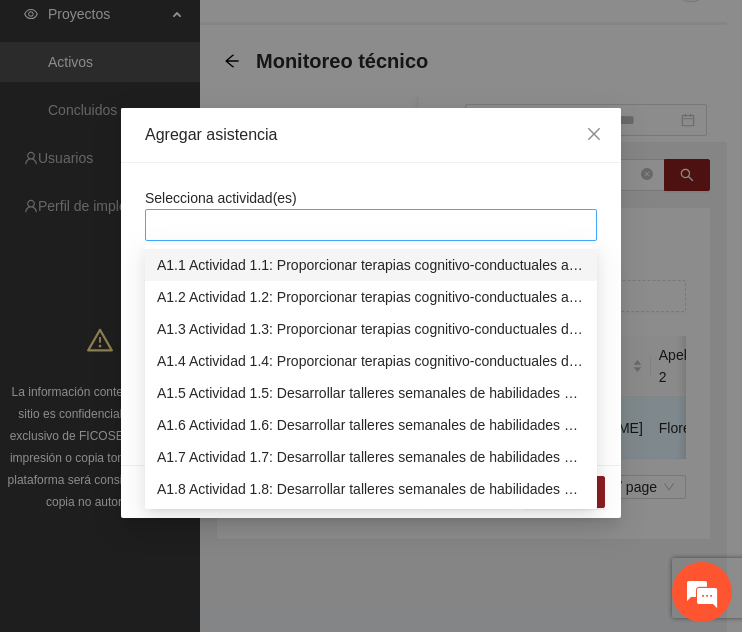 click at bounding box center [371, 225] 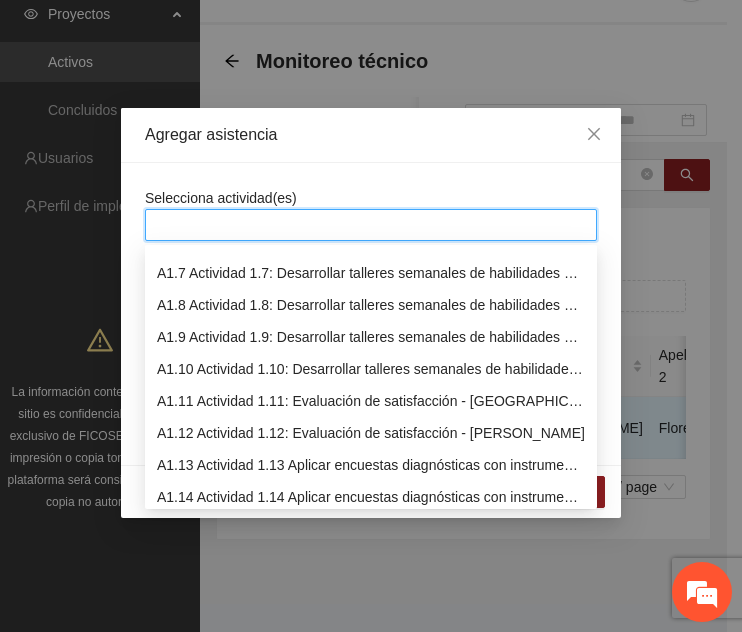 scroll, scrollTop: 187, scrollLeft: 0, axis: vertical 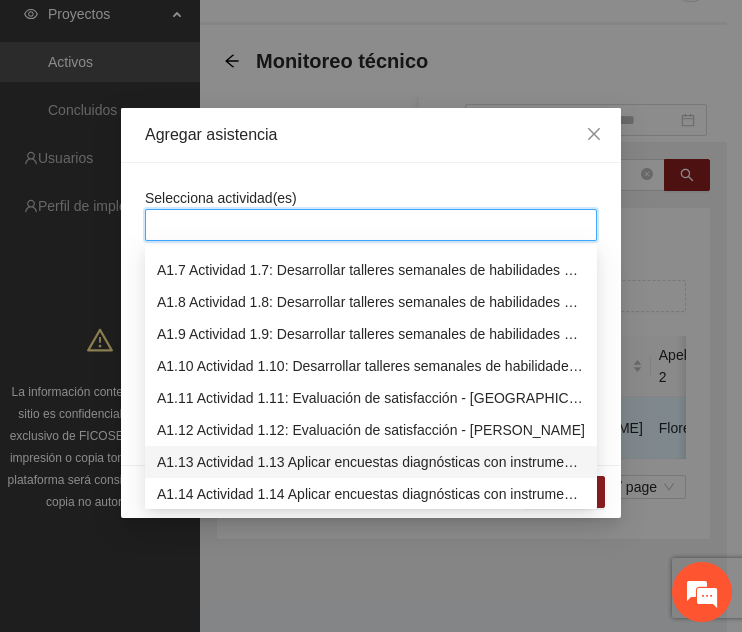 click on "A1.13 Actividad 1.13 Aplicar encuestas diagnósticas con instrumento Posit, en [GEOGRAPHIC_DATA]" at bounding box center [371, 462] 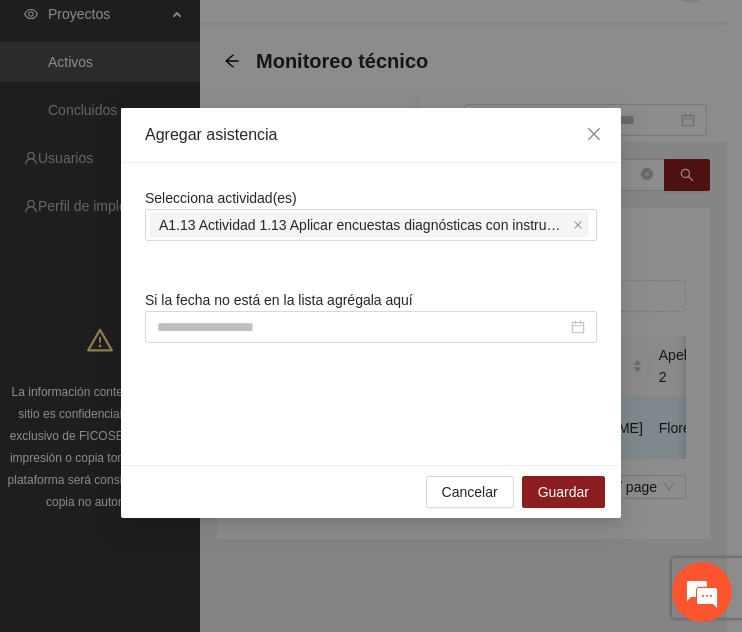 click on "Selecciona actividad(es) A1.13 Actividad 1.13 Aplicar encuestas diagnósticas con instrumento Posit, en [GEOGRAPHIC_DATA]   Si la fecha no está en la lista agrégala aquí" at bounding box center (371, 314) 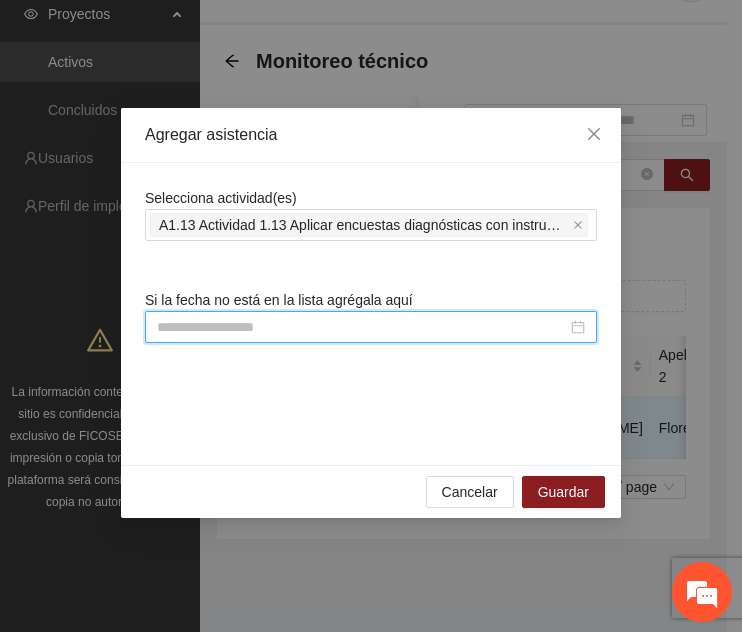 click at bounding box center [362, 327] 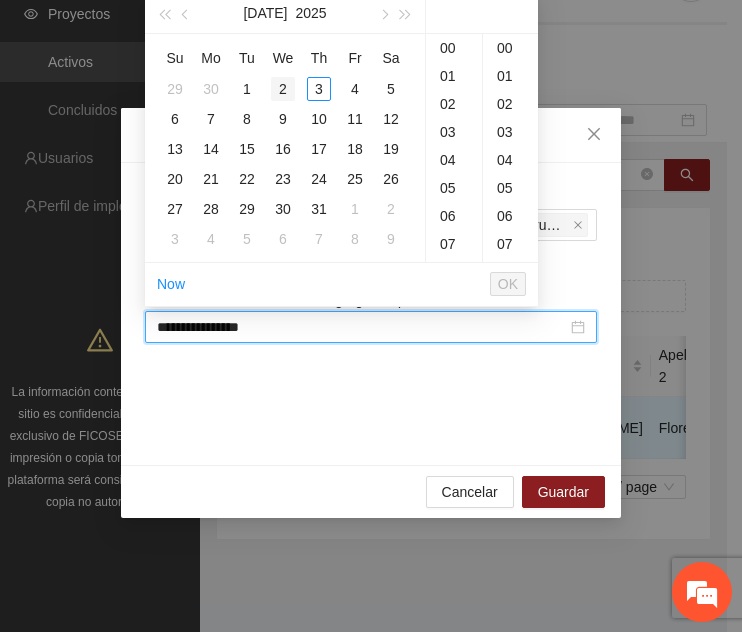 type on "**********" 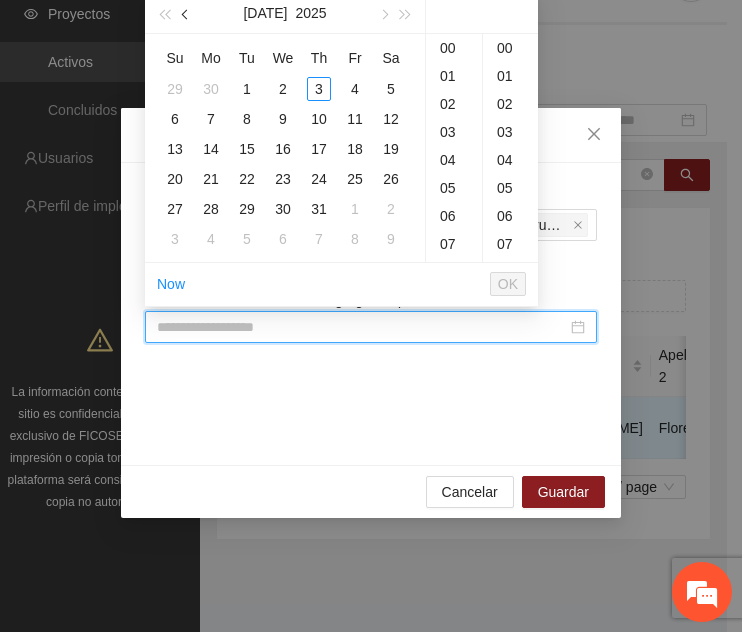 click at bounding box center [187, 15] 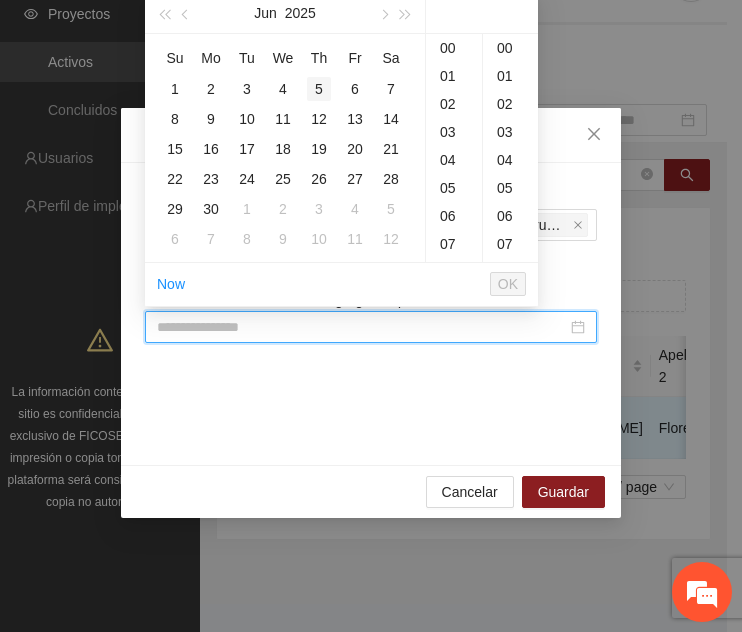 click on "5" at bounding box center [319, 89] 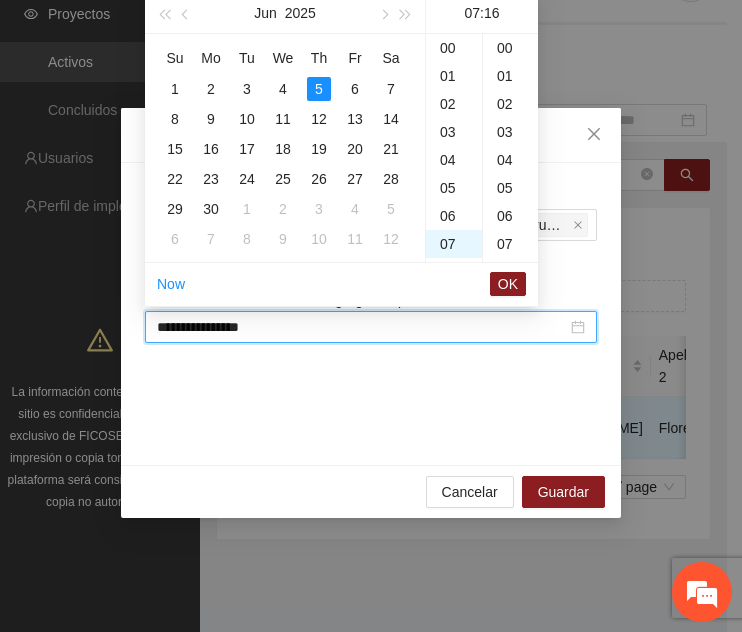 scroll, scrollTop: 196, scrollLeft: 0, axis: vertical 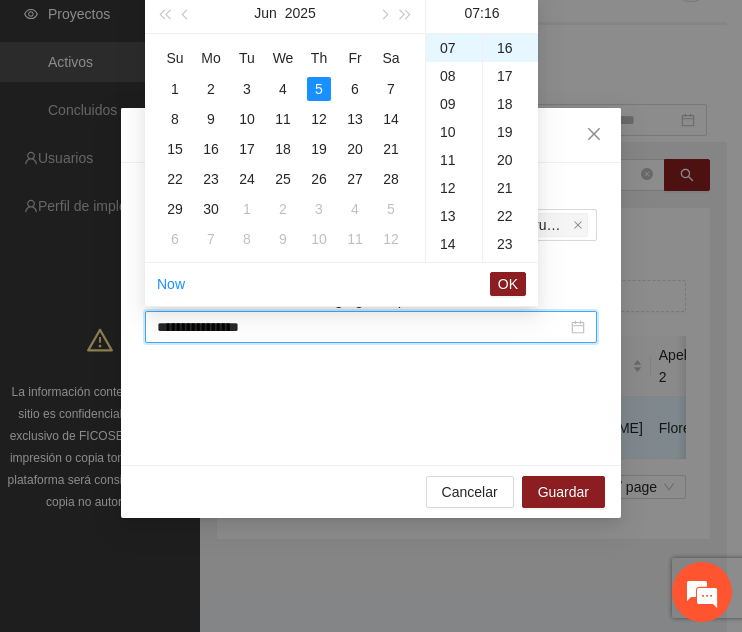 click on "5" at bounding box center [319, 89] 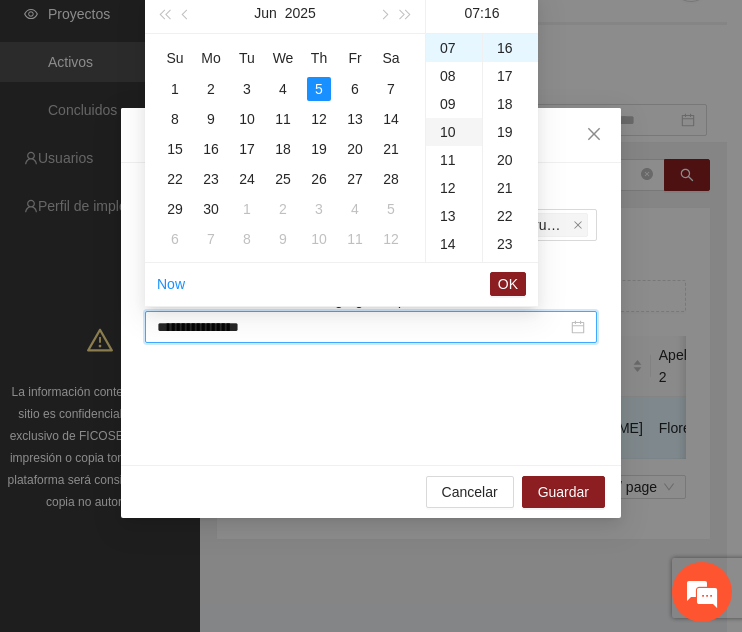 click on "10" at bounding box center (454, 132) 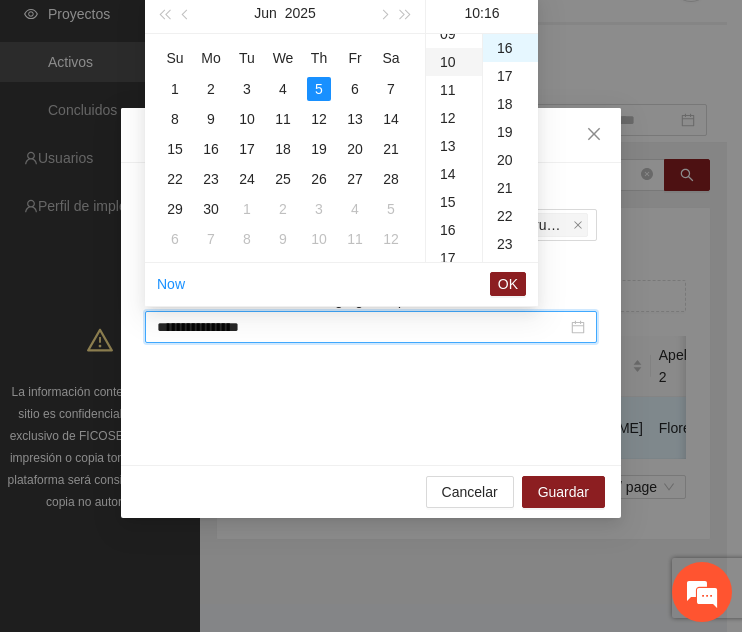 scroll, scrollTop: 280, scrollLeft: 0, axis: vertical 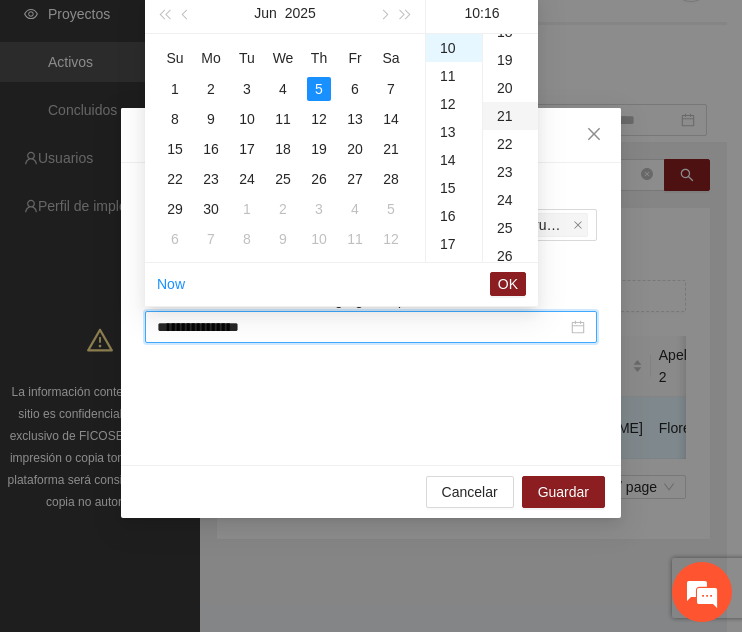 click on "23" at bounding box center (510, 172) 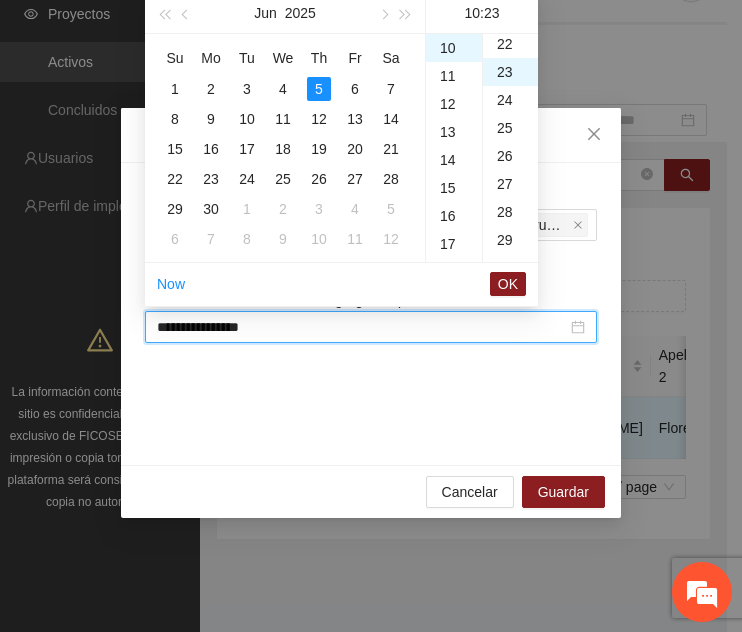 scroll, scrollTop: 645, scrollLeft: 0, axis: vertical 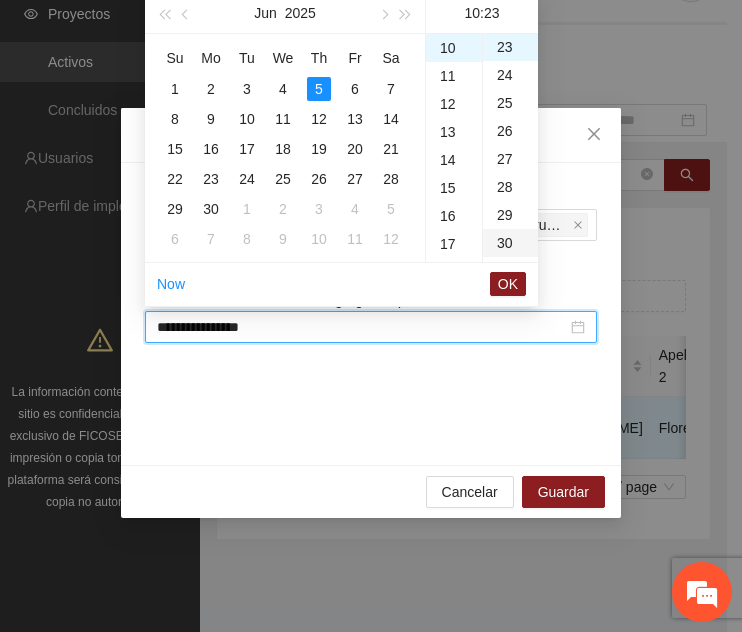 click on "30" at bounding box center [510, 243] 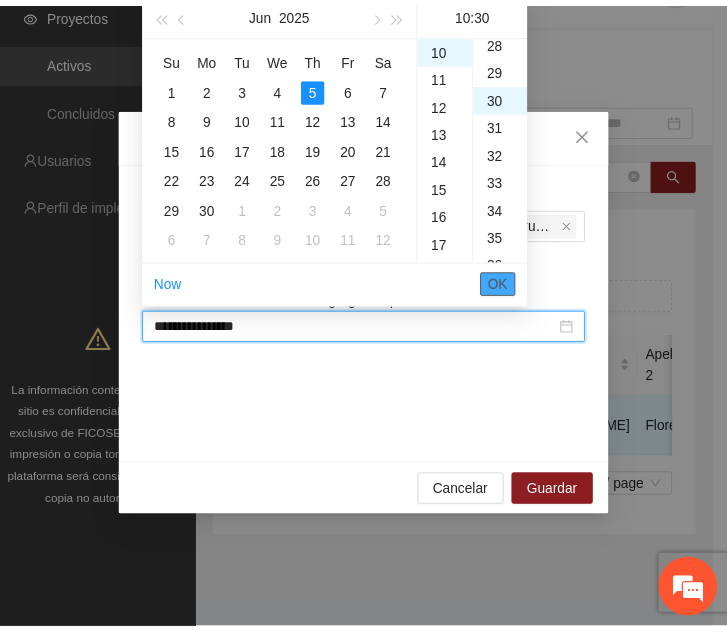 scroll, scrollTop: 840, scrollLeft: 0, axis: vertical 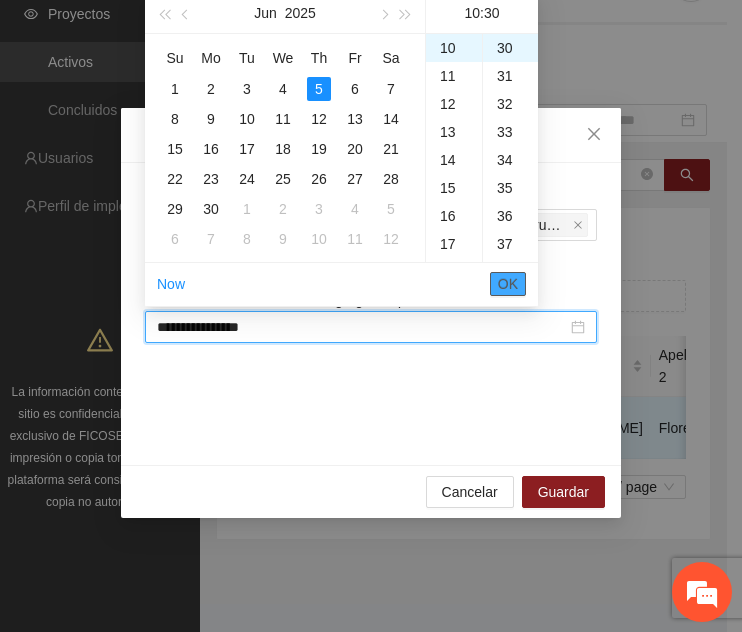 click on "OK" at bounding box center [508, 284] 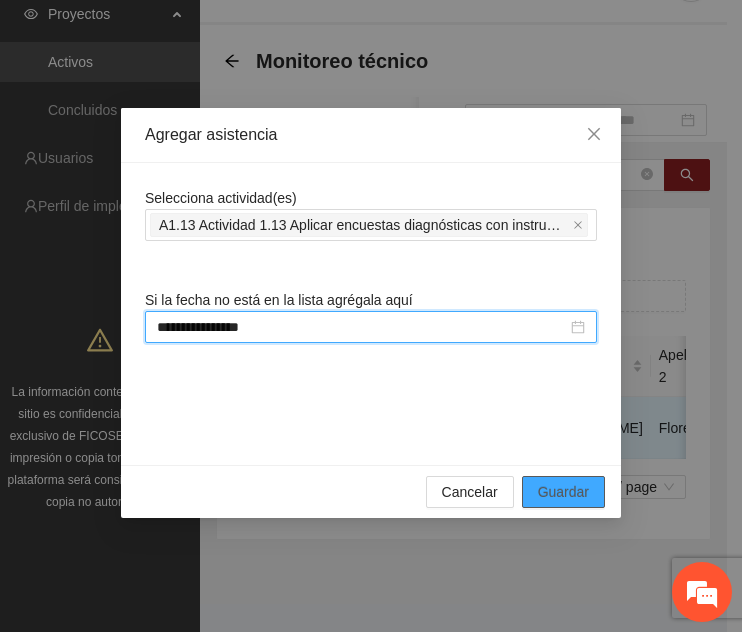 click on "Guardar" at bounding box center [563, 492] 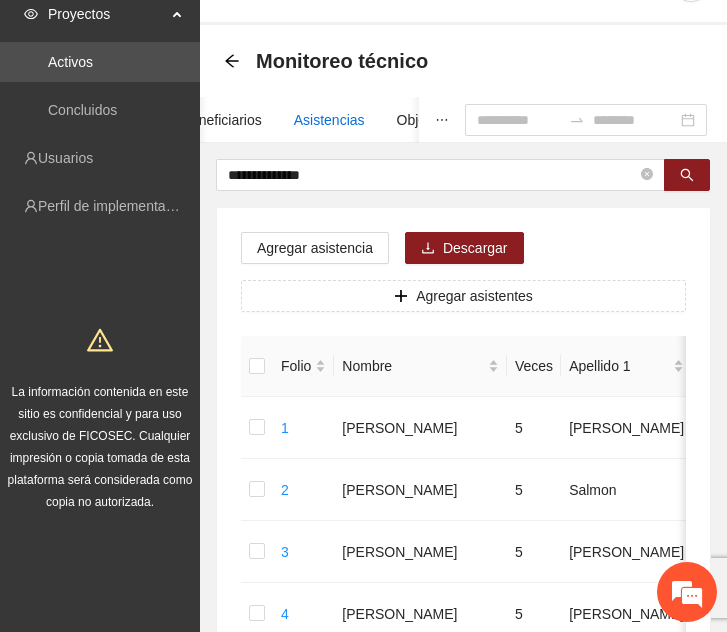 click on "Asistencias" at bounding box center [329, 120] 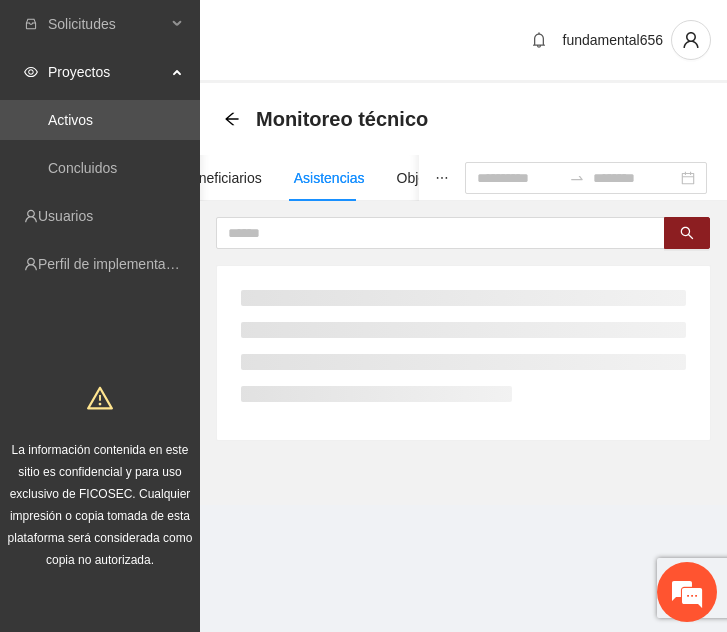 scroll, scrollTop: 0, scrollLeft: 0, axis: both 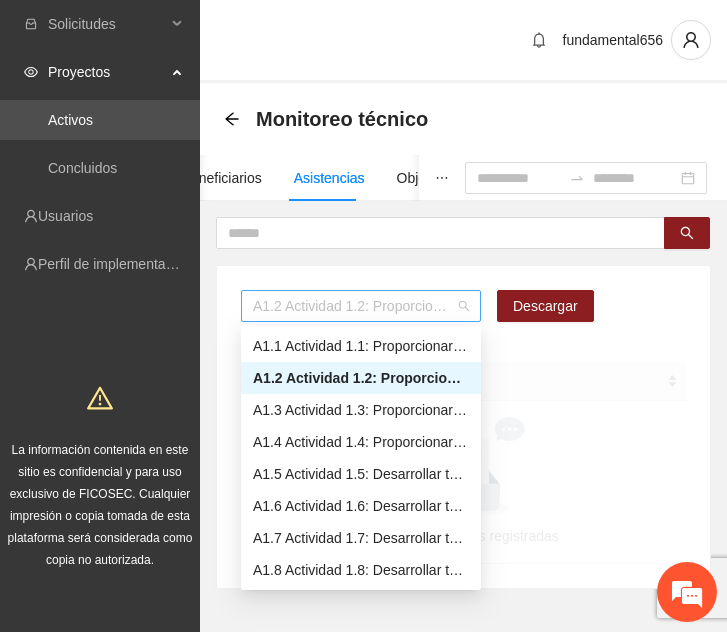 click on "A1.2 Actividad 1.2:  Proporcionar terapias cognitivo-conductuales a adolescentes y jóvenes con consumo de sustancia y/o comportamiento agresivo en  [PERSON_NAME]" at bounding box center [361, 306] 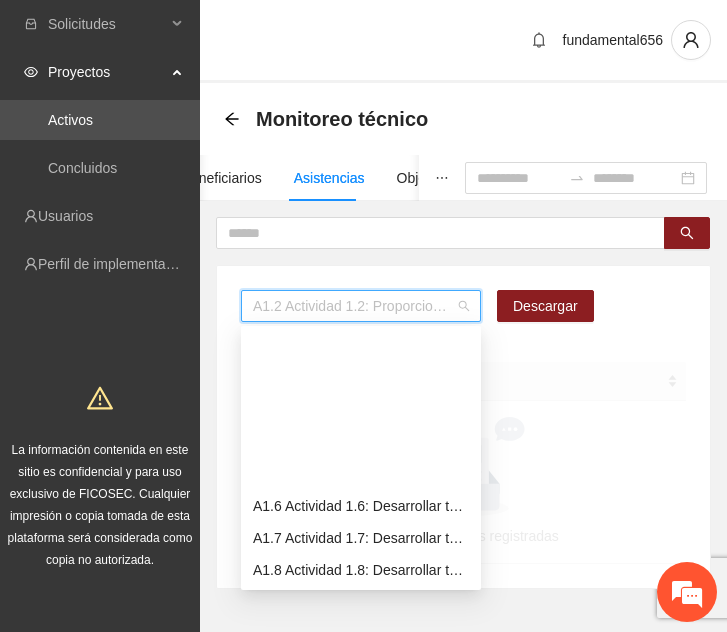 scroll, scrollTop: 175, scrollLeft: 0, axis: vertical 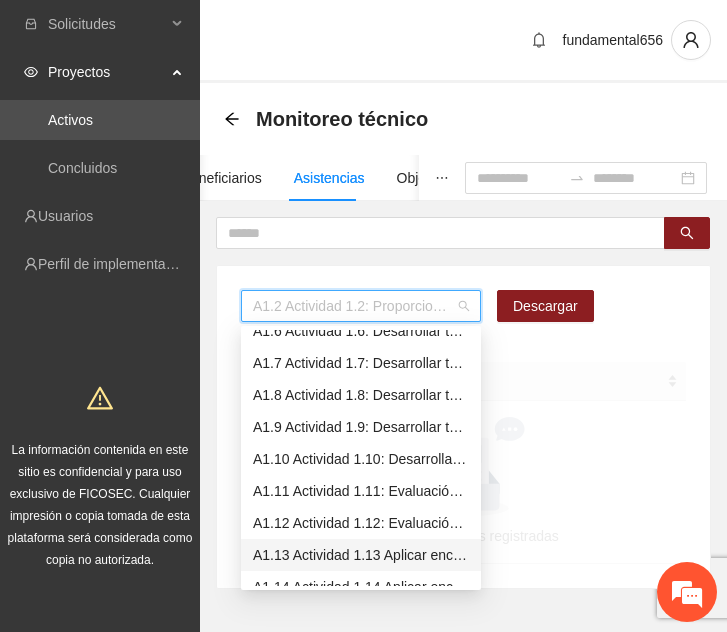 click on "A1.13 Actividad 1.13 Aplicar encuestas diagnósticas con instrumento Posit, en [GEOGRAPHIC_DATA]" at bounding box center (361, 555) 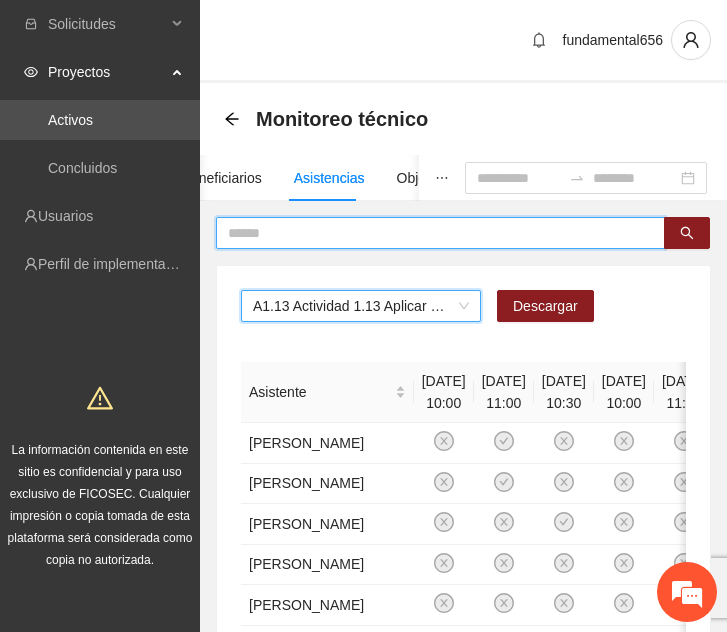 click at bounding box center [432, 233] 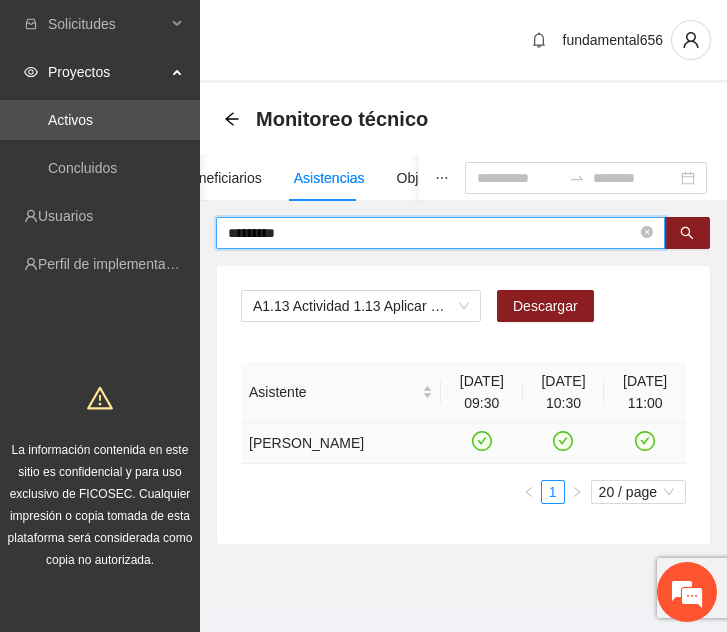 click 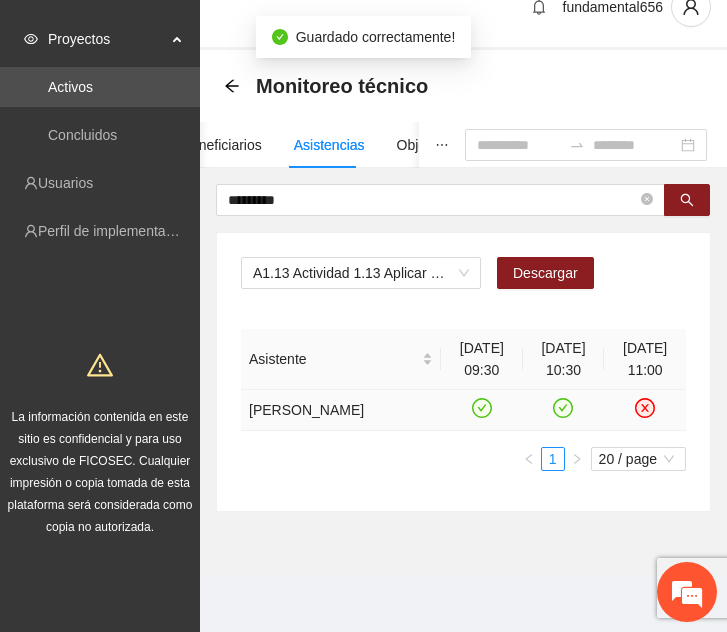 scroll, scrollTop: 0, scrollLeft: 0, axis: both 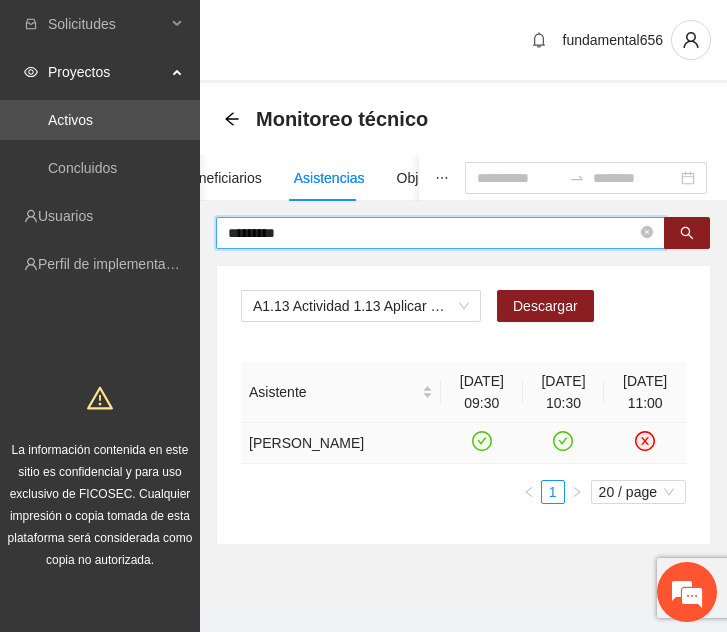 click on "*********" at bounding box center [432, 233] 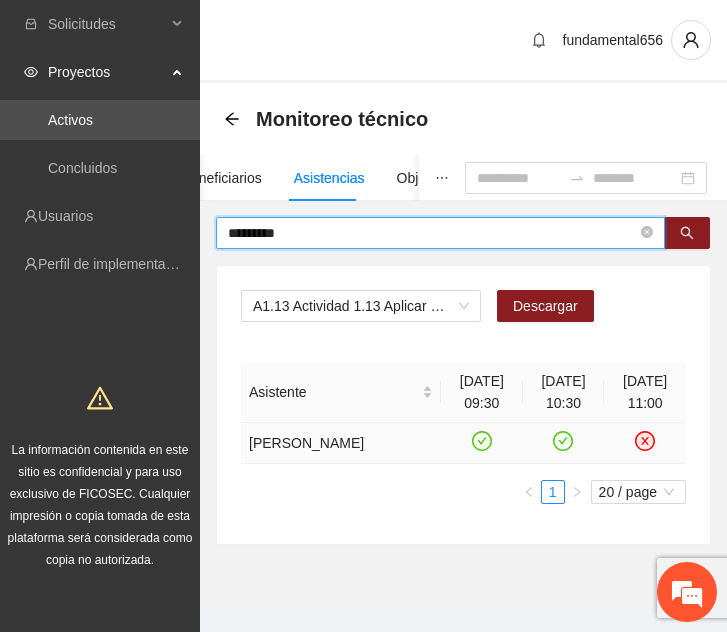 drag, startPoint x: 339, startPoint y: 236, endPoint x: 198, endPoint y: 243, distance: 141.17365 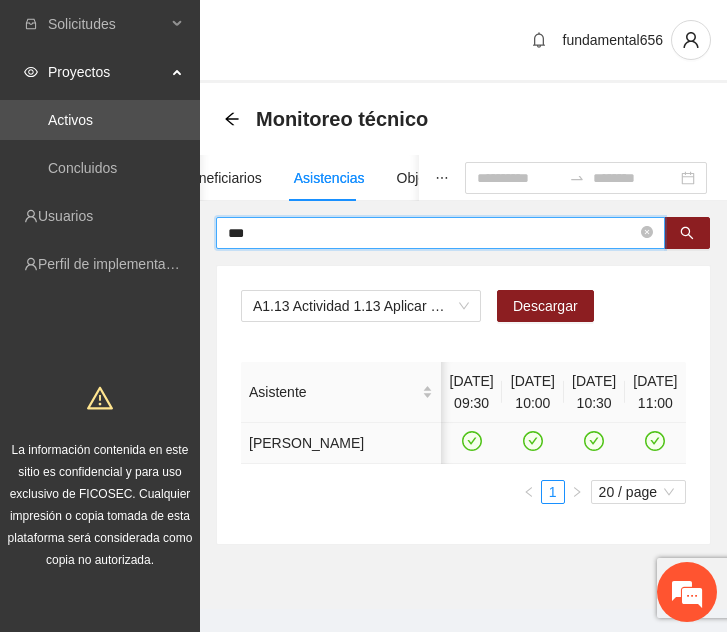 scroll, scrollTop: 0, scrollLeft: 3, axis: horizontal 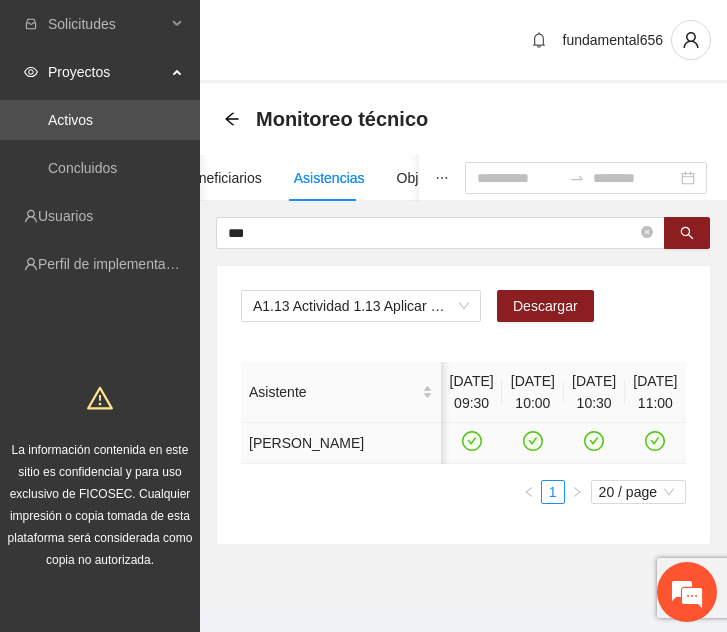 click 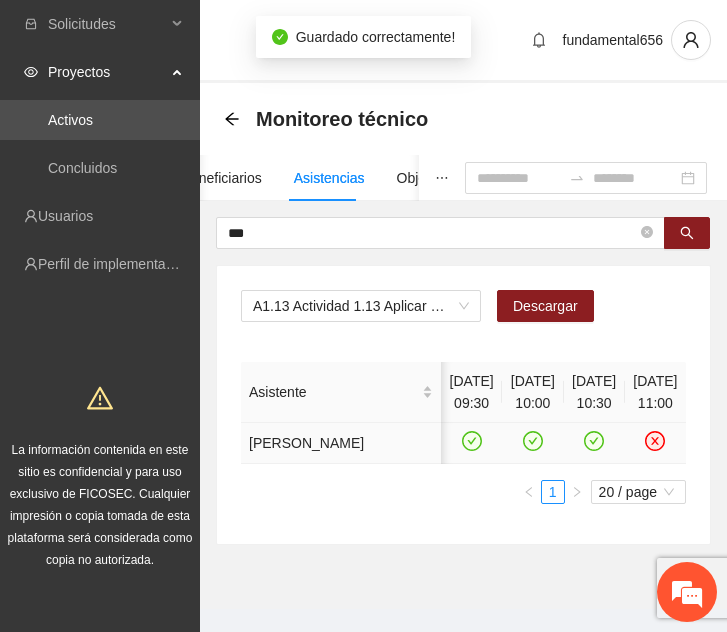 click 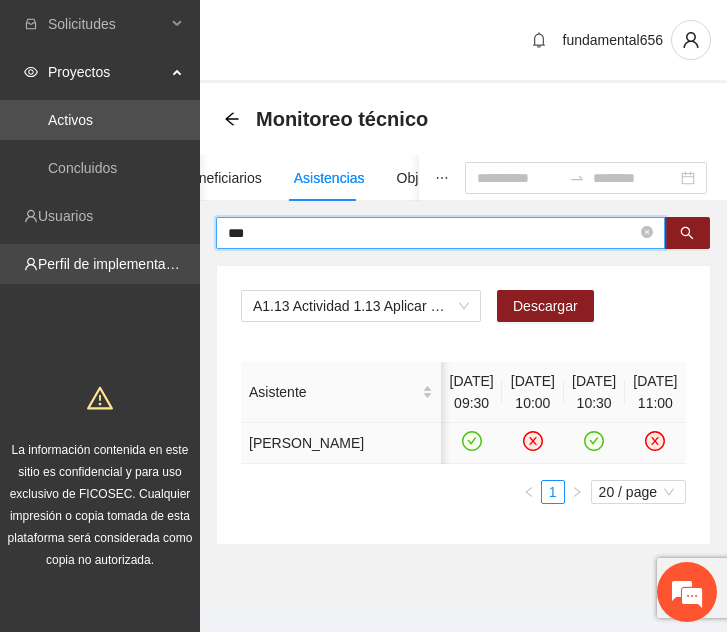 drag, startPoint x: 299, startPoint y: 229, endPoint x: 134, endPoint y: 246, distance: 165.87344 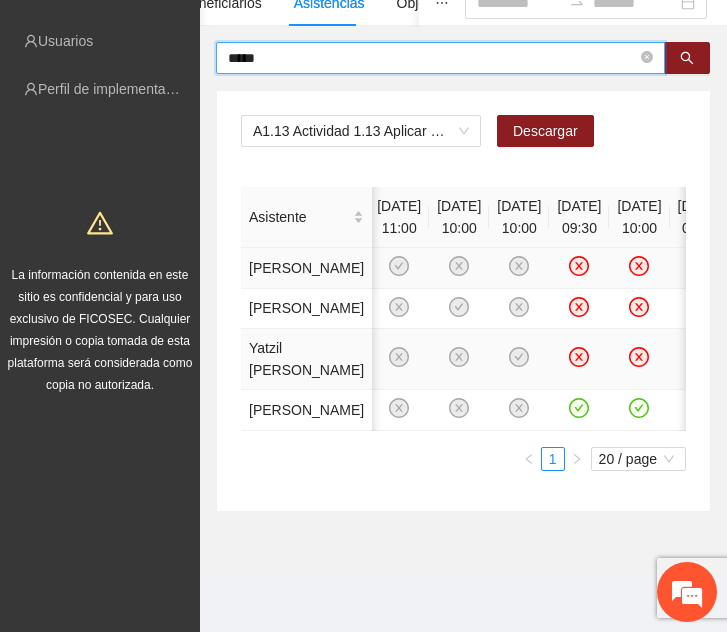 scroll, scrollTop: 251, scrollLeft: 0, axis: vertical 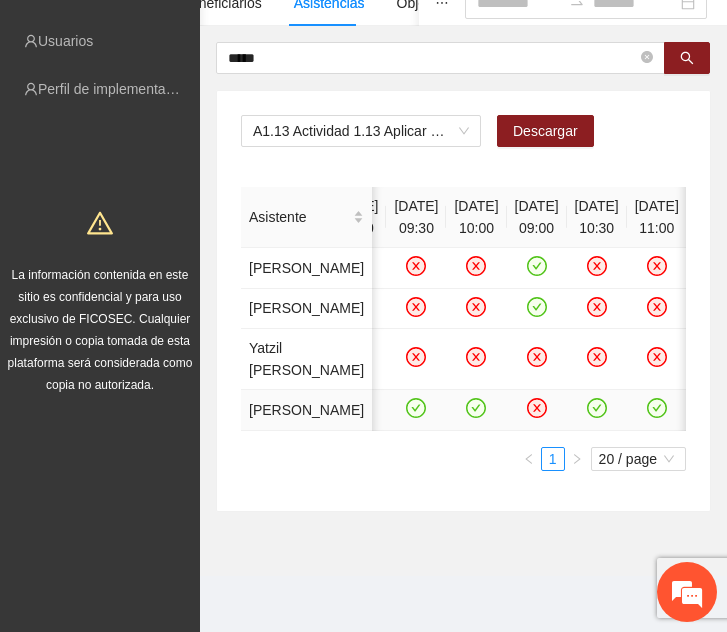 click 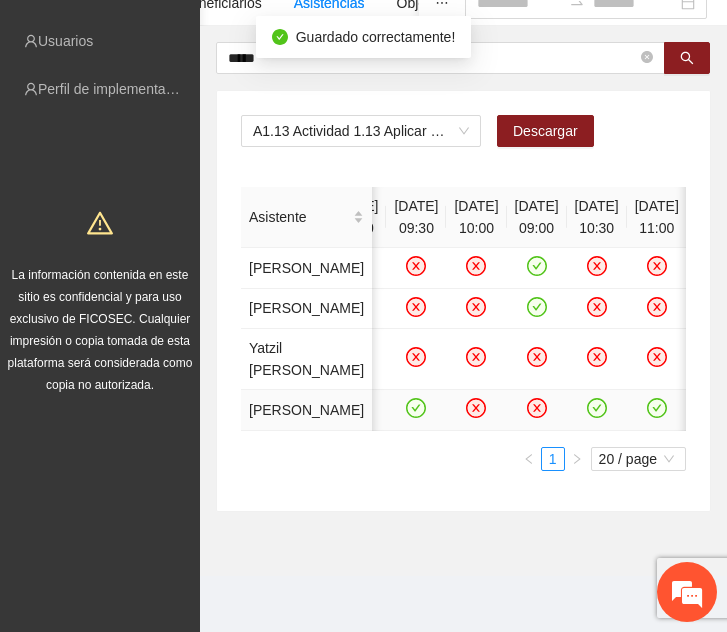 scroll, scrollTop: 0, scrollLeft: 362, axis: horizontal 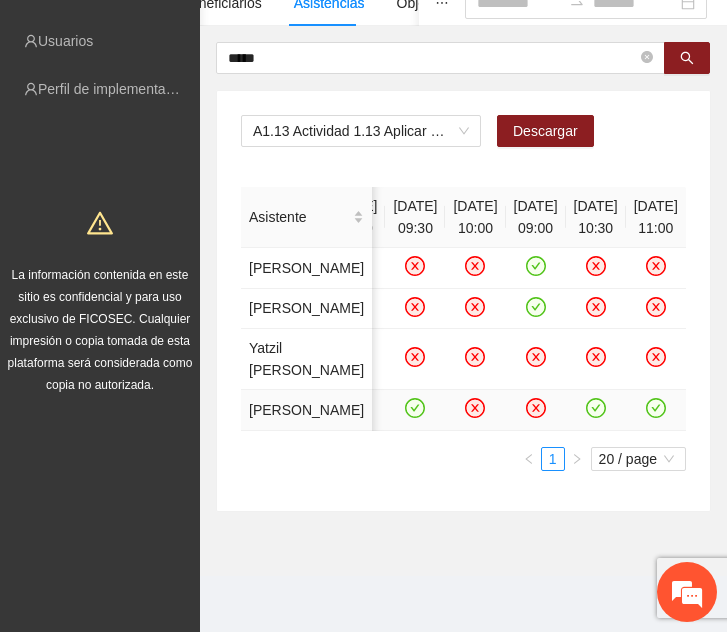 drag, startPoint x: 652, startPoint y: 510, endPoint x: 636, endPoint y: 518, distance: 17.888544 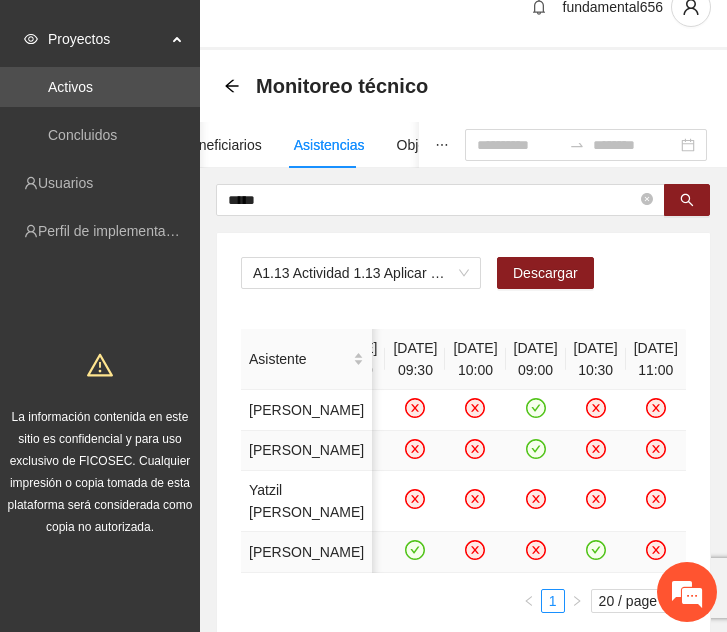 scroll, scrollTop: 0, scrollLeft: 0, axis: both 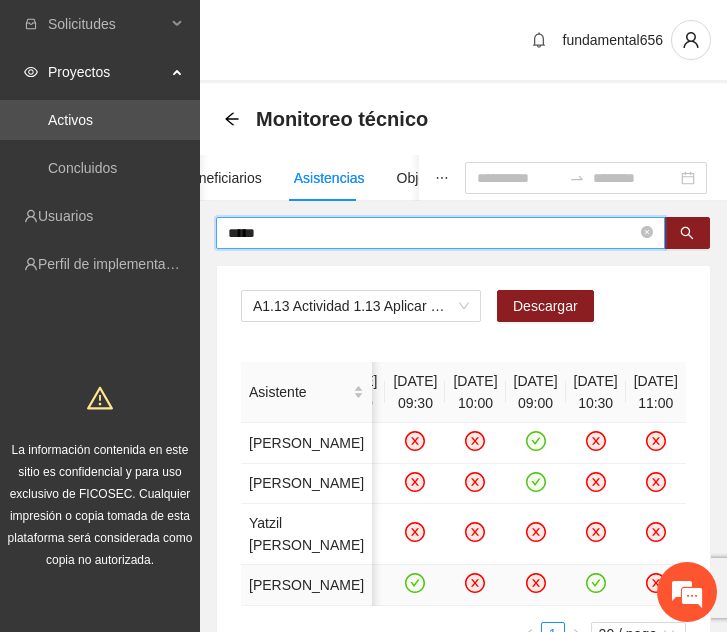 drag, startPoint x: 330, startPoint y: 236, endPoint x: 150, endPoint y: 239, distance: 180.025 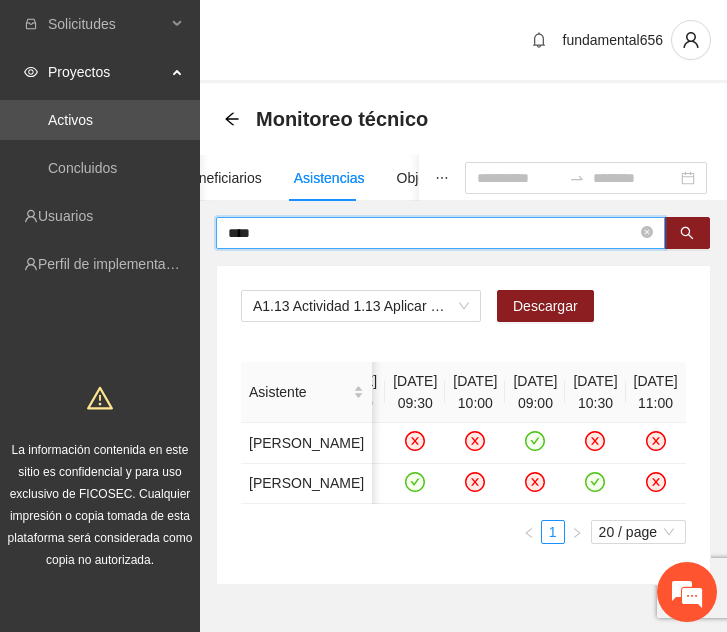 scroll, scrollTop: 0, scrollLeft: 183, axis: horizontal 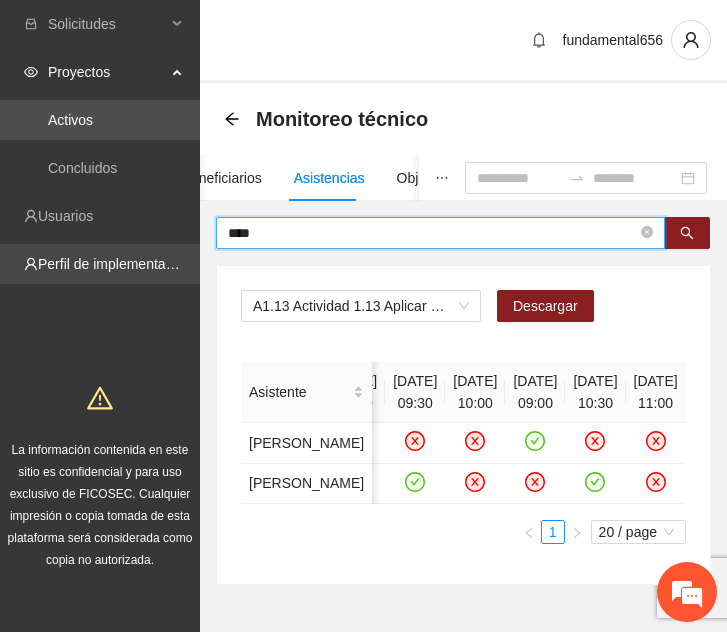 drag, startPoint x: 320, startPoint y: 233, endPoint x: 145, endPoint y: 250, distance: 175.82378 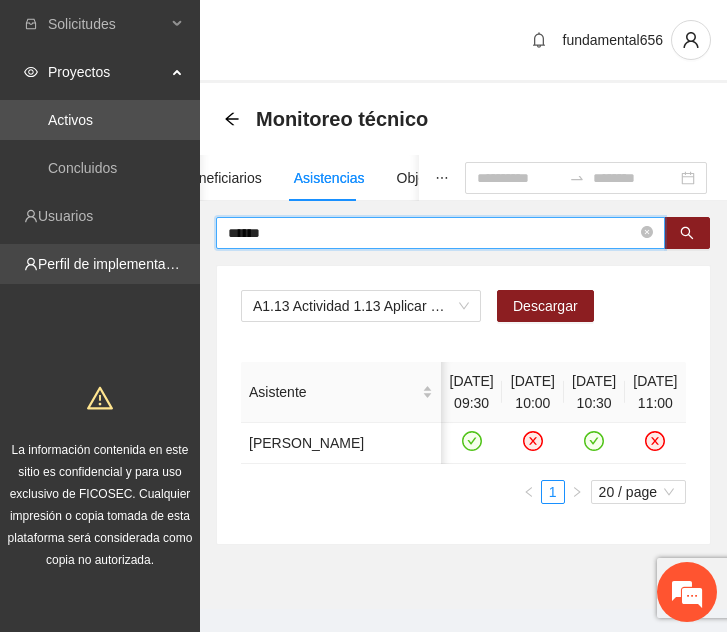 scroll, scrollTop: 0, scrollLeft: 3, axis: horizontal 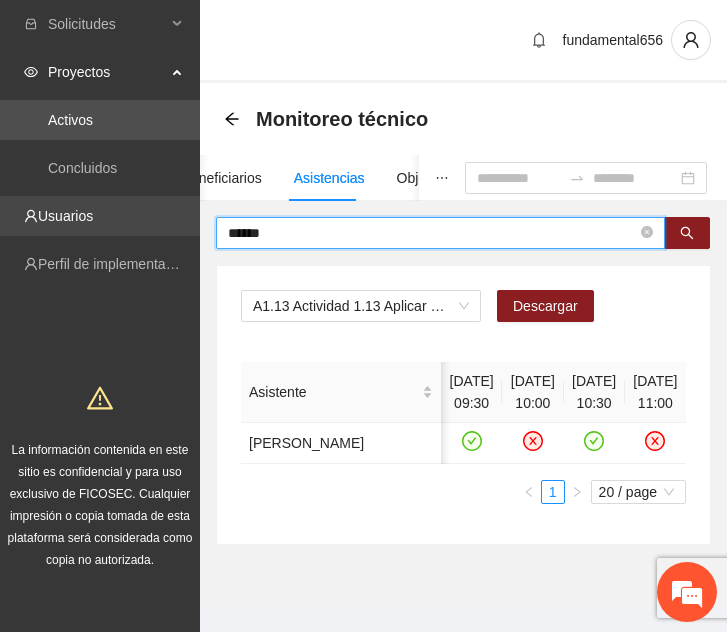 drag, startPoint x: 315, startPoint y: 240, endPoint x: 155, endPoint y: 231, distance: 160.25293 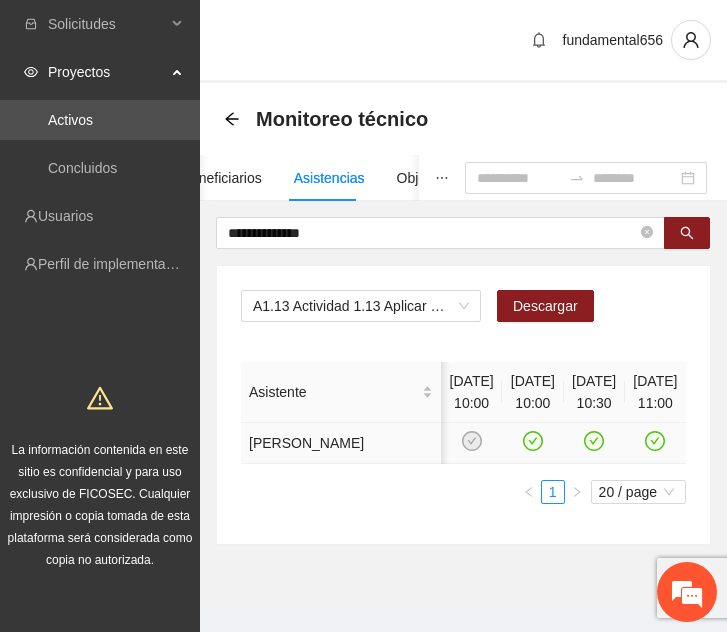 click 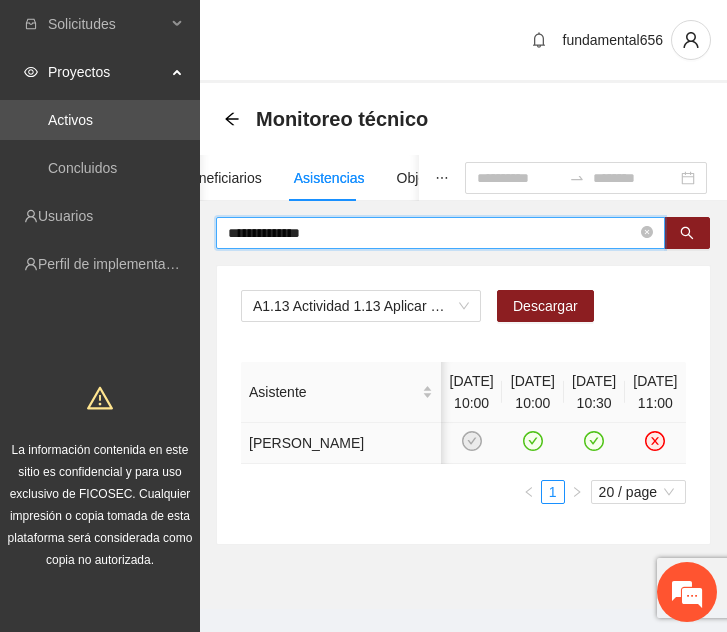 drag, startPoint x: 354, startPoint y: 224, endPoint x: -4, endPoint y: 284, distance: 362.9931 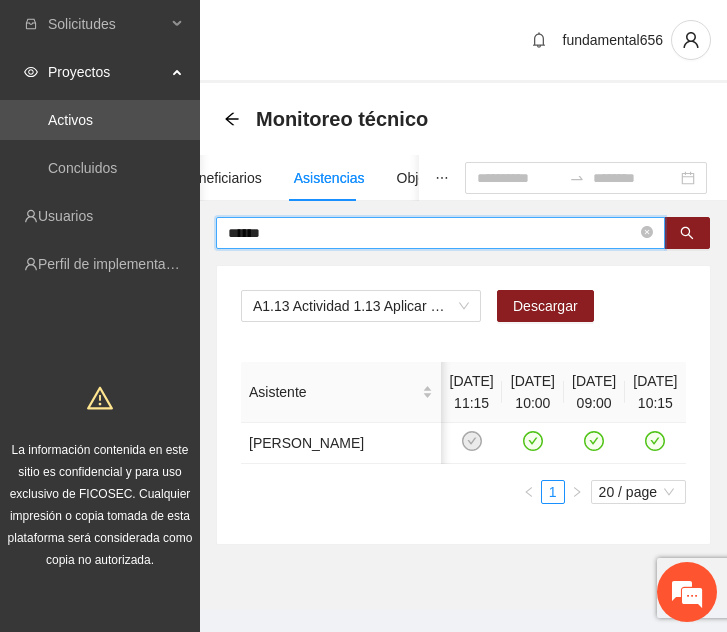 type on "*****" 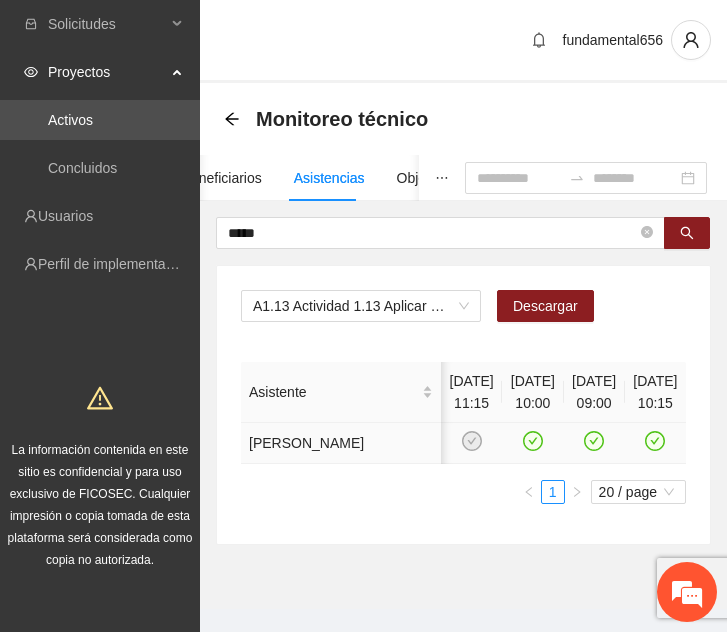click 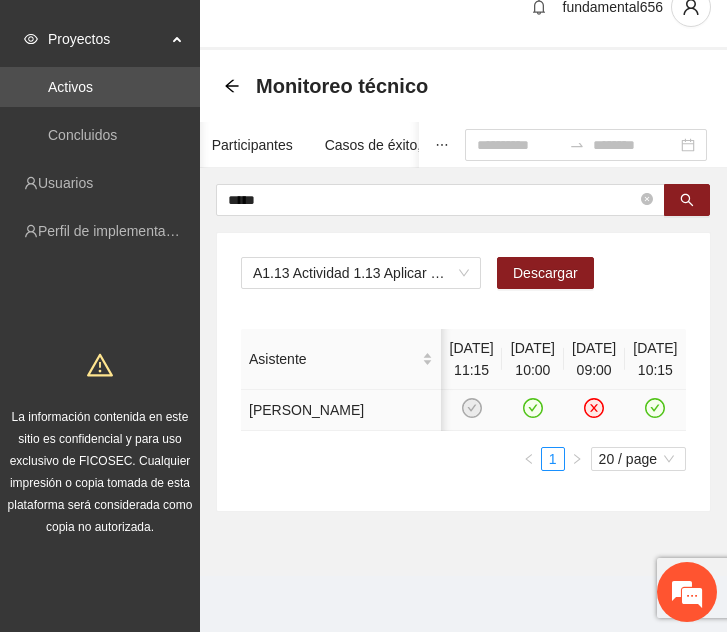 scroll, scrollTop: 0, scrollLeft: 0, axis: both 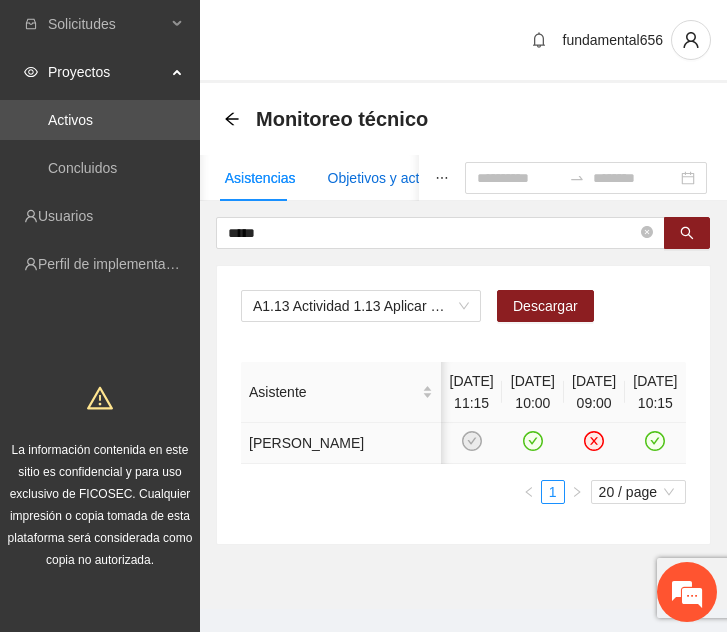 click on "Objetivos y actividades" at bounding box center [399, 178] 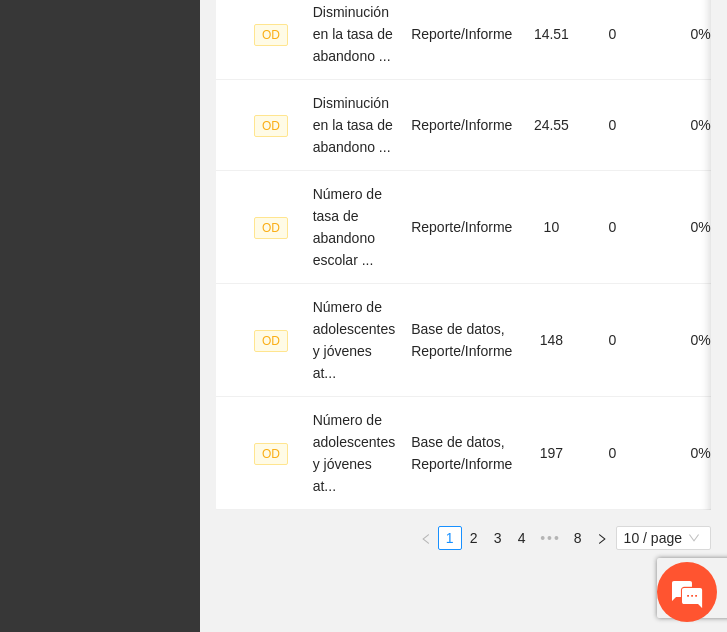 scroll, scrollTop: 1263, scrollLeft: 0, axis: vertical 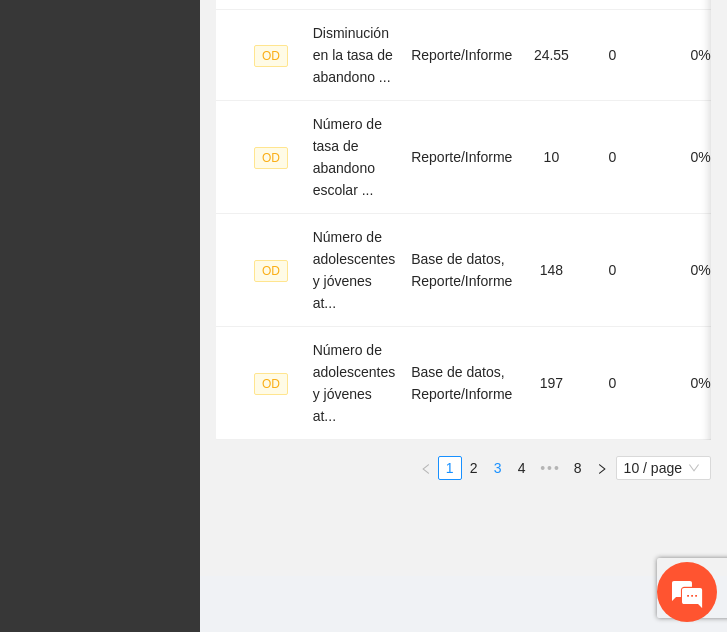 click on "3" at bounding box center (498, 468) 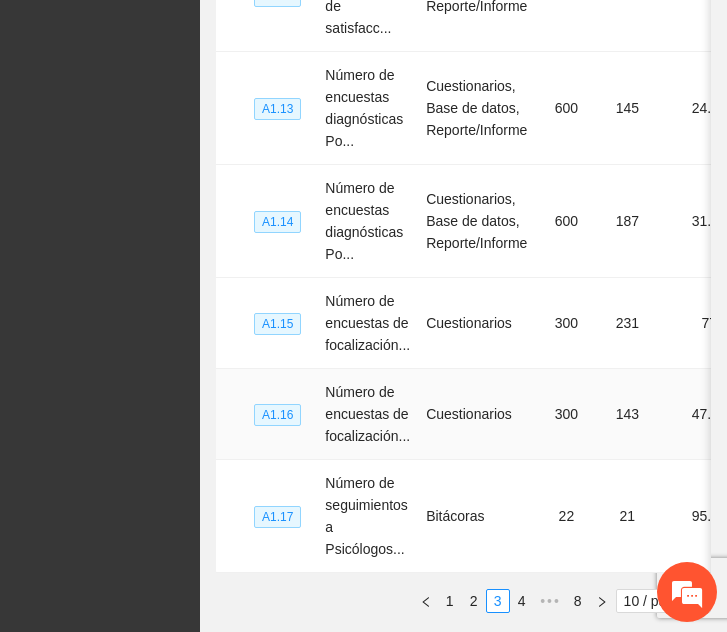 scroll, scrollTop: 1112, scrollLeft: 0, axis: vertical 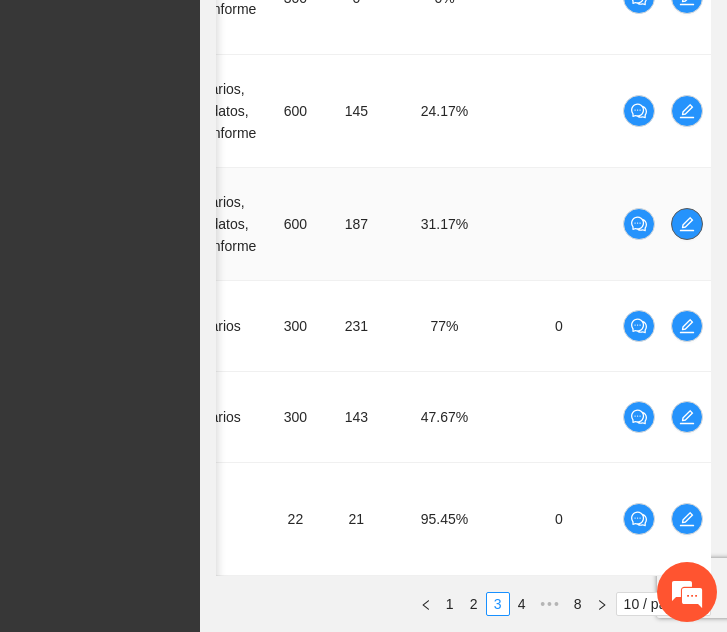 click 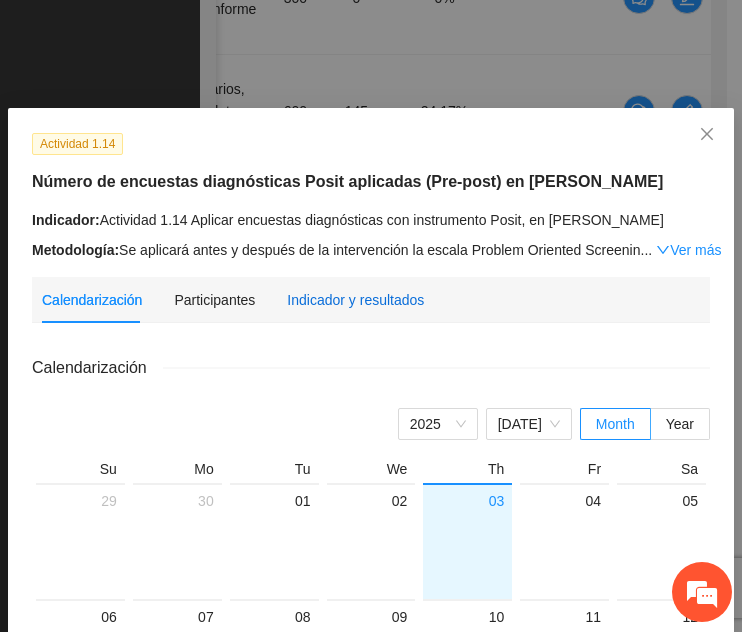 click on "Indicador y resultados" at bounding box center (355, 300) 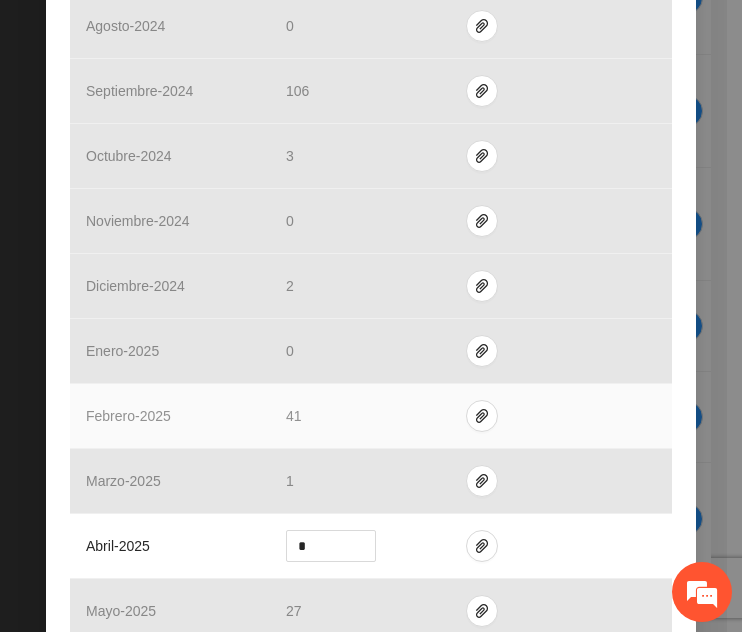 scroll, scrollTop: 583, scrollLeft: 0, axis: vertical 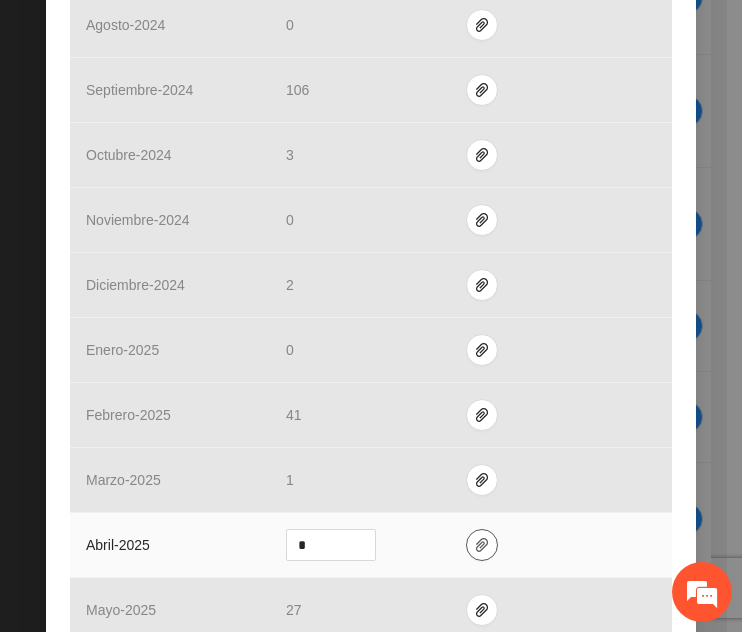 click 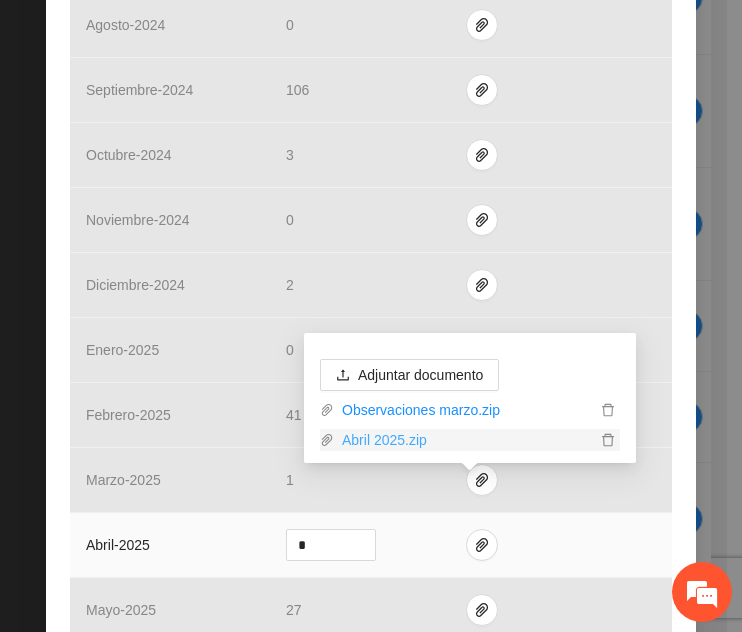 click on "Abril 2025.zip" at bounding box center (465, 440) 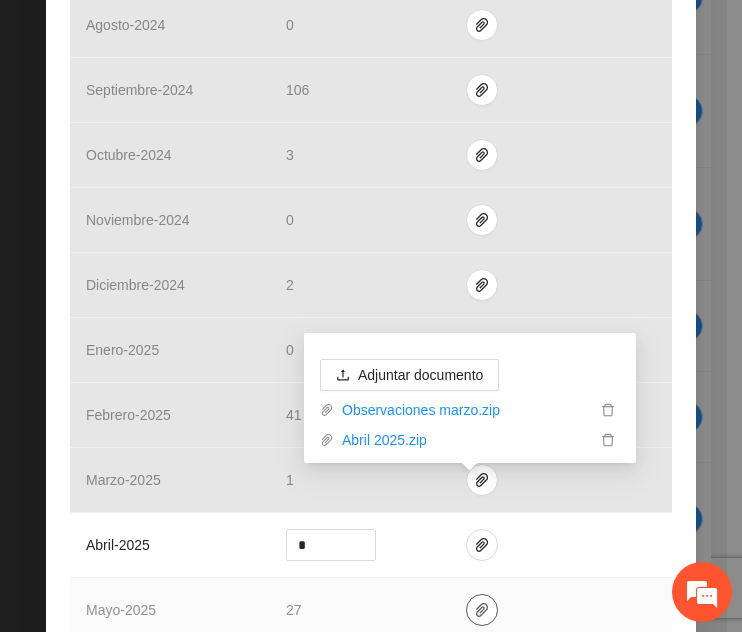 click on "Solicitudes Proyectos Activos Concluidos Usuarios Perfil de implementadora La información contenida en este sitio es confidencial y para uso exclusivo de FICOSEC. Cualquier impresión o copia tomada de esta plataforma será considerada como copia no autorizada. fundamental656 Monitoreo técnico Asistentes Beneficiarios Asistencias Objetivos y actividades Participantes Casos de éxito, retos y obstáculos Cronograma Visita de campo y entregables Objetivo general Meta: 595.00 Real: 0.00 Cumplimiento: 0 % Objetivos específicos Meta: 601.00 Real: 0 Cumplimiento: 0 % Actividades Meta: 10645.00 Real: 6967 Cumplimiento: 57.9 % Descargar Especifica cuántos participantes fueron atendidos y adjunta la evidencia necesaria en cada objetivo y actividad Nivel Indicador Medio de verificación Meta Real Cumplimiento Participantes                     A1.8 Número de talleres de habilidades p... Listas de asistencia, Memoria fotográfica 176 158 89.77% A1.9 Número de talleres  de habilidades ... 176 156 88.64% 0" at bounding box center (363, -796) 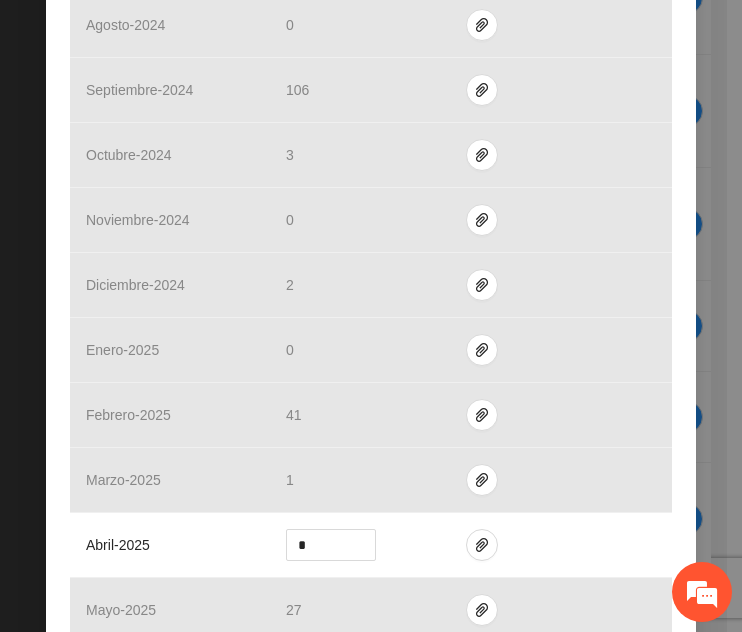 click at bounding box center [727, 617] 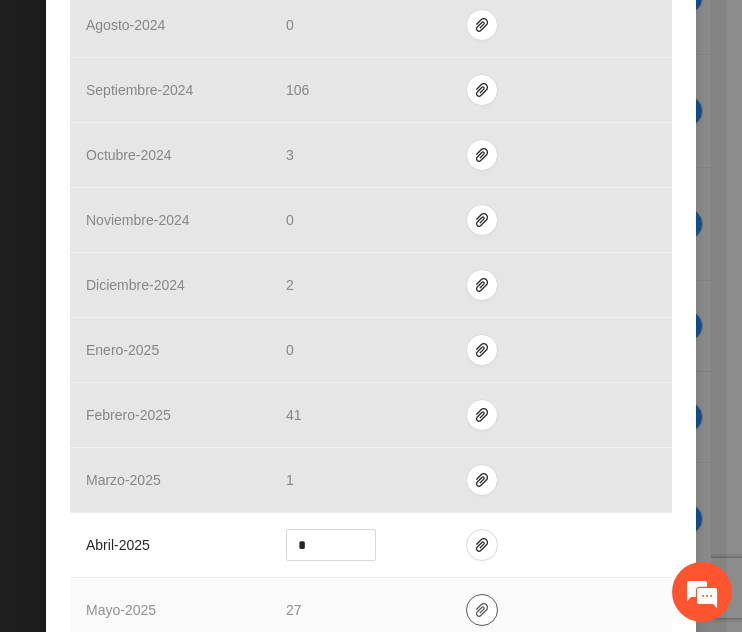 click 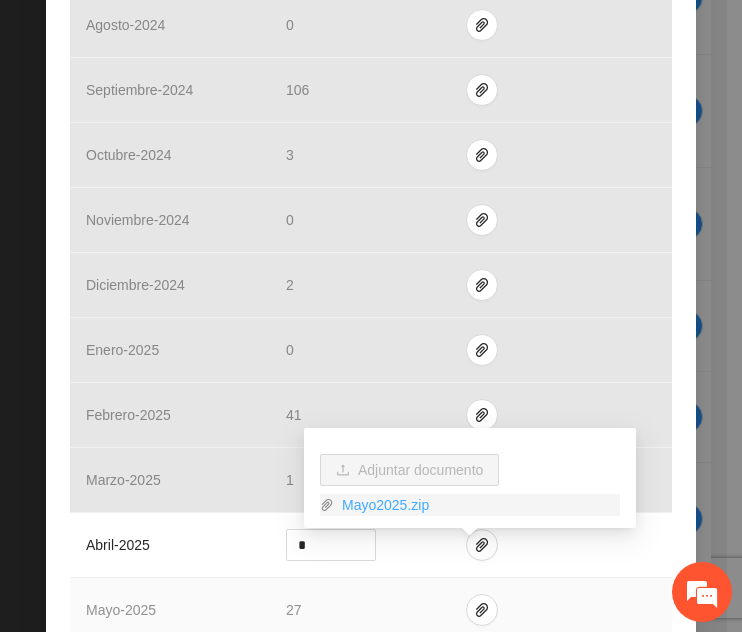 click on "Mayo2025.zip" at bounding box center [477, 505] 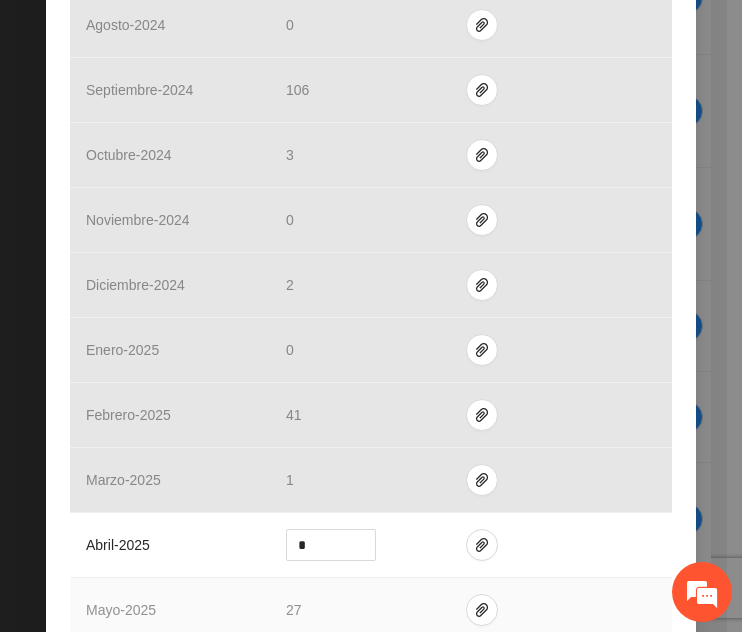 click at bounding box center (561, 610) 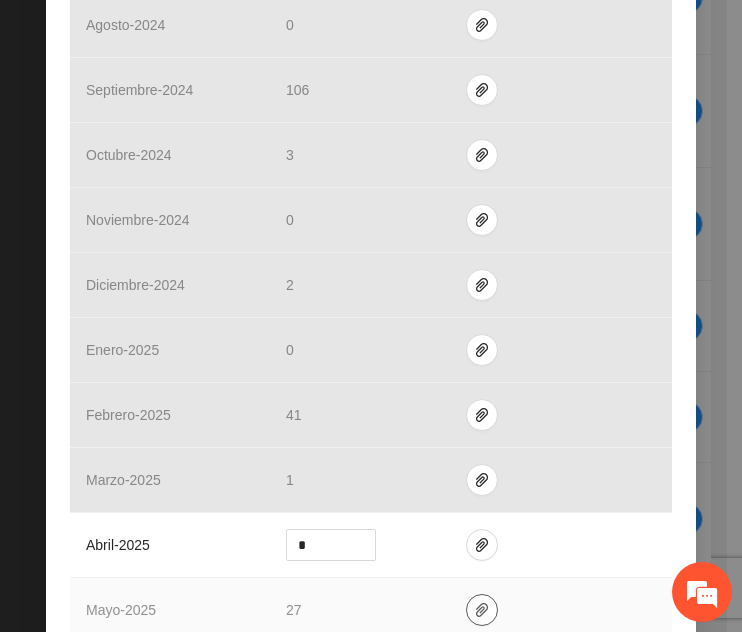 click 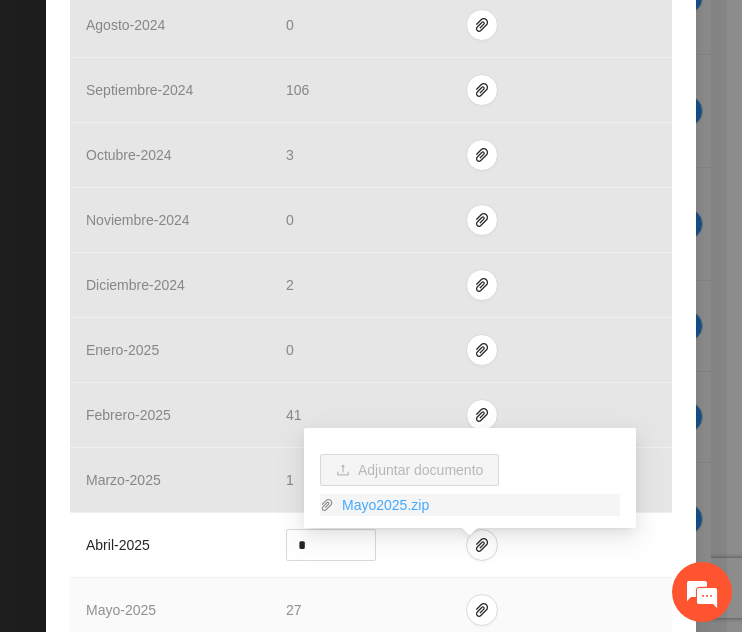 click on "Mayo2025.zip" at bounding box center [477, 505] 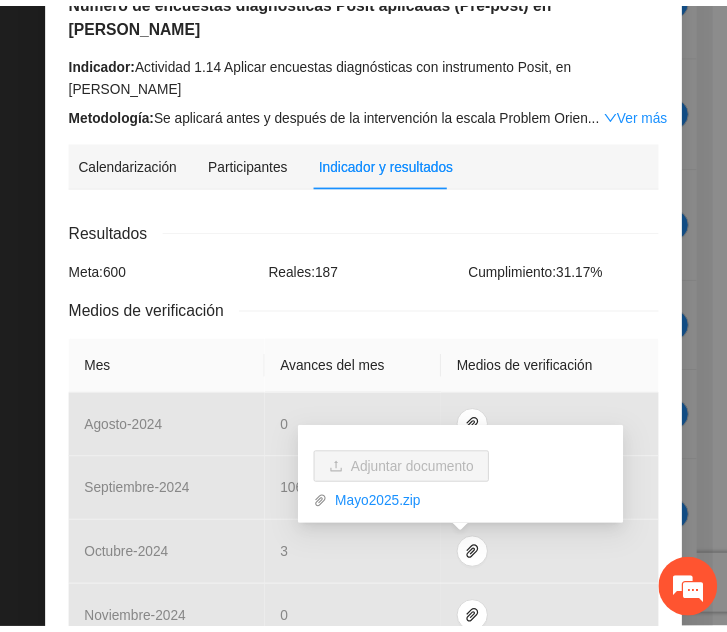 scroll, scrollTop: 0, scrollLeft: 0, axis: both 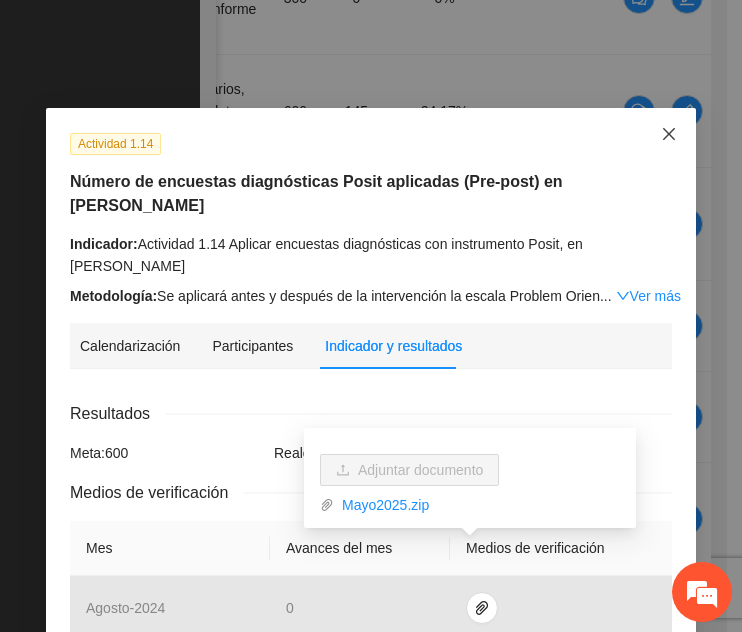 click 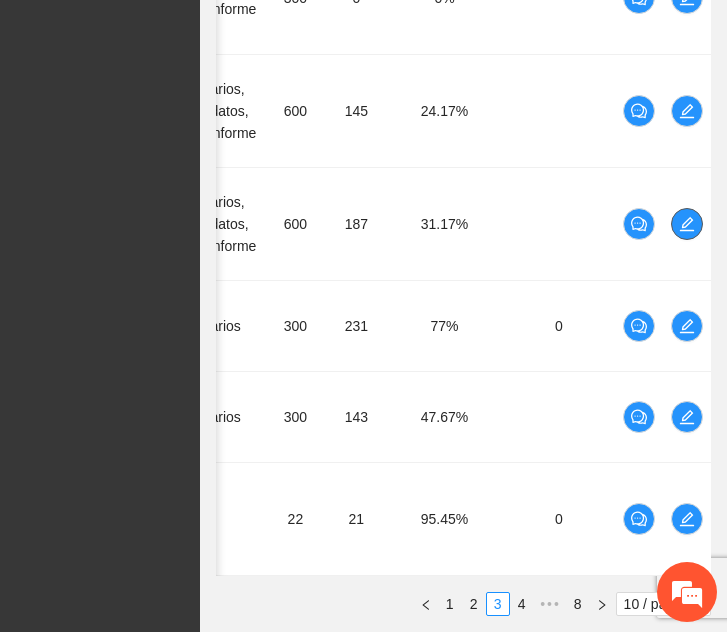 scroll, scrollTop: 0, scrollLeft: 258, axis: horizontal 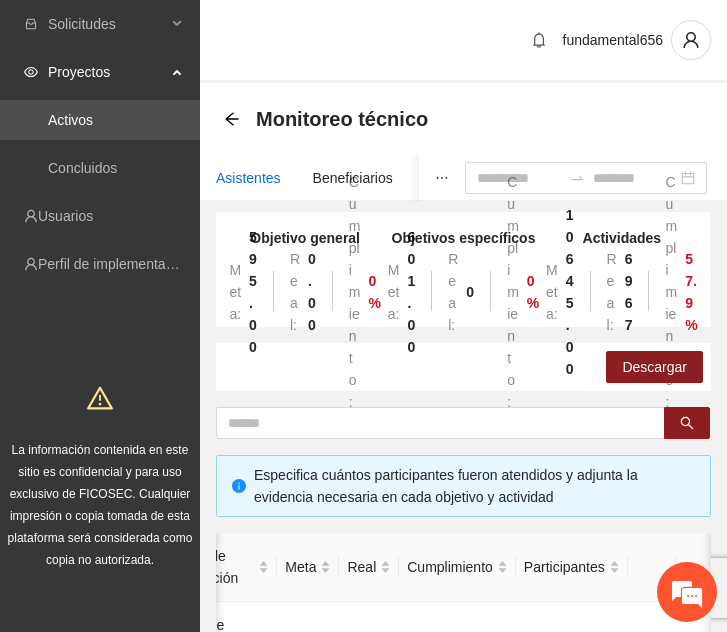 click on "Asistentes" at bounding box center [248, 178] 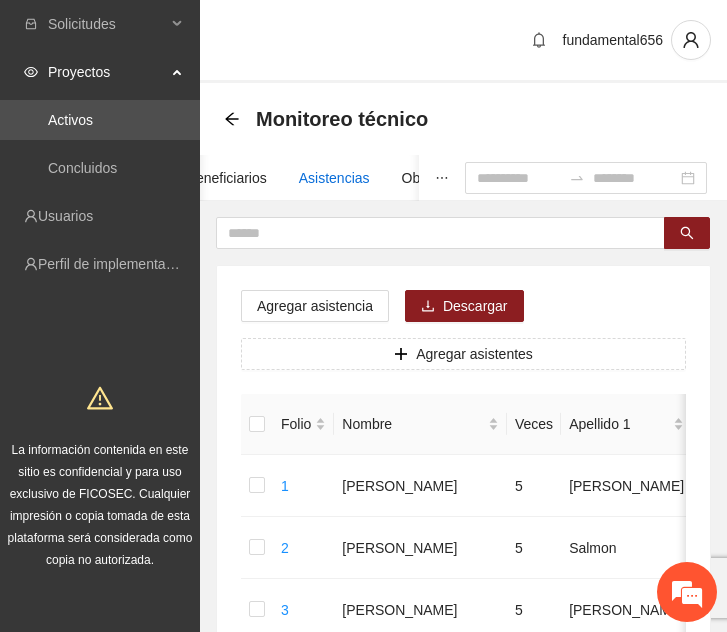 click on "Asistencias" at bounding box center (334, 178) 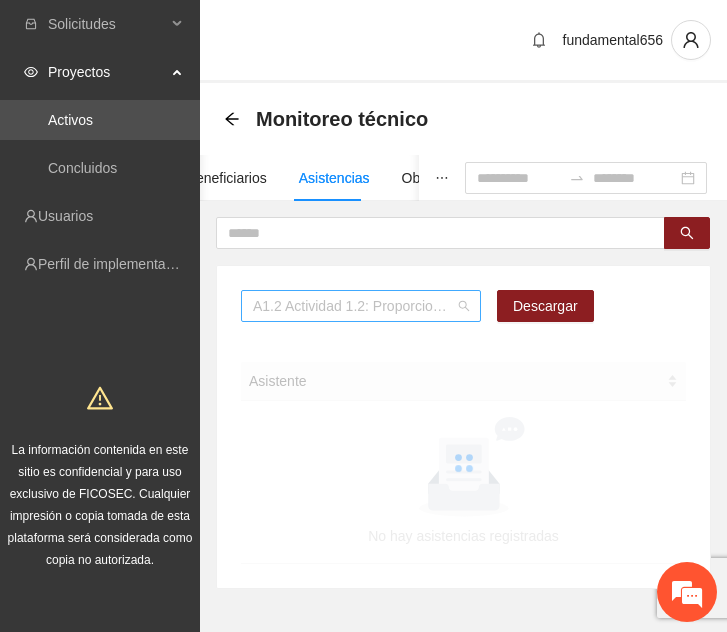 click on "A1.2 Actividad 1.2:  Proporcionar terapias cognitivo-conductuales a adolescentes y jóvenes con consumo de sustancia y/o comportamiento agresivo en  [PERSON_NAME]" at bounding box center [361, 306] 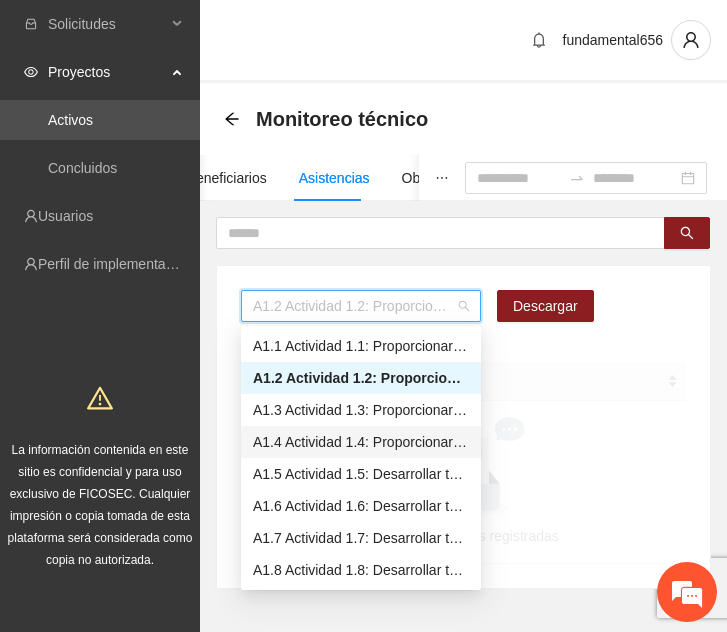 click on "A1.4 Actividad 1.4:  Proporcionar terapias cognitivo-conductuales de seguimiento a adolescentes y jóvenes con consumo de sustancia y/o comportamiento agresivo en [PERSON_NAME]" at bounding box center (361, 442) 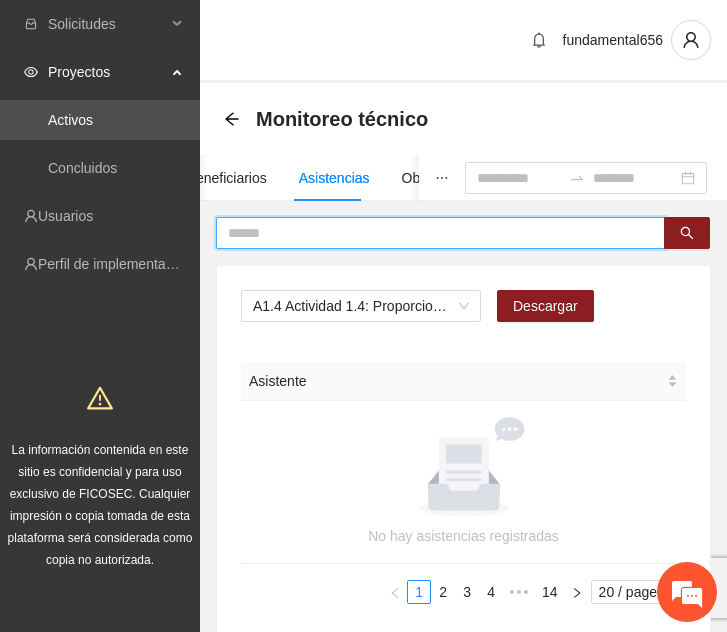 click at bounding box center [432, 233] 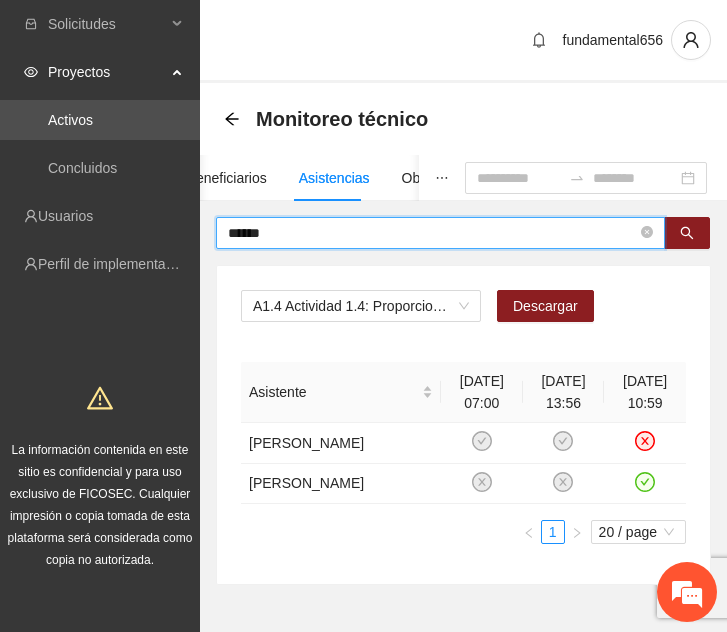 drag, startPoint x: 355, startPoint y: 243, endPoint x: 205, endPoint y: 237, distance: 150.11995 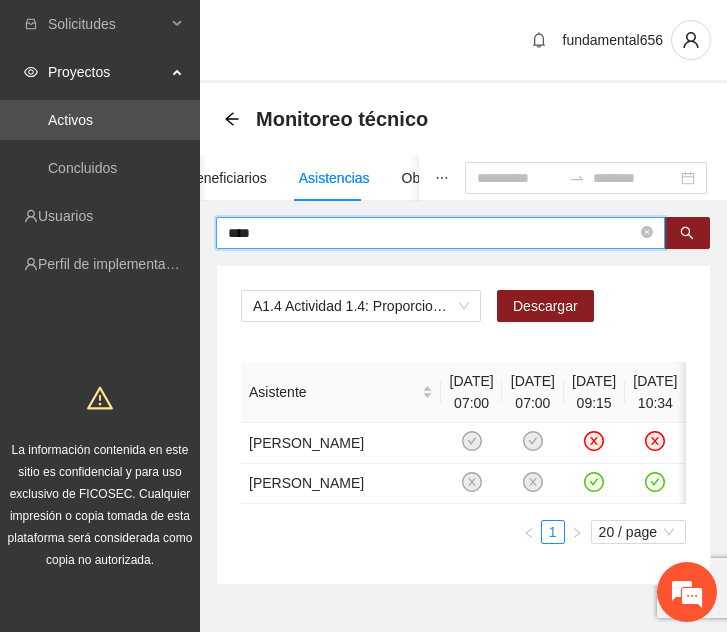 drag, startPoint x: 430, startPoint y: 239, endPoint x: 202, endPoint y: 230, distance: 228.17757 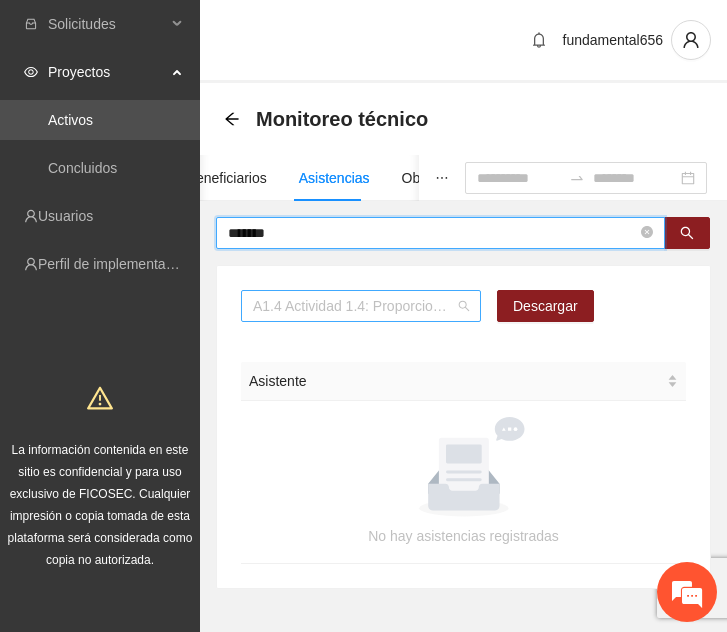 click on "A1.4 Actividad 1.4:  Proporcionar terapias cognitivo-conductuales de seguimiento a adolescentes y jóvenes con consumo de sustancia y/o comportamiento agresivo en [PERSON_NAME]" at bounding box center [361, 306] 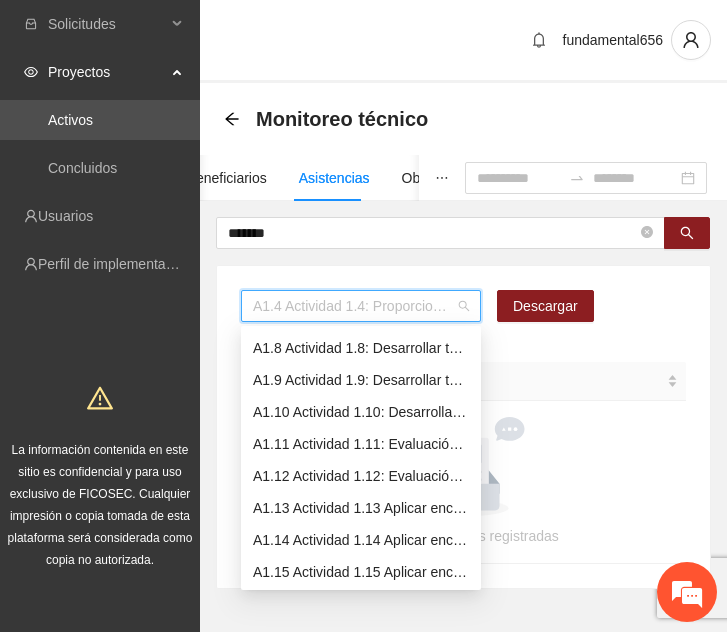 scroll, scrollTop: 224, scrollLeft: 0, axis: vertical 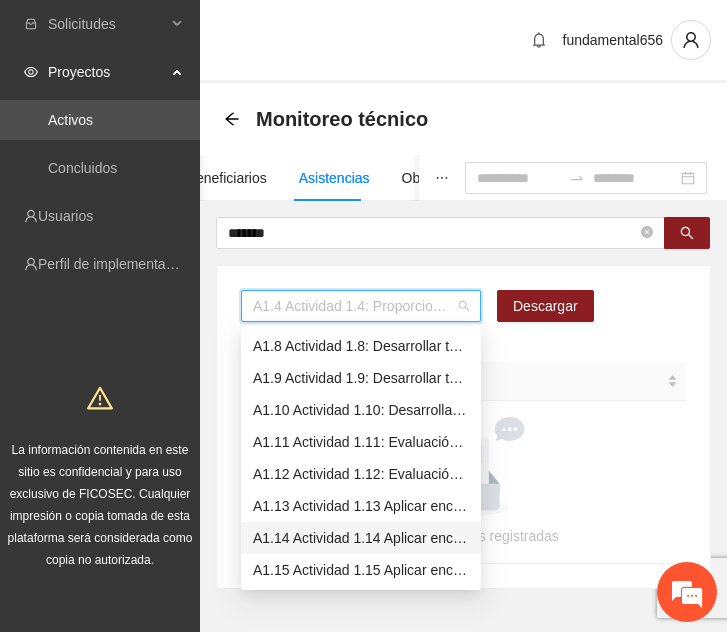 click on "A1.14 Actividad 1.14 Aplicar encuestas diagnósticas con instrumento Posit, en [PERSON_NAME]" at bounding box center (361, 538) 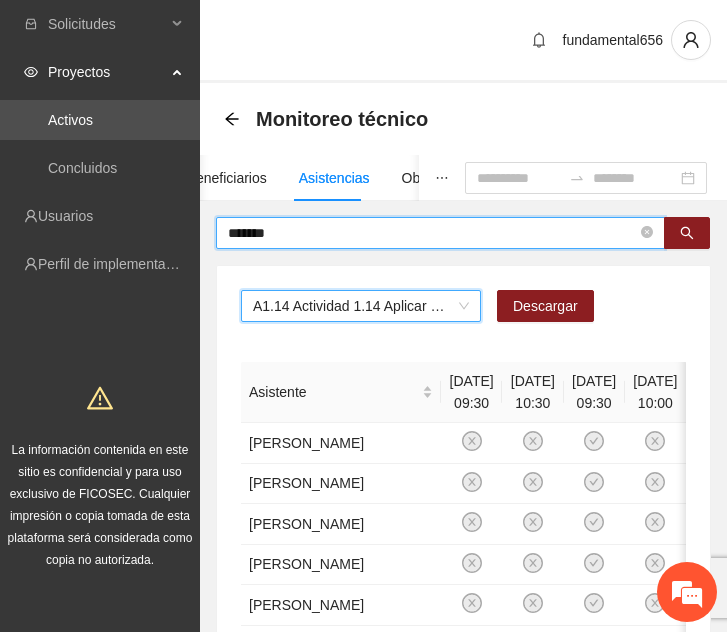click on "*******" at bounding box center (432, 233) 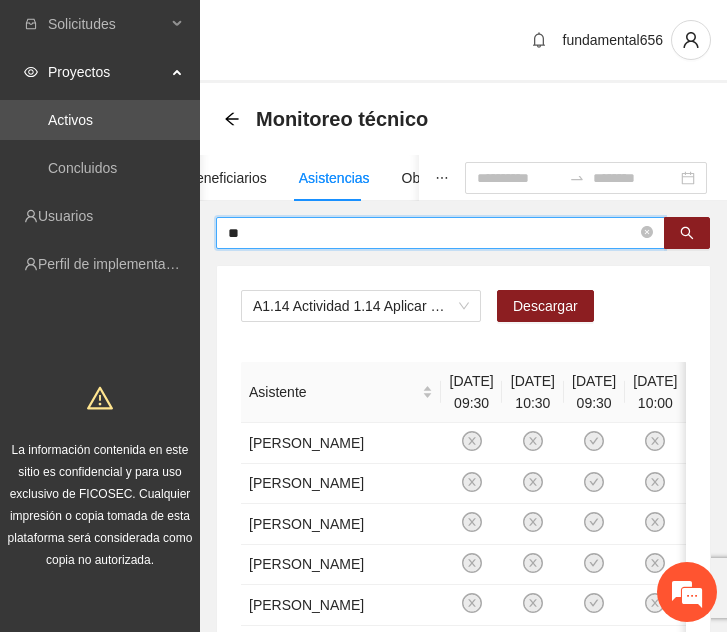 type on "*" 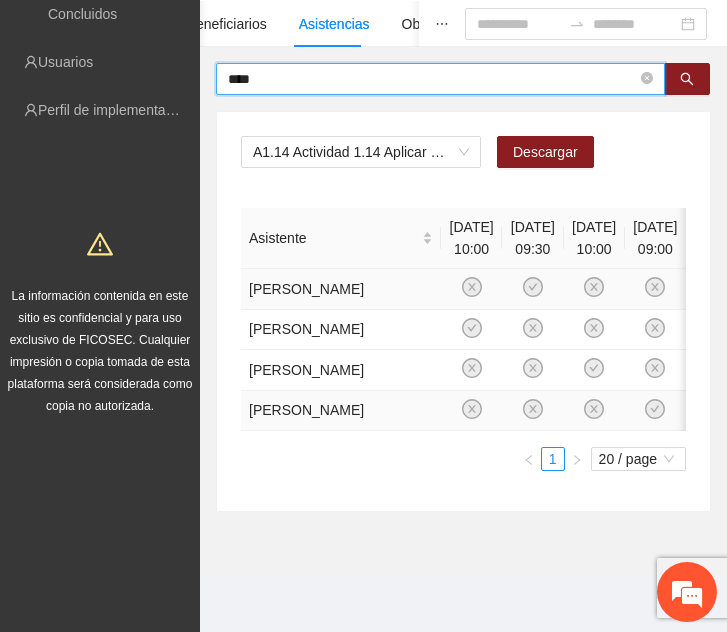 scroll, scrollTop: 0, scrollLeft: 0, axis: both 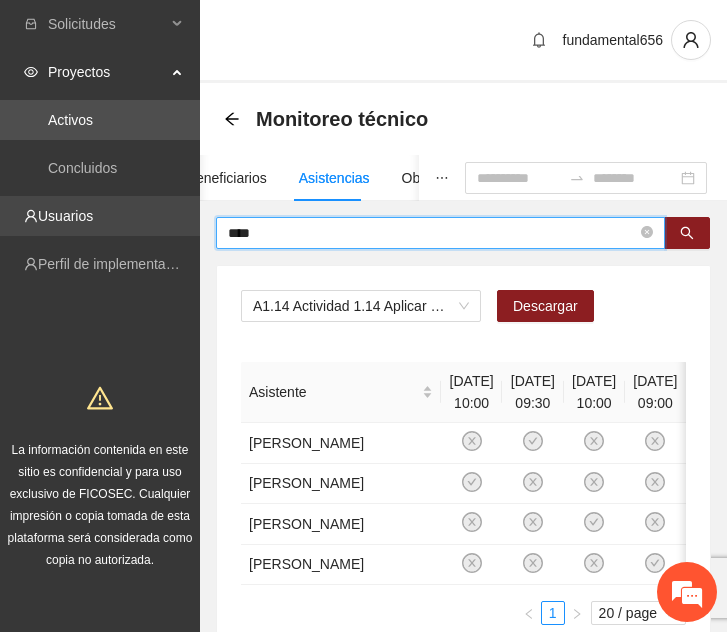 drag, startPoint x: 263, startPoint y: 235, endPoint x: 194, endPoint y: 232, distance: 69.065186 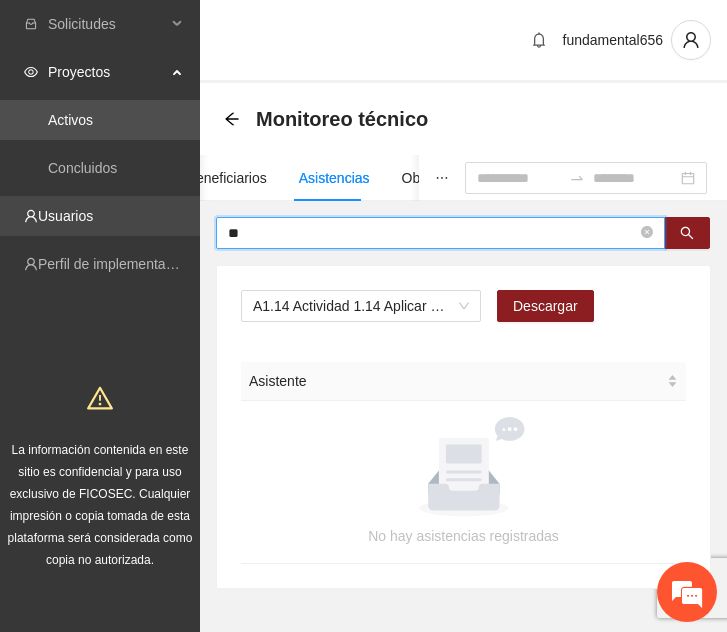 type on "*" 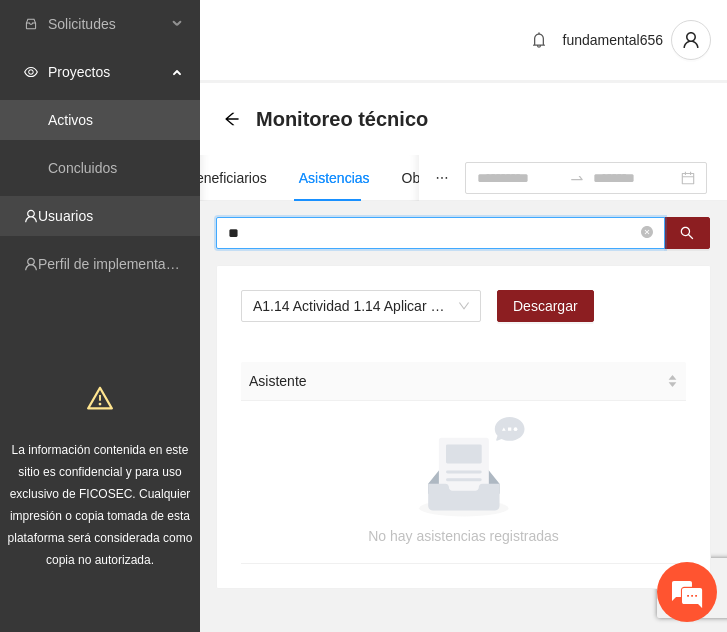 type on "*" 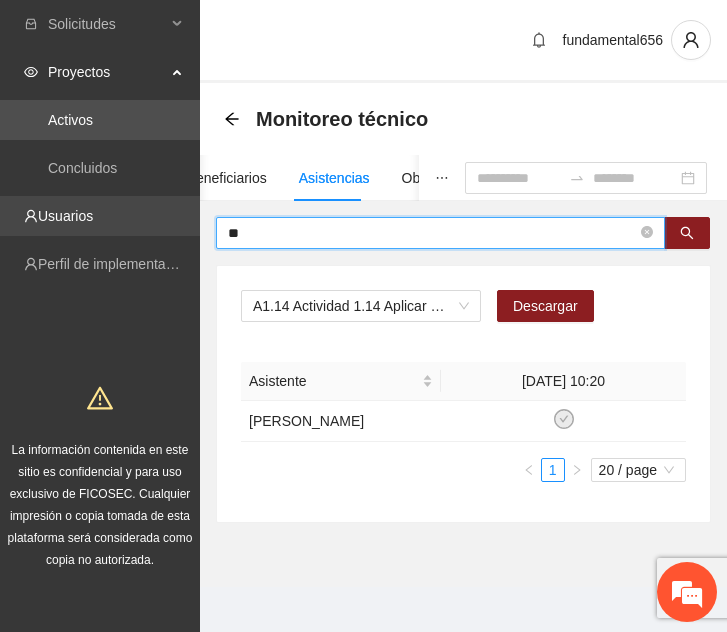 type on "*" 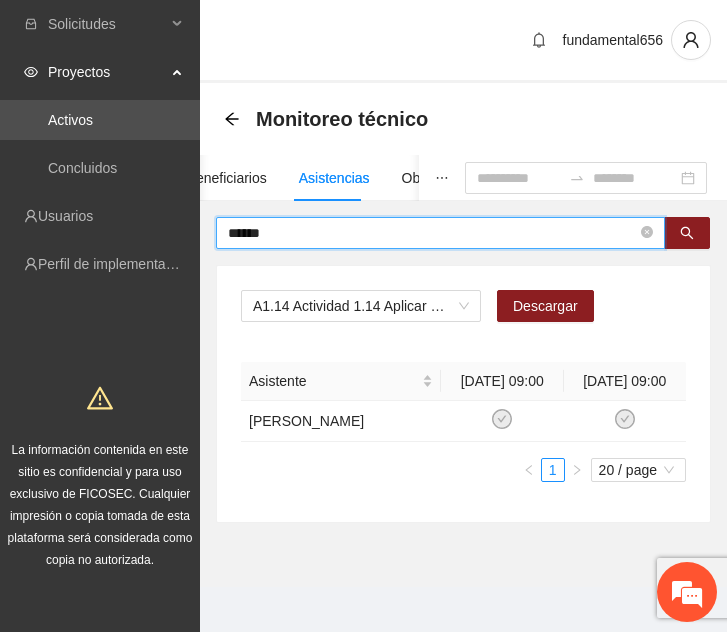 drag, startPoint x: 329, startPoint y: 234, endPoint x: 151, endPoint y: 243, distance: 178.22739 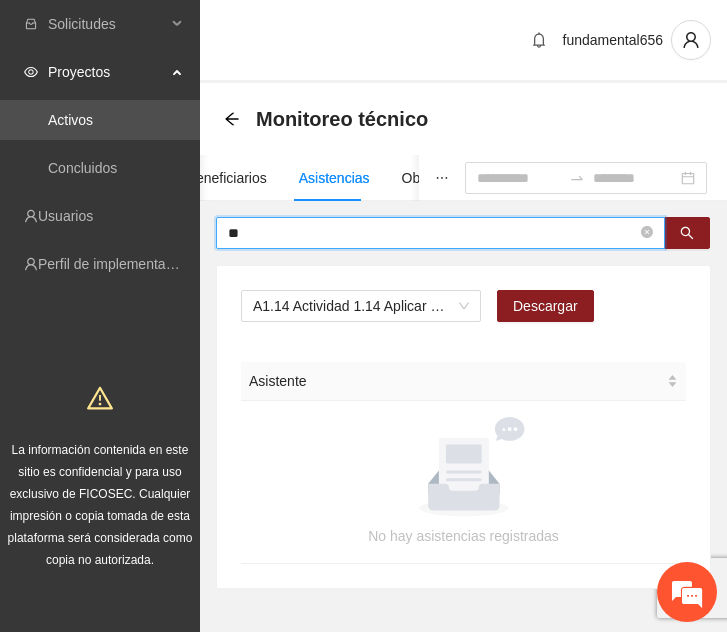 type on "*" 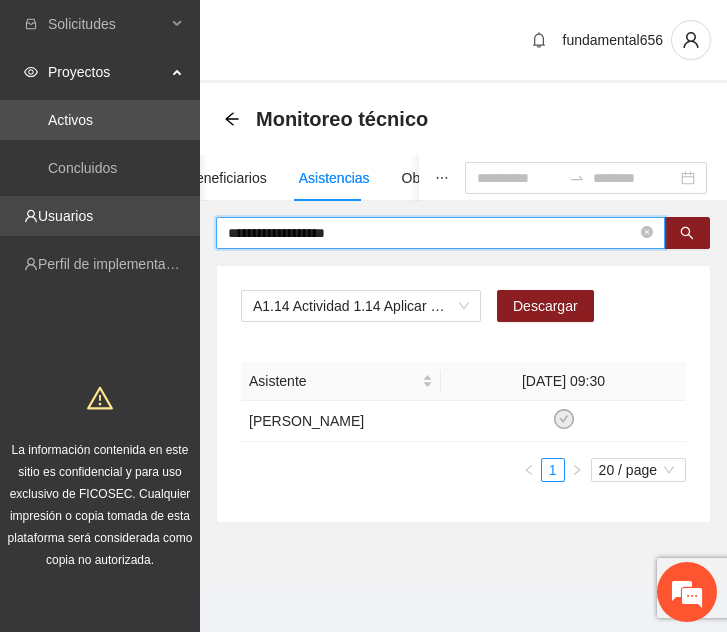 drag, startPoint x: 473, startPoint y: 233, endPoint x: 128, endPoint y: 233, distance: 345 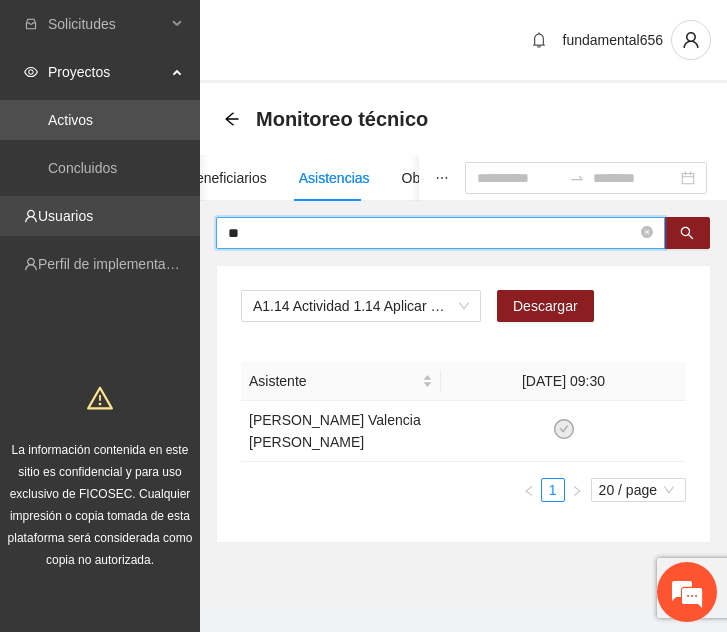 type on "*" 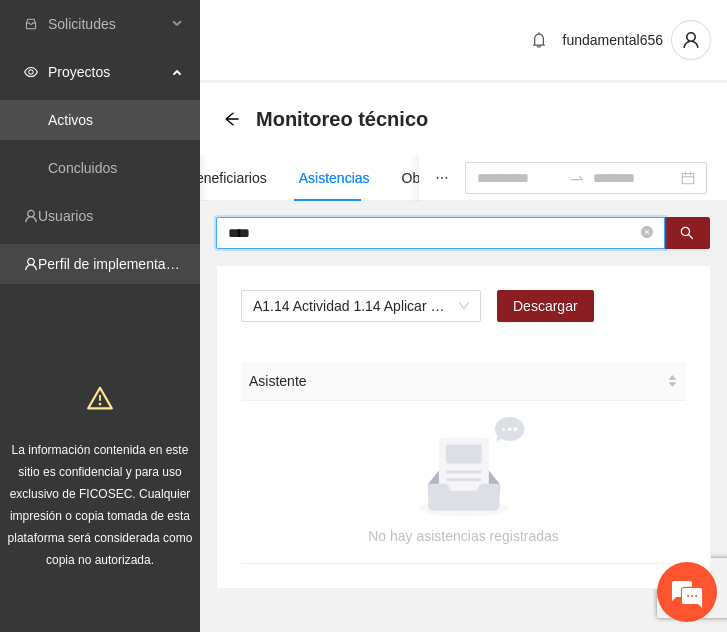 drag, startPoint x: 341, startPoint y: 227, endPoint x: 111, endPoint y: 245, distance: 230.70328 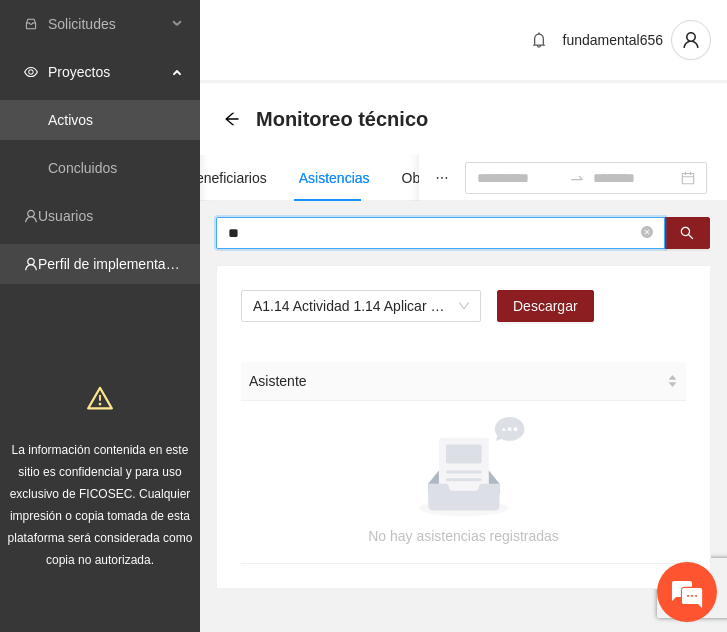 type on "*" 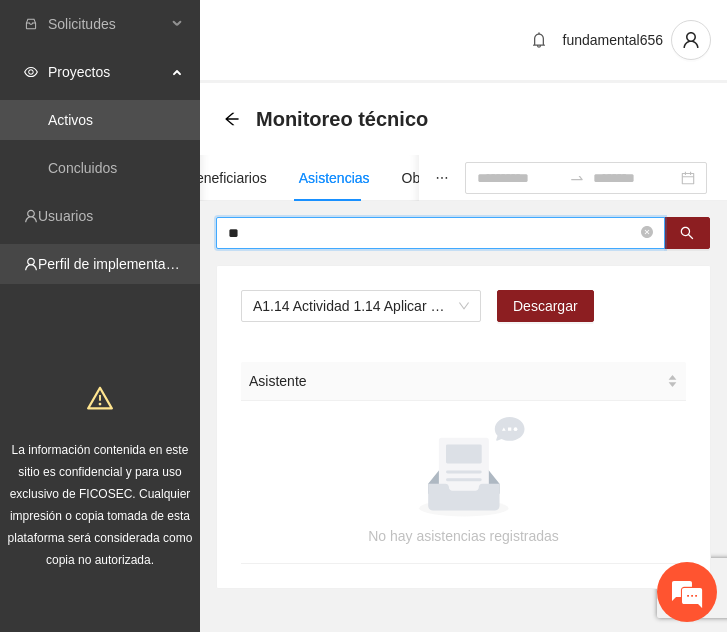 type on "*" 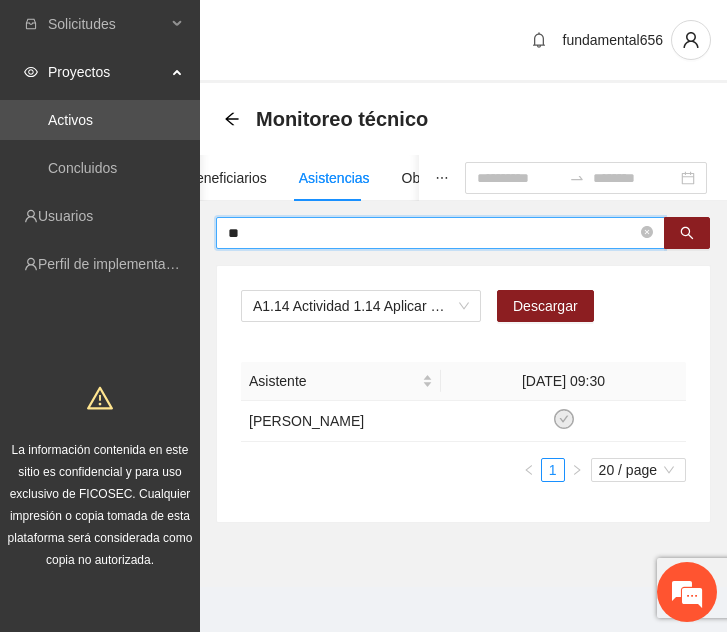 type on "*" 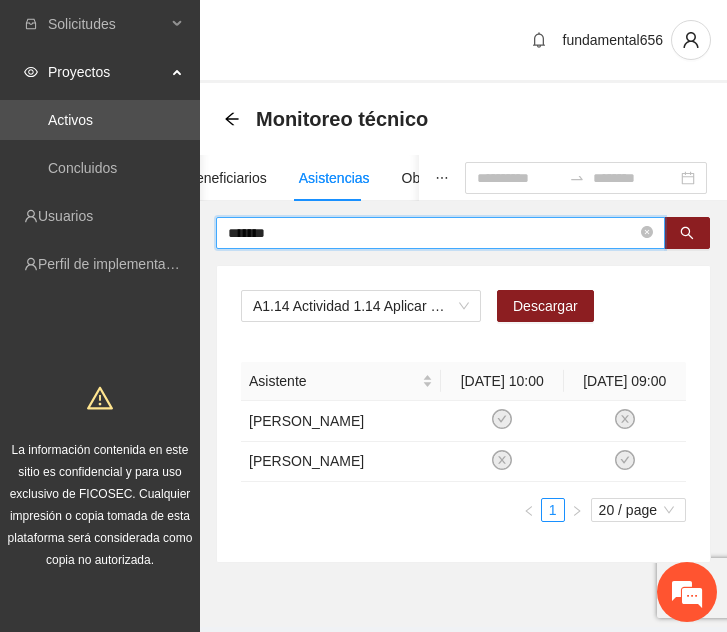 drag, startPoint x: 279, startPoint y: 237, endPoint x: 191, endPoint y: 243, distance: 88.20431 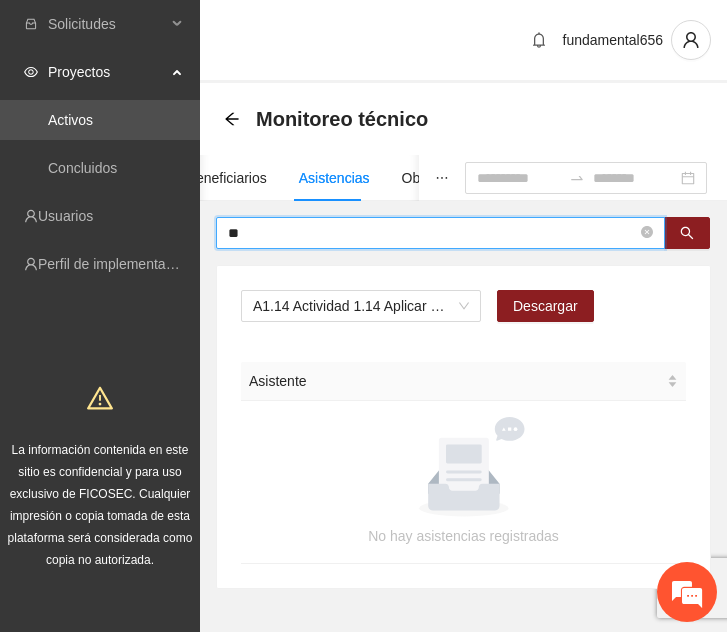 type on "*" 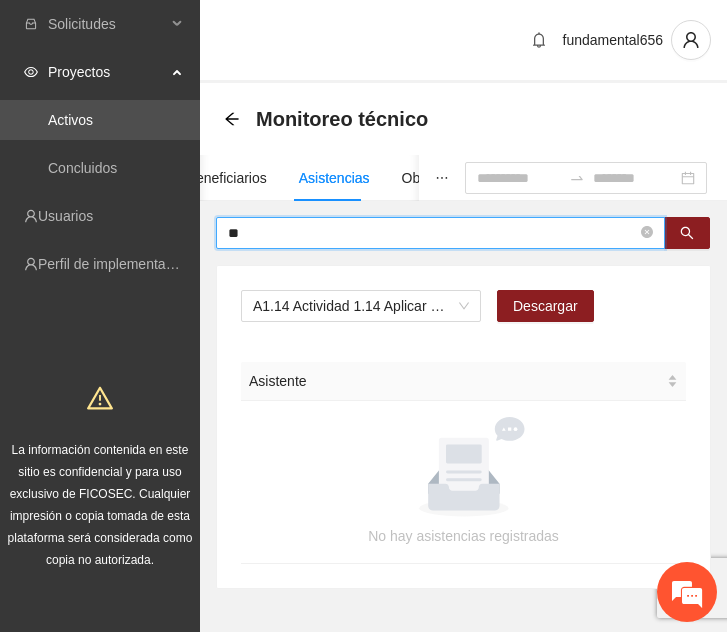 type on "*" 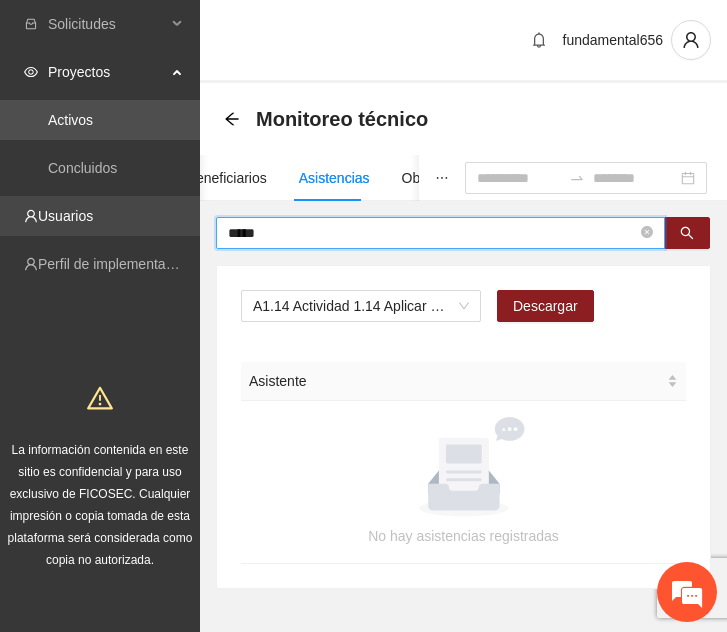 drag, startPoint x: 437, startPoint y: 223, endPoint x: 152, endPoint y: 231, distance: 285.11224 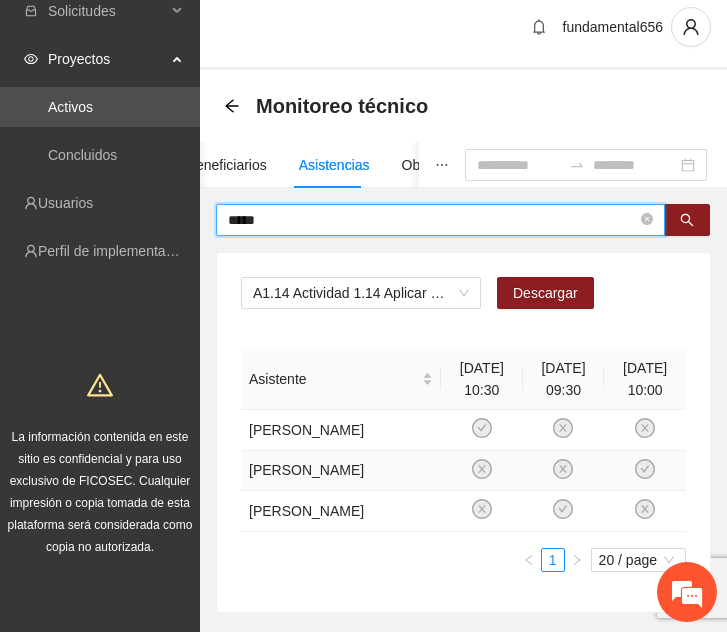 scroll, scrollTop: 12, scrollLeft: 0, axis: vertical 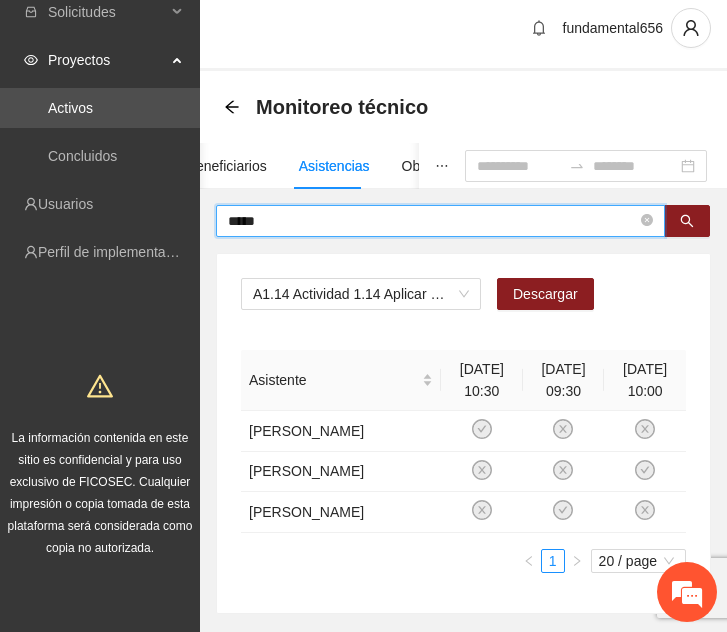 drag, startPoint x: 310, startPoint y: 223, endPoint x: 143, endPoint y: 226, distance: 167.02695 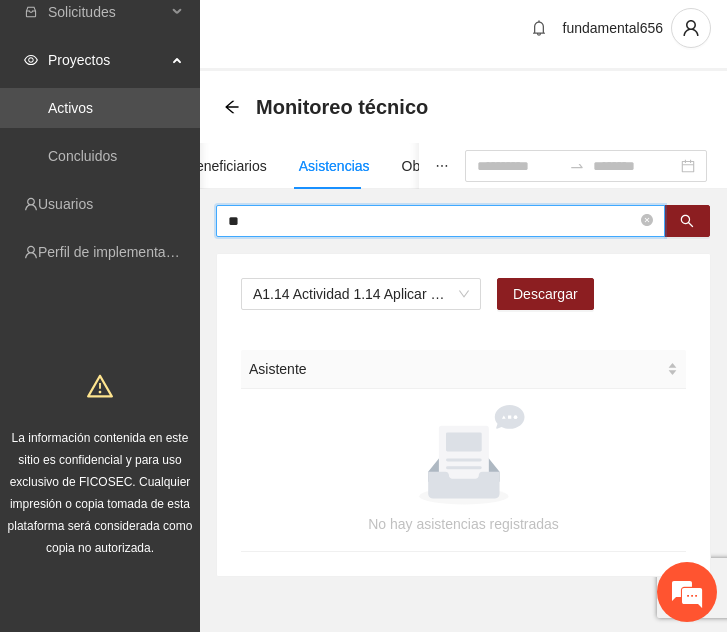type on "*" 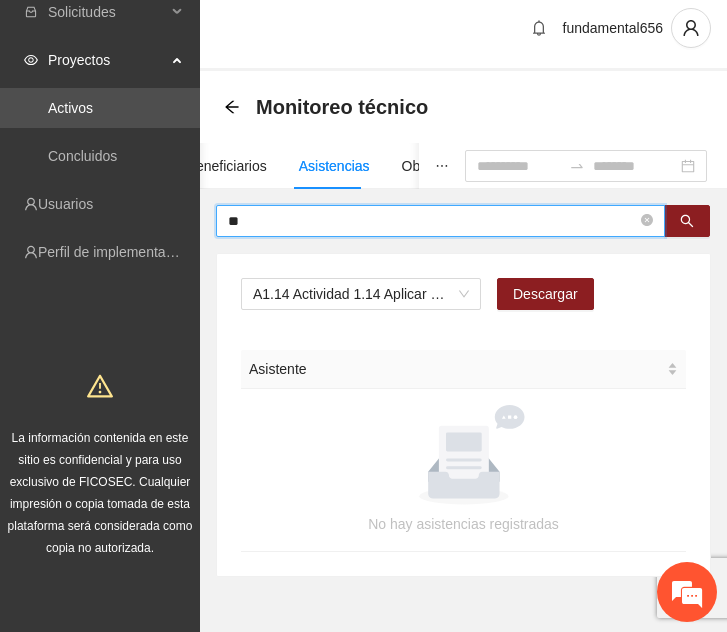 type on "*" 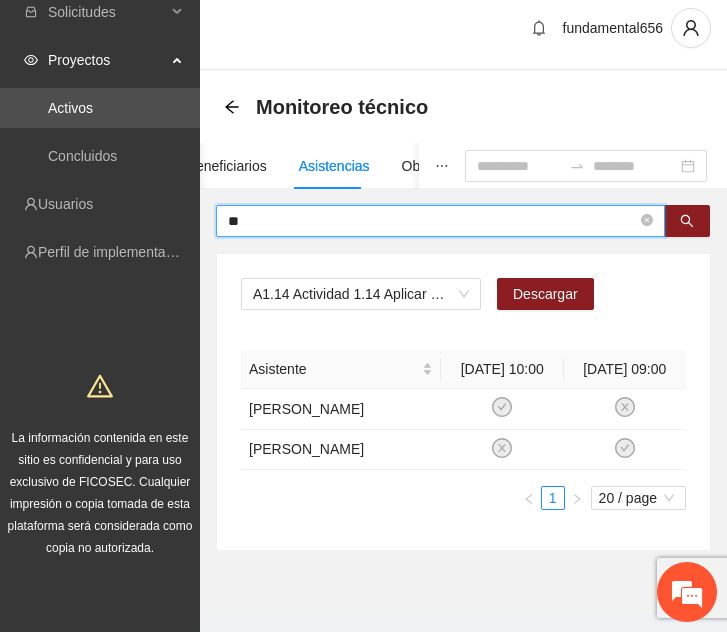 type on "*" 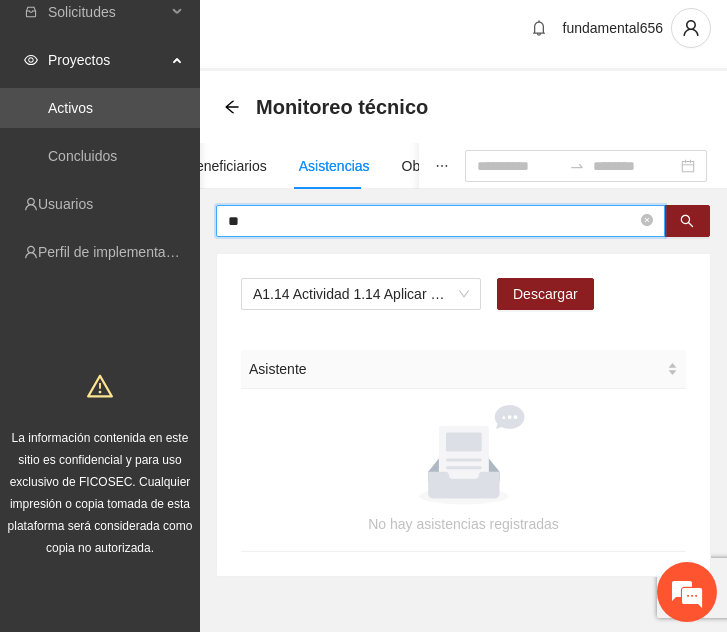 type on "*" 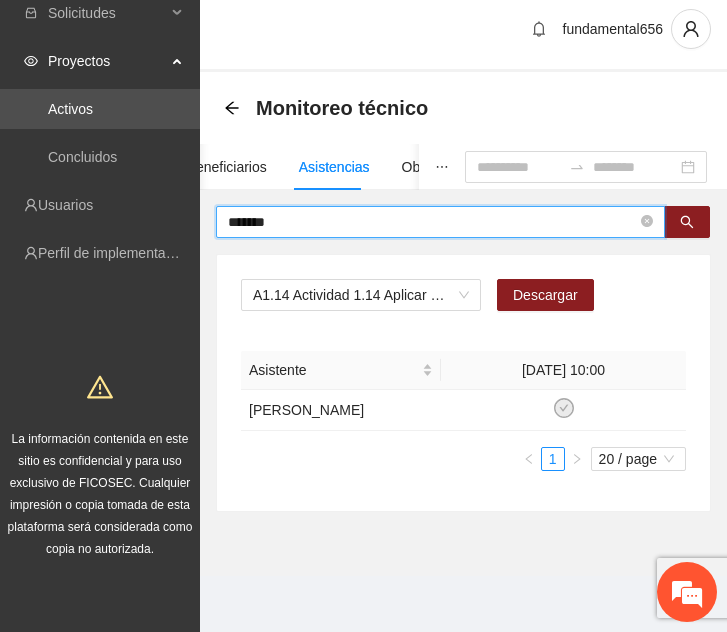 scroll, scrollTop: 11, scrollLeft: 0, axis: vertical 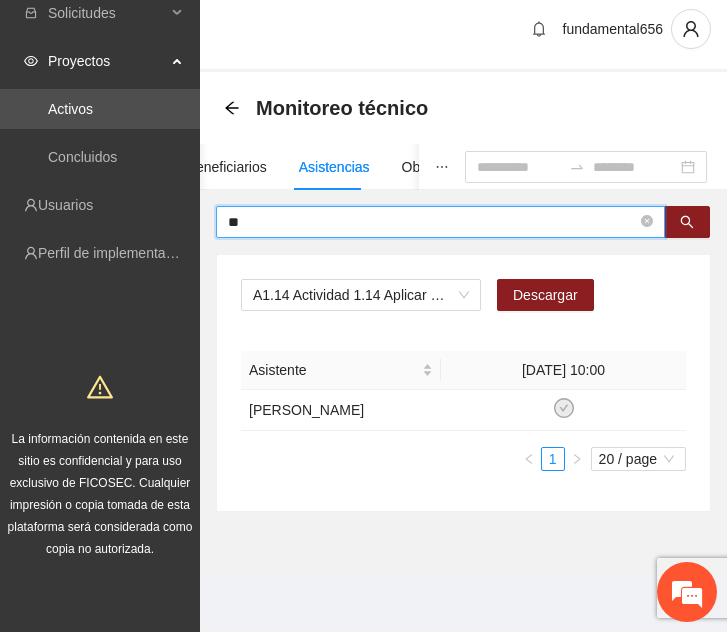 type on "*" 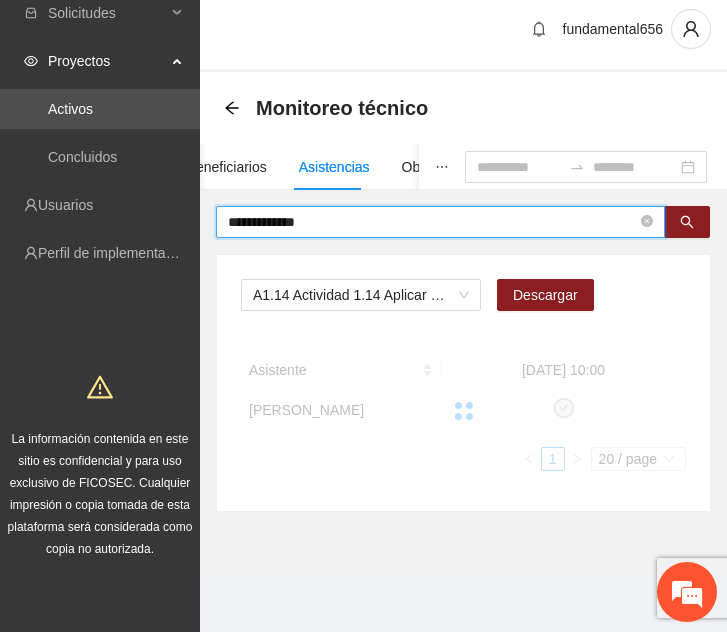 scroll, scrollTop: 12, scrollLeft: 0, axis: vertical 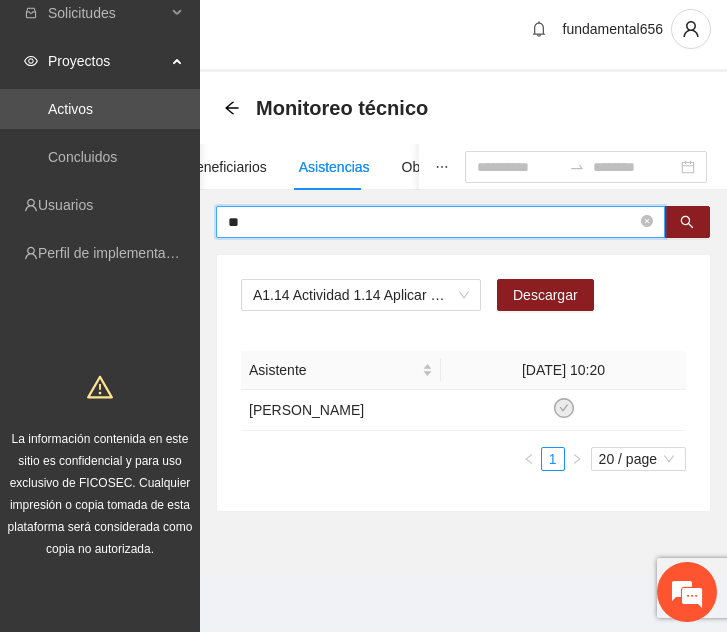 type on "*" 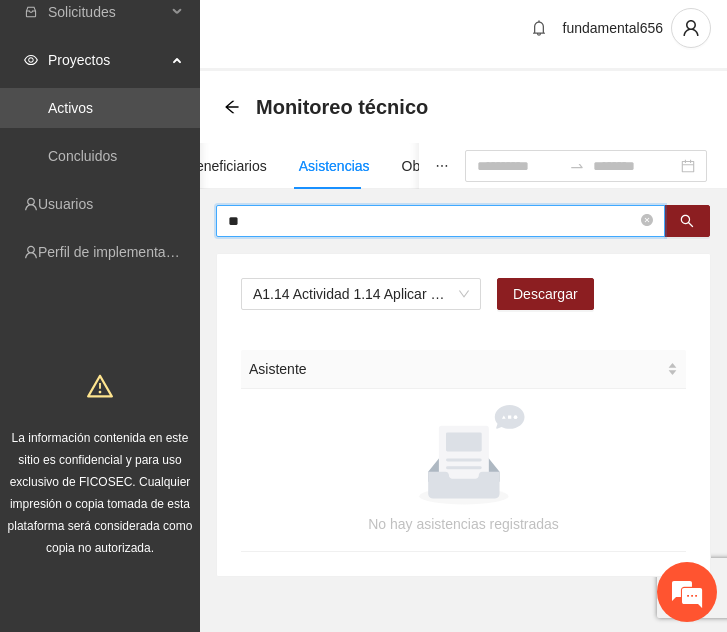 type on "*" 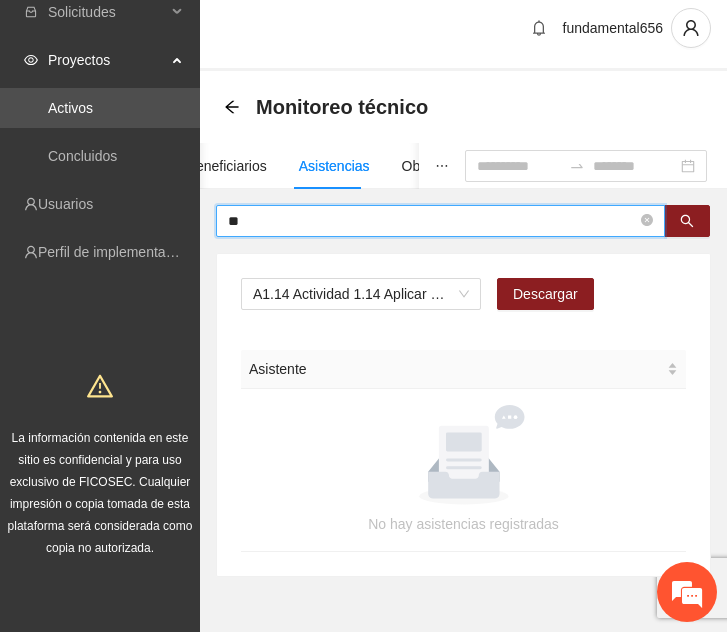 type on "*" 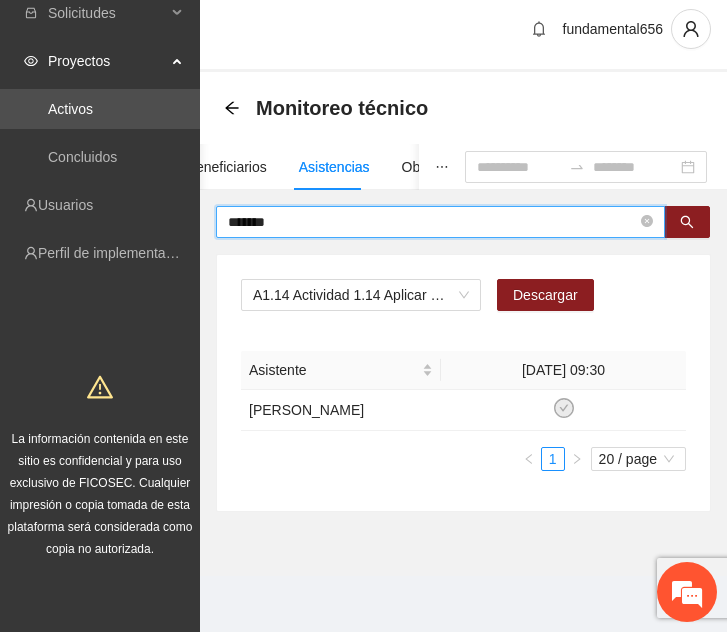 scroll, scrollTop: 11, scrollLeft: 0, axis: vertical 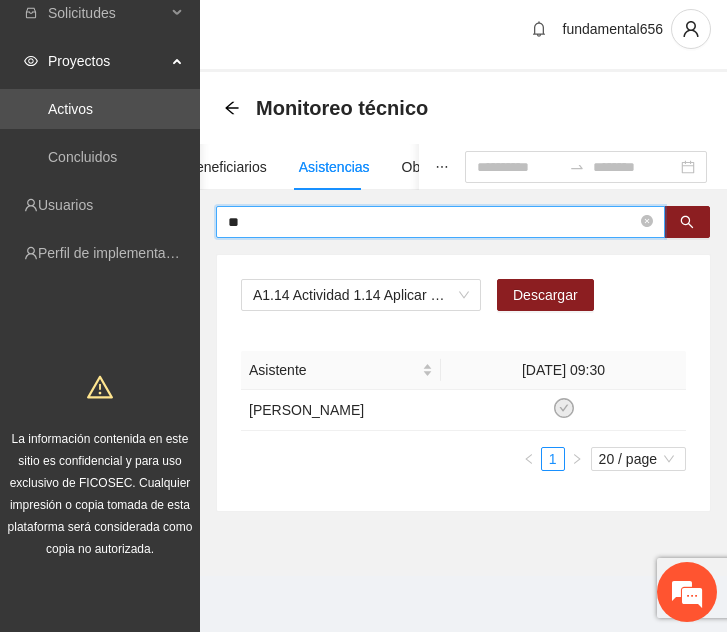 type on "*" 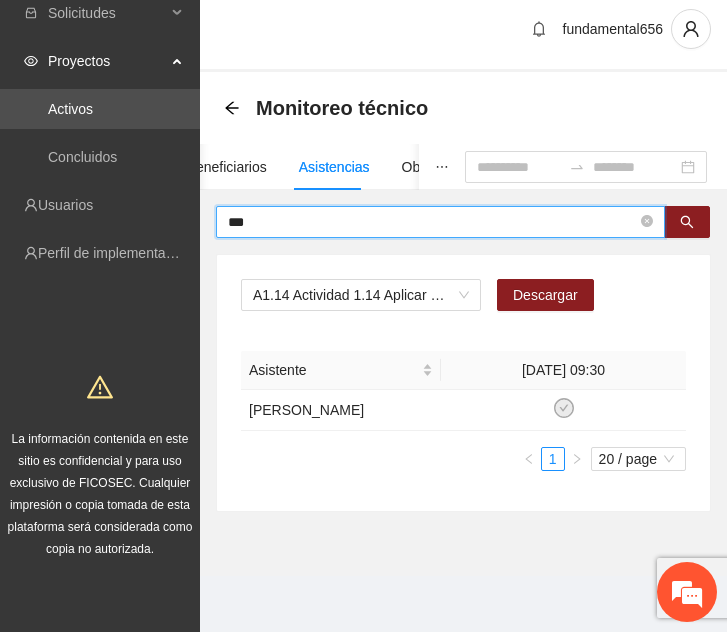scroll, scrollTop: 11, scrollLeft: 0, axis: vertical 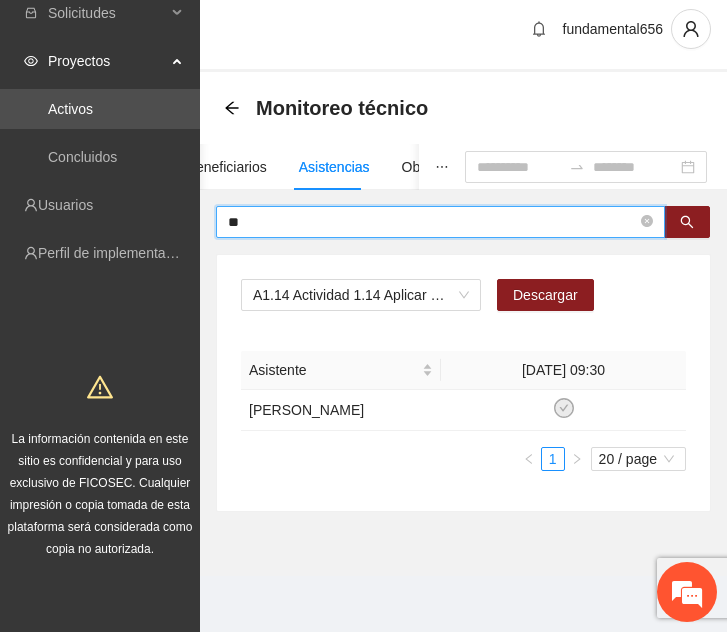 type on "*" 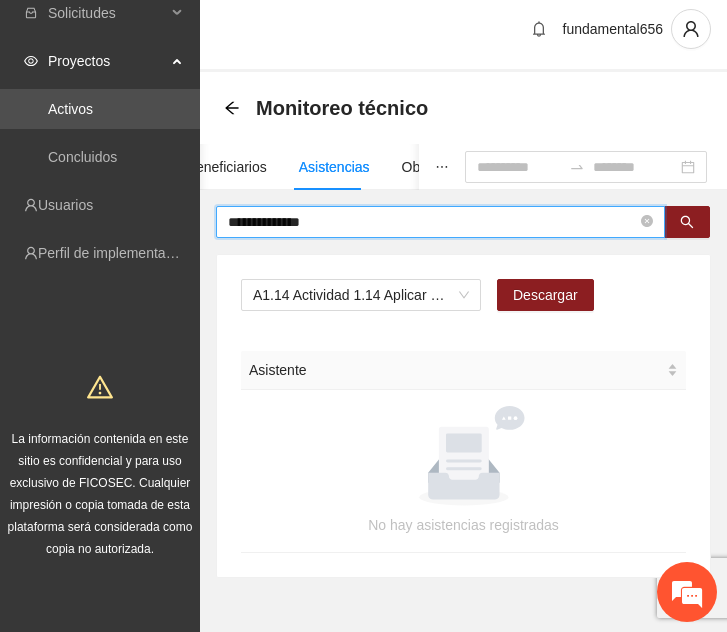 scroll, scrollTop: 12, scrollLeft: 0, axis: vertical 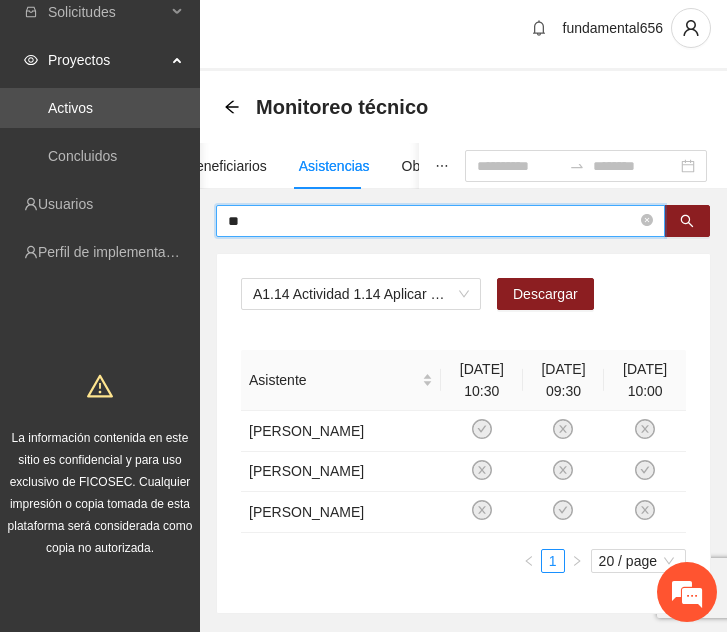 type on "*" 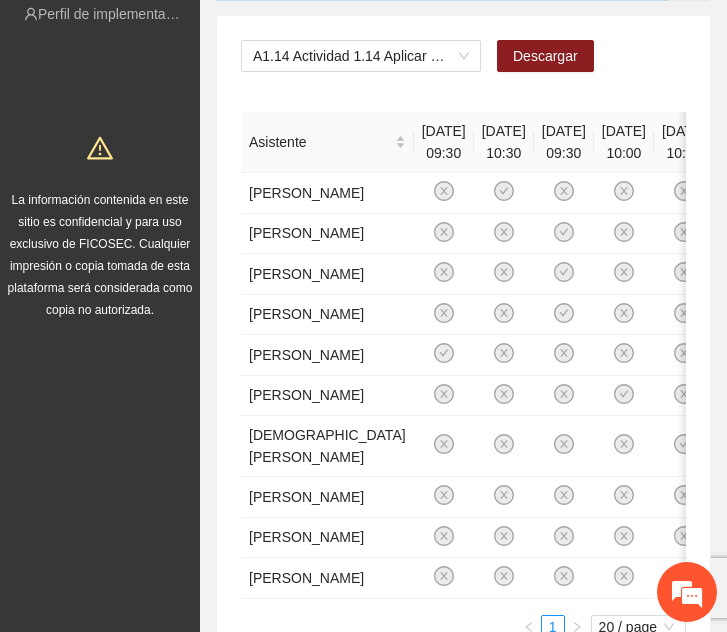 scroll, scrollTop: 0, scrollLeft: 0, axis: both 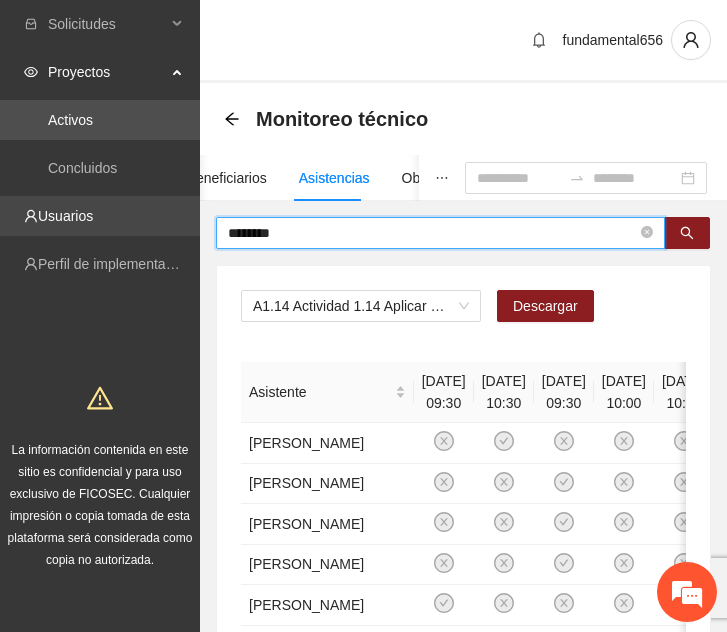drag, startPoint x: 292, startPoint y: 234, endPoint x: 173, endPoint y: 225, distance: 119.33985 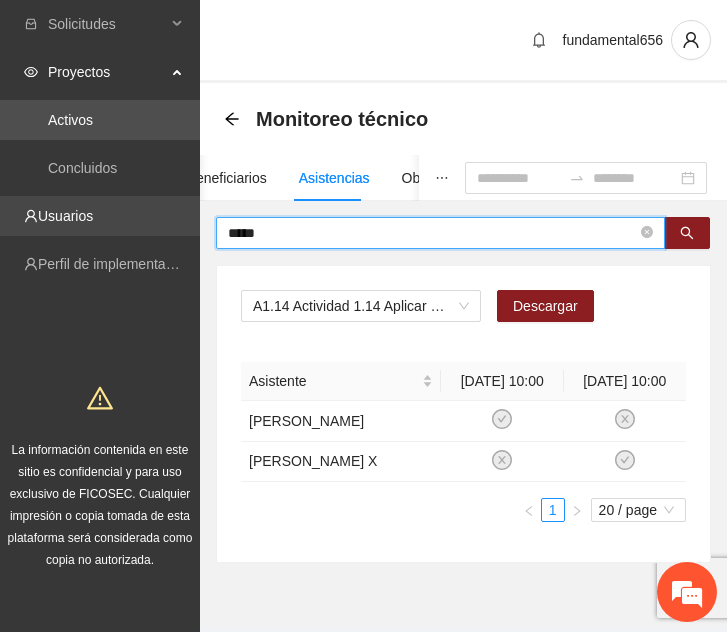 drag, startPoint x: 295, startPoint y: 232, endPoint x: 152, endPoint y: 229, distance: 143.03146 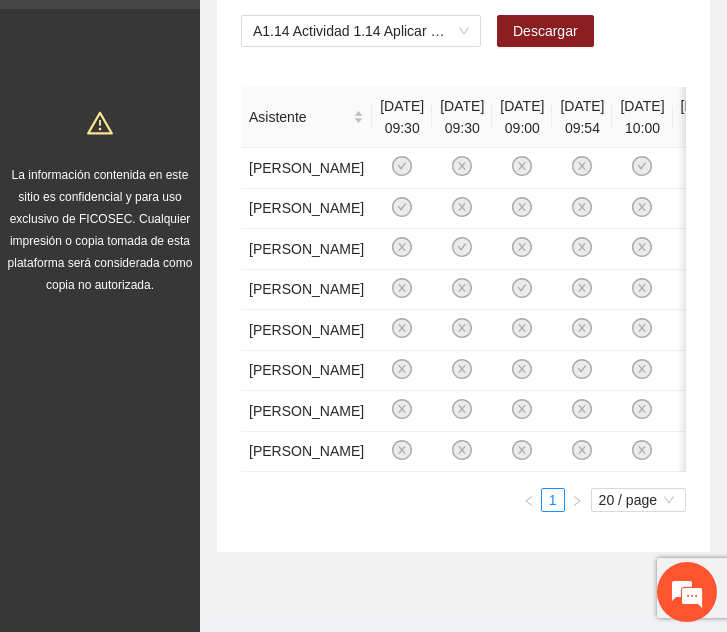 scroll, scrollTop: 0, scrollLeft: 0, axis: both 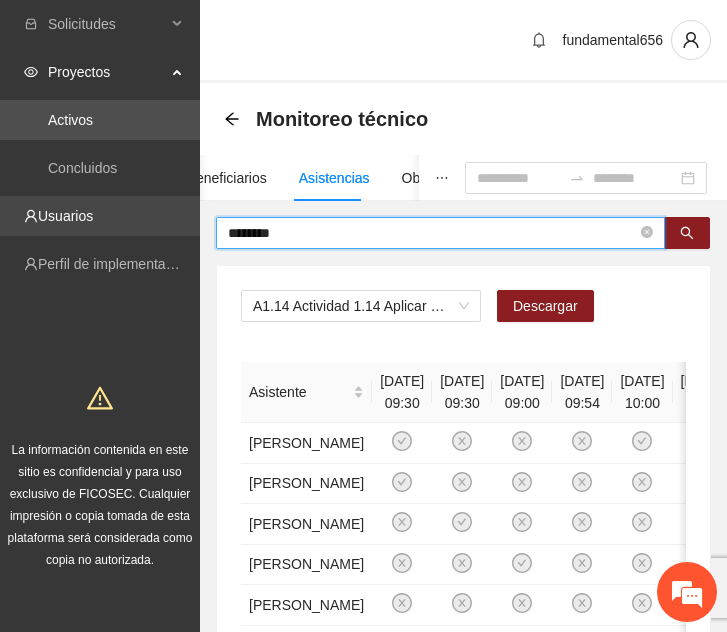 drag, startPoint x: 285, startPoint y: 235, endPoint x: 178, endPoint y: 227, distance: 107.298645 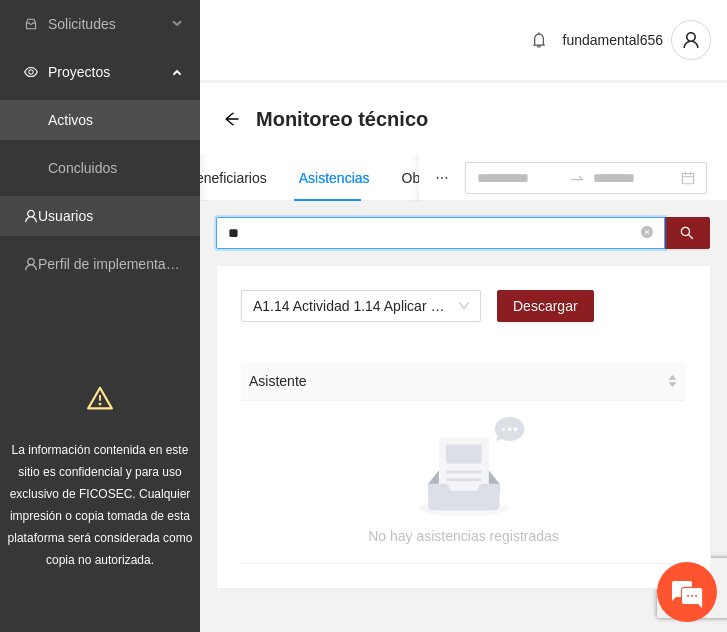 type on "*" 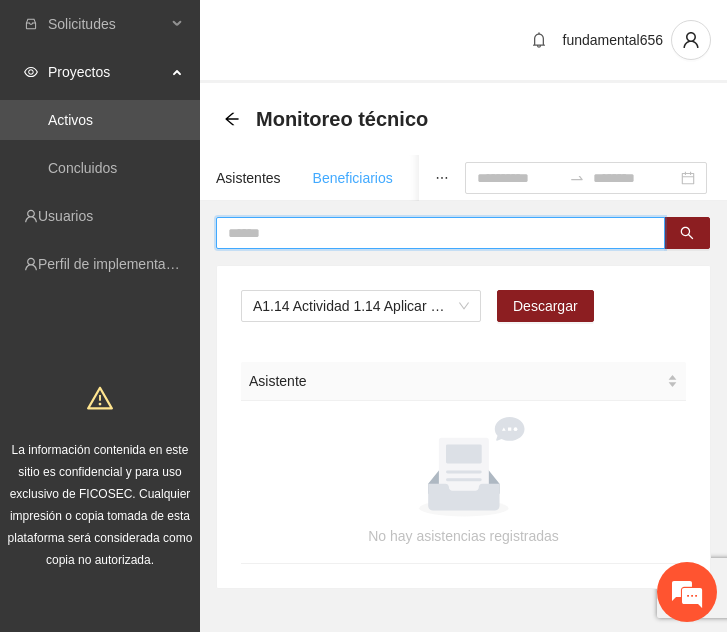 type 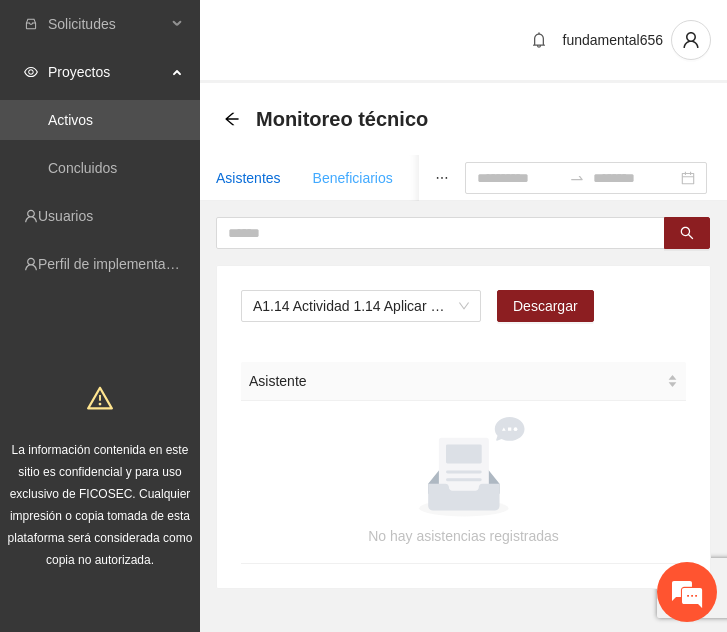 click on "Asistentes" at bounding box center [248, 178] 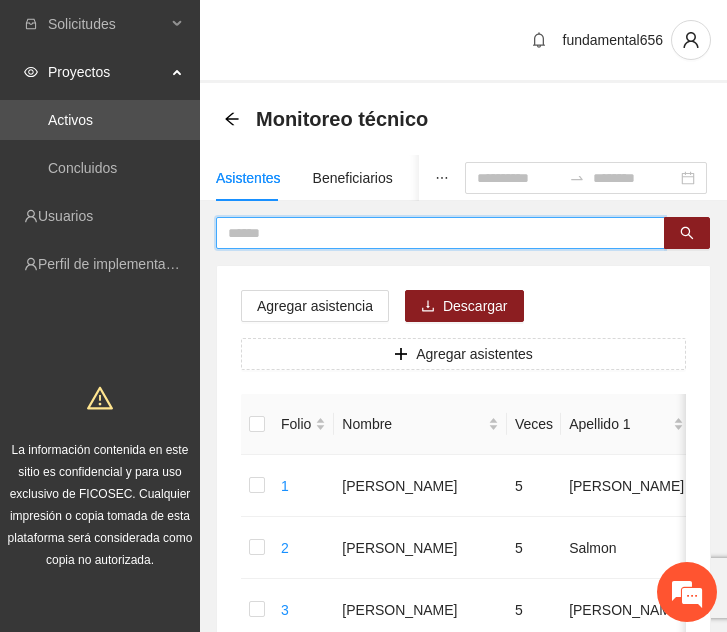click at bounding box center [432, 233] 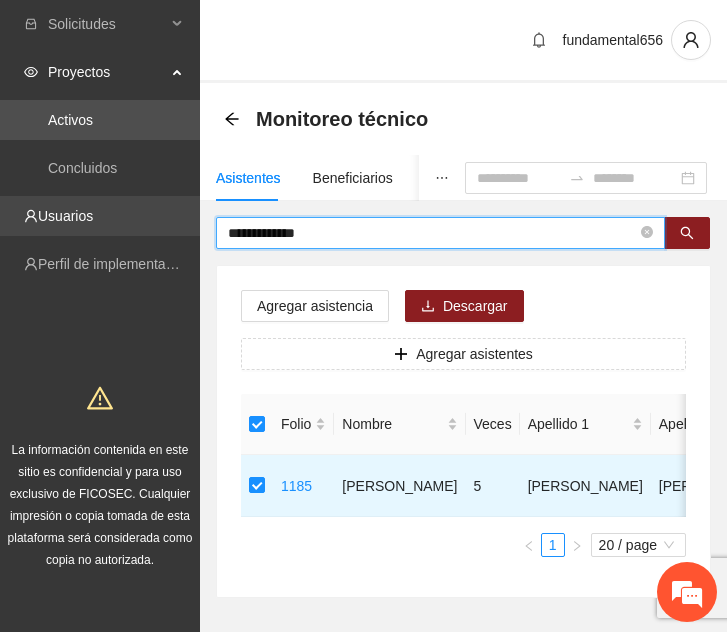 drag, startPoint x: 367, startPoint y: 239, endPoint x: 138, endPoint y: 228, distance: 229.26404 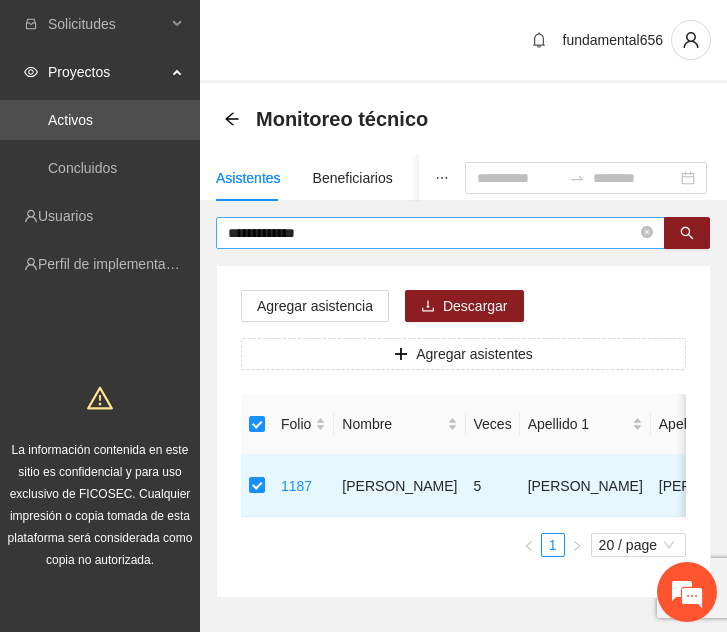 drag, startPoint x: 316, startPoint y: 244, endPoint x: 297, endPoint y: 241, distance: 19.235384 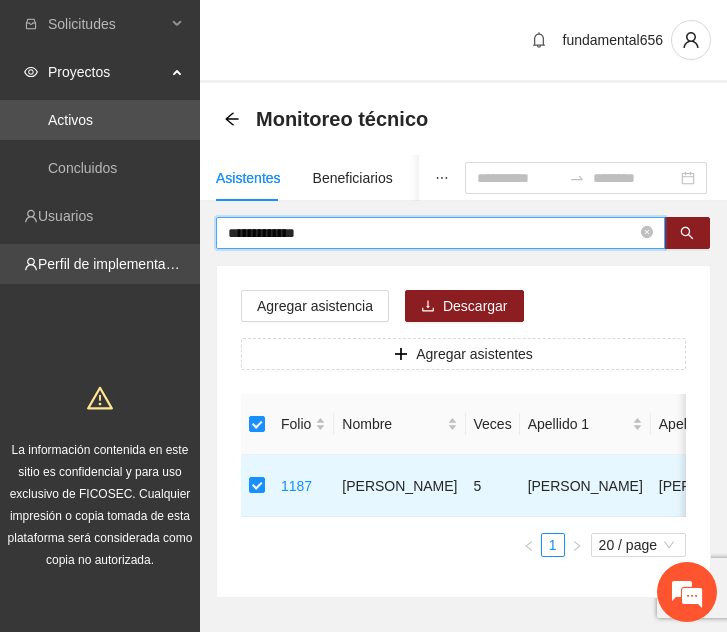 drag, startPoint x: 317, startPoint y: 241, endPoint x: 147, endPoint y: 249, distance: 170.18813 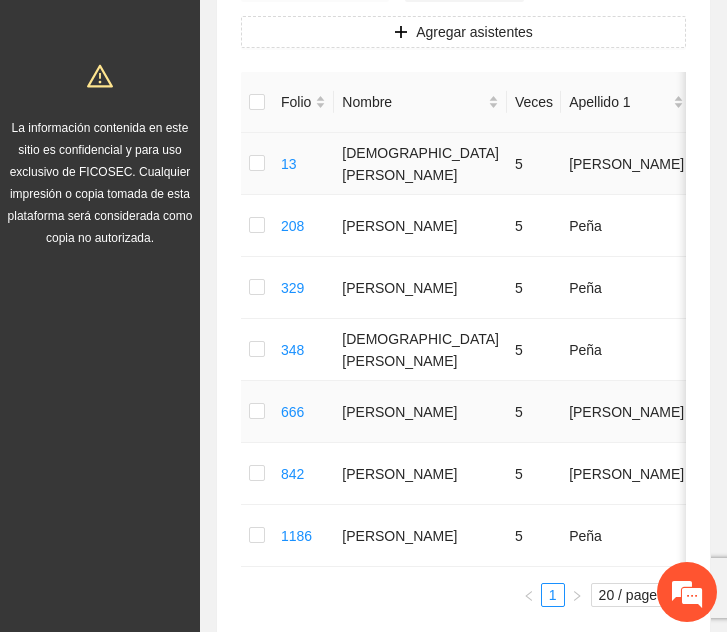 scroll, scrollTop: 324, scrollLeft: 0, axis: vertical 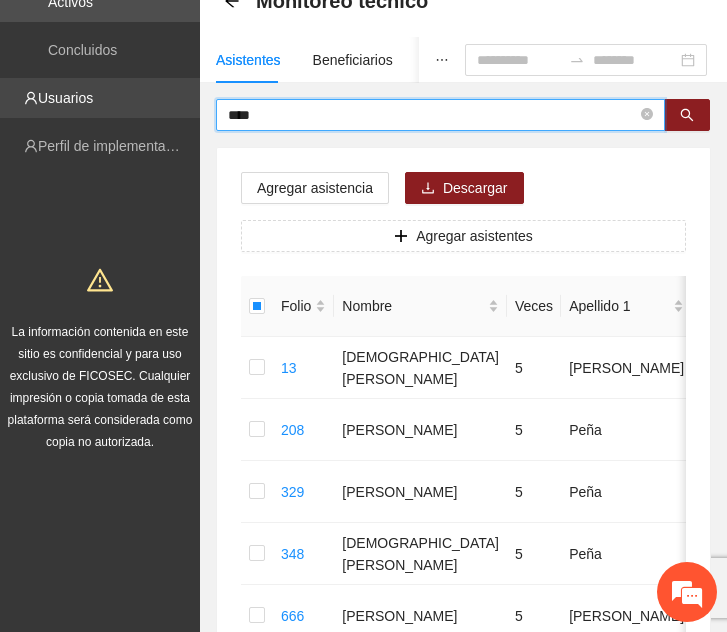 drag, startPoint x: 314, startPoint y: 123, endPoint x: 153, endPoint y: 116, distance: 161.1521 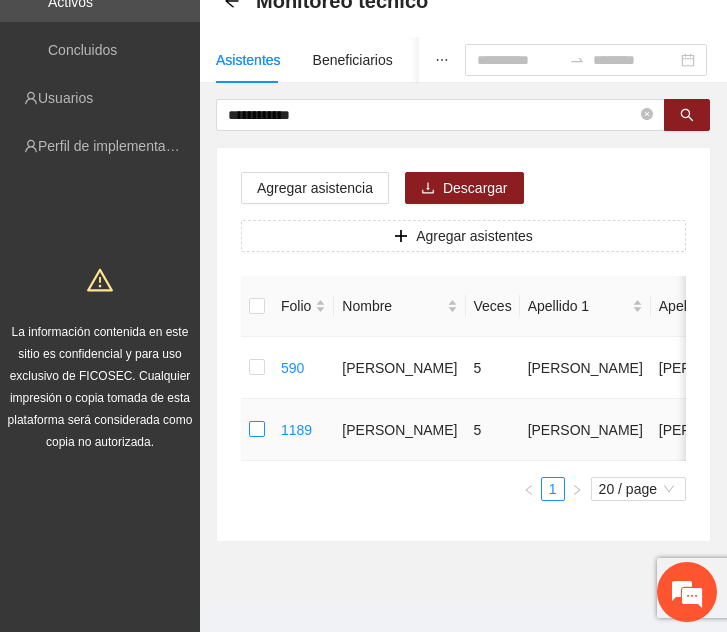click at bounding box center [257, 430] 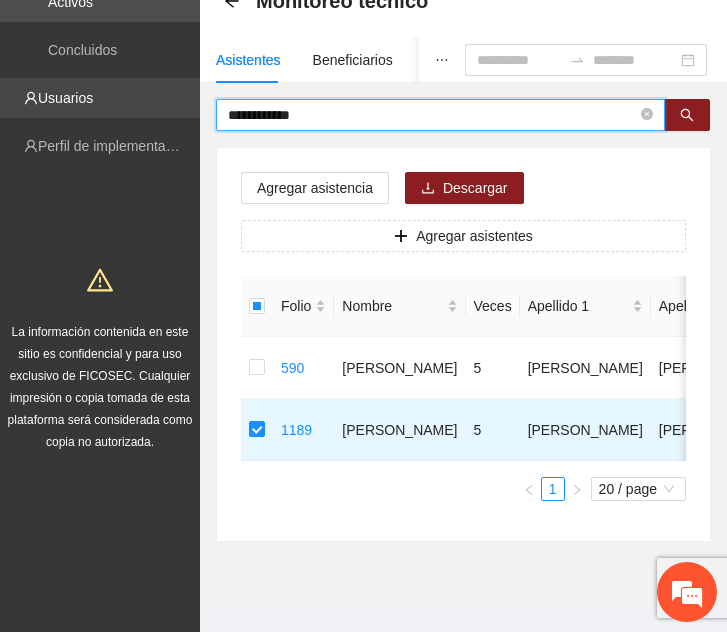 drag, startPoint x: 370, startPoint y: 110, endPoint x: 156, endPoint y: 112, distance: 214.00934 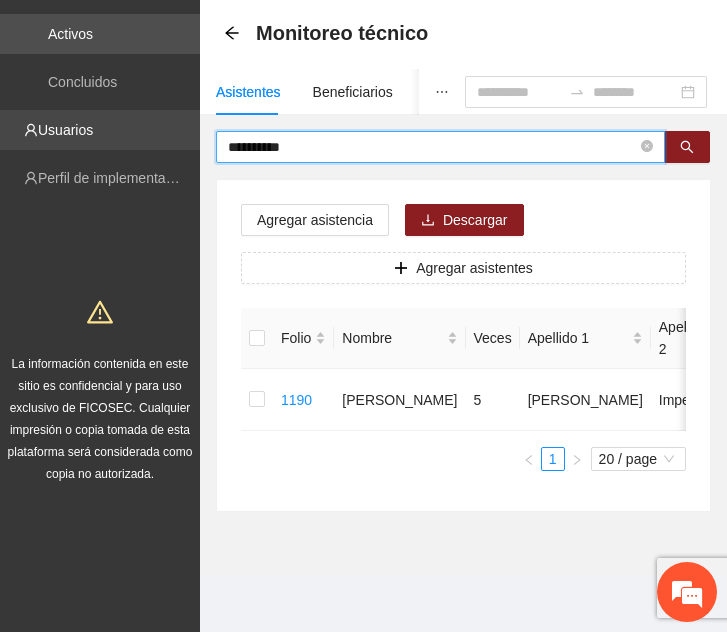 scroll, scrollTop: 100, scrollLeft: 0, axis: vertical 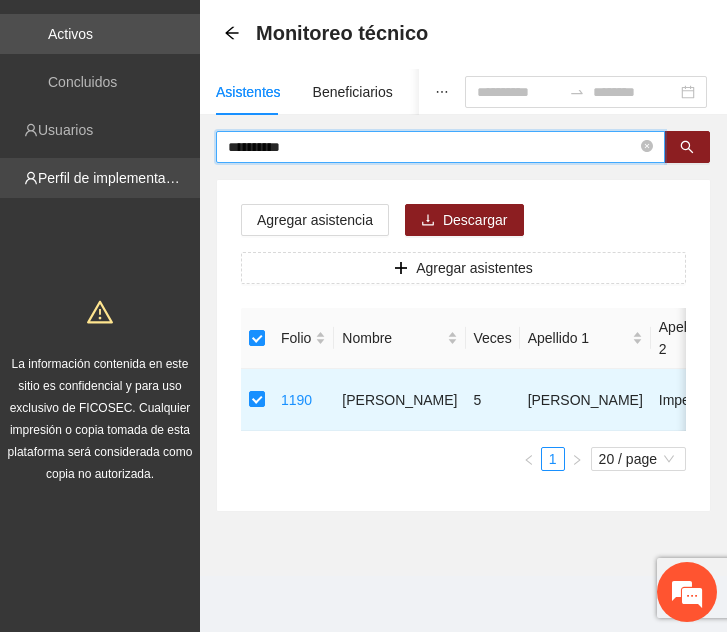drag, startPoint x: 315, startPoint y: 134, endPoint x: 181, endPoint y: 144, distance: 134.37262 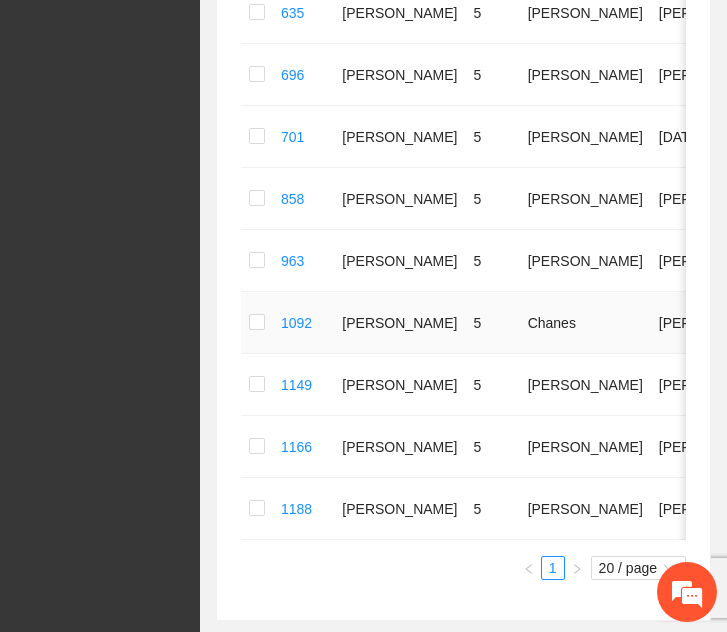 scroll, scrollTop: 670, scrollLeft: 0, axis: vertical 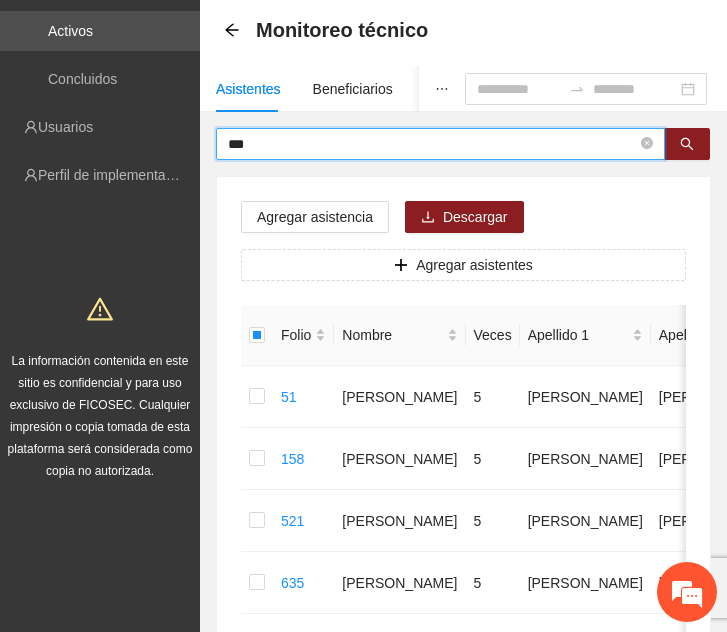 drag, startPoint x: 317, startPoint y: 150, endPoint x: 111, endPoint y: 150, distance: 206 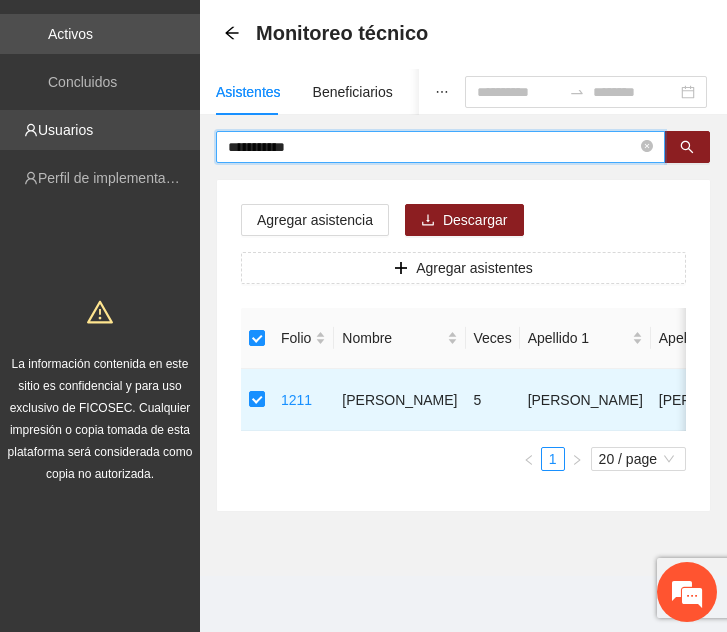 drag, startPoint x: 360, startPoint y: 147, endPoint x: 199, endPoint y: 138, distance: 161.25136 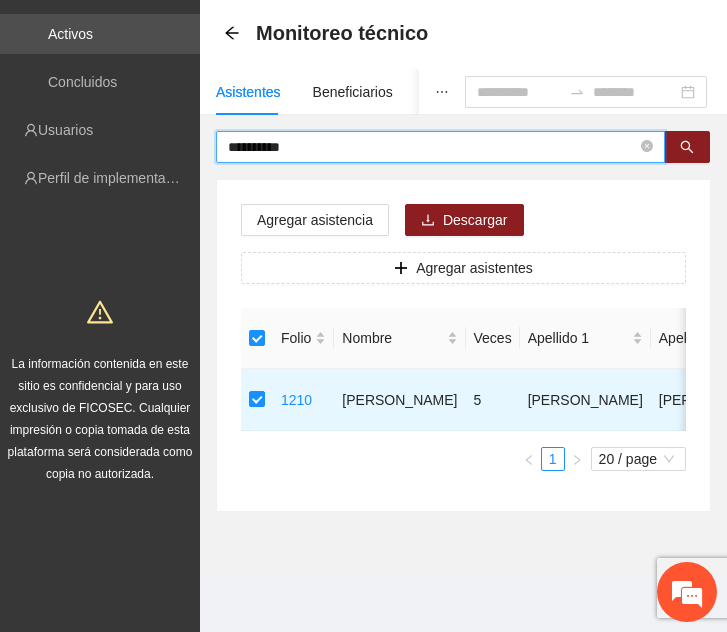 drag, startPoint x: 385, startPoint y: 150, endPoint x: 215, endPoint y: 151, distance: 170.00294 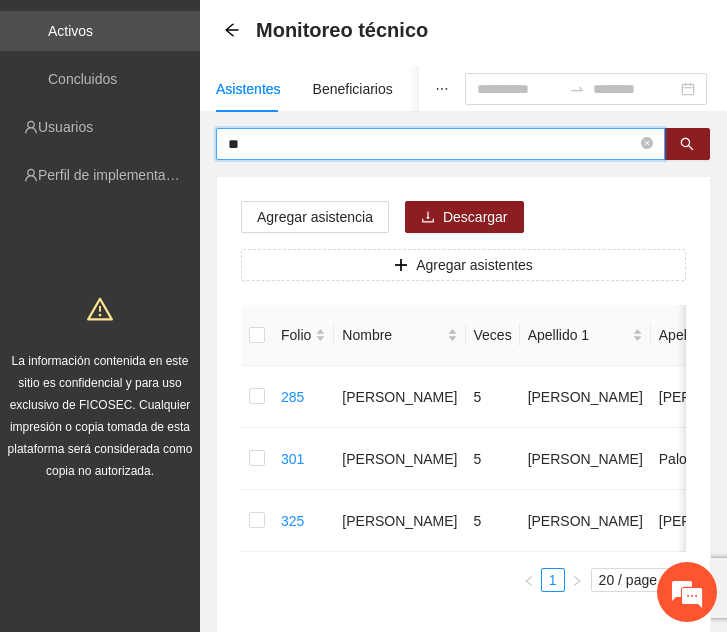 type on "*" 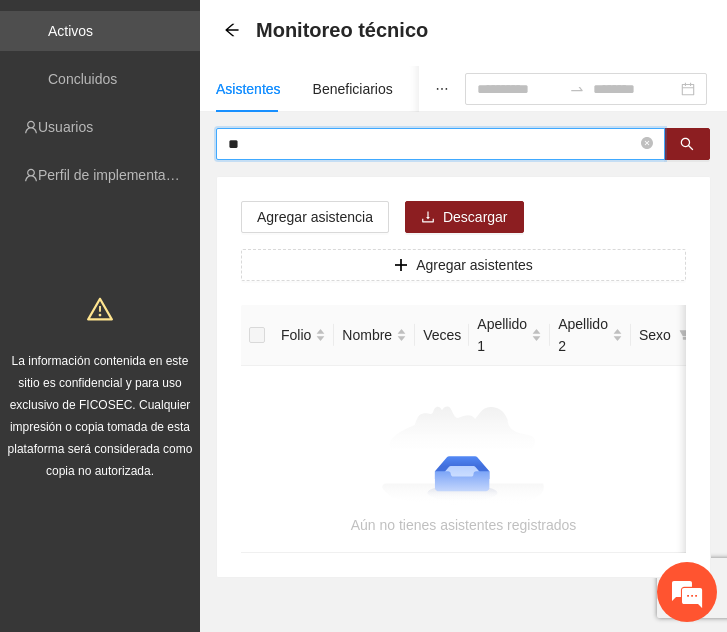 type on "*" 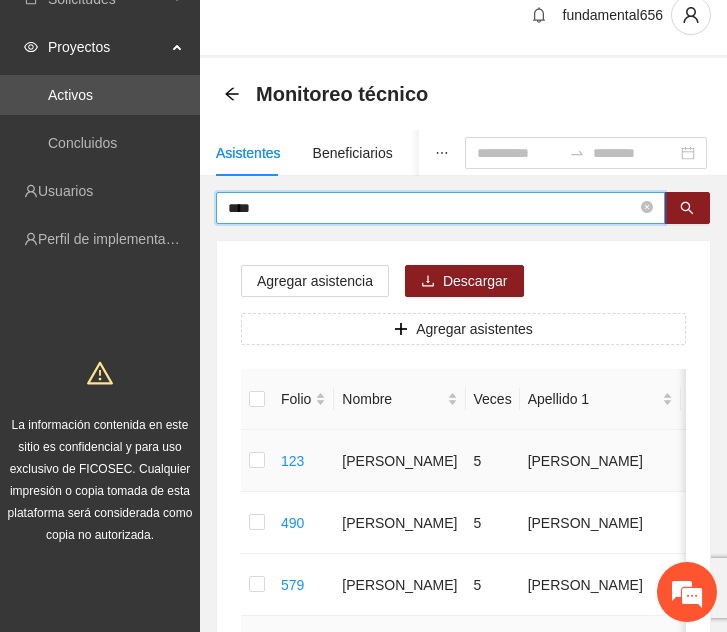 scroll, scrollTop: 0, scrollLeft: 0, axis: both 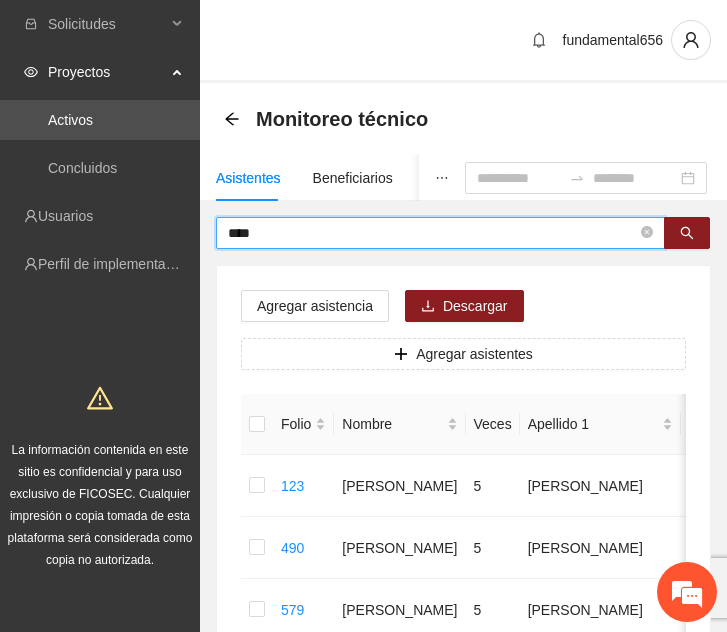 click on "****" at bounding box center [432, 233] 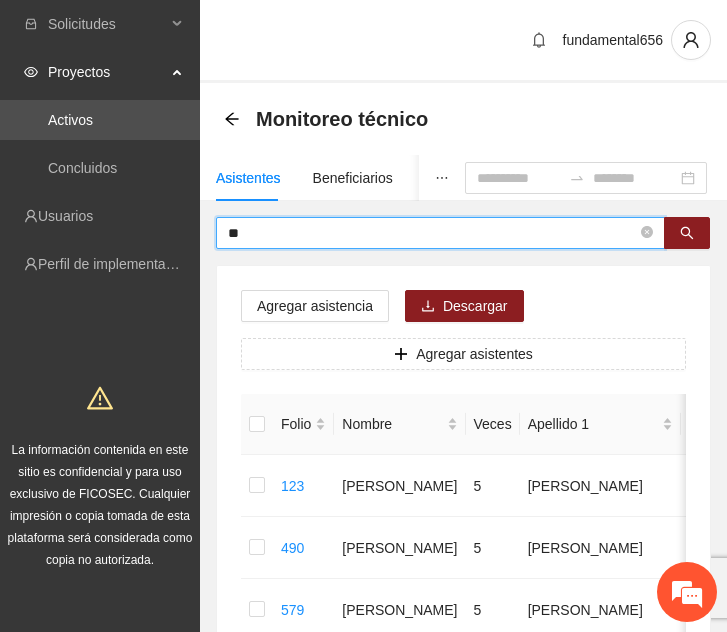 type on "*" 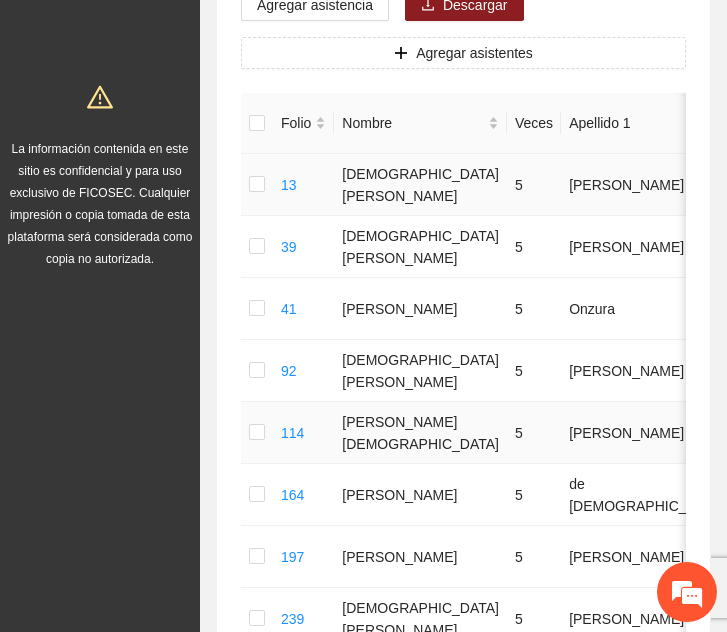 scroll, scrollTop: 0, scrollLeft: 0, axis: both 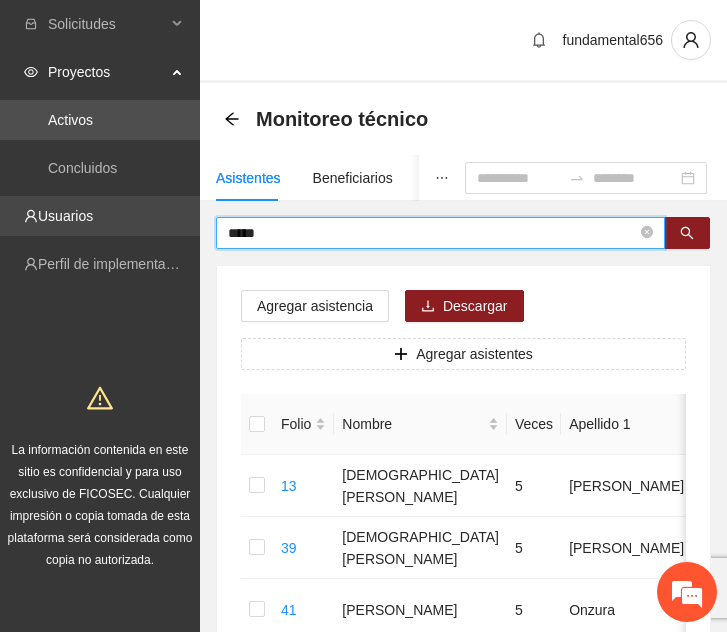 drag, startPoint x: 280, startPoint y: 240, endPoint x: 147, endPoint y: 225, distance: 133.84319 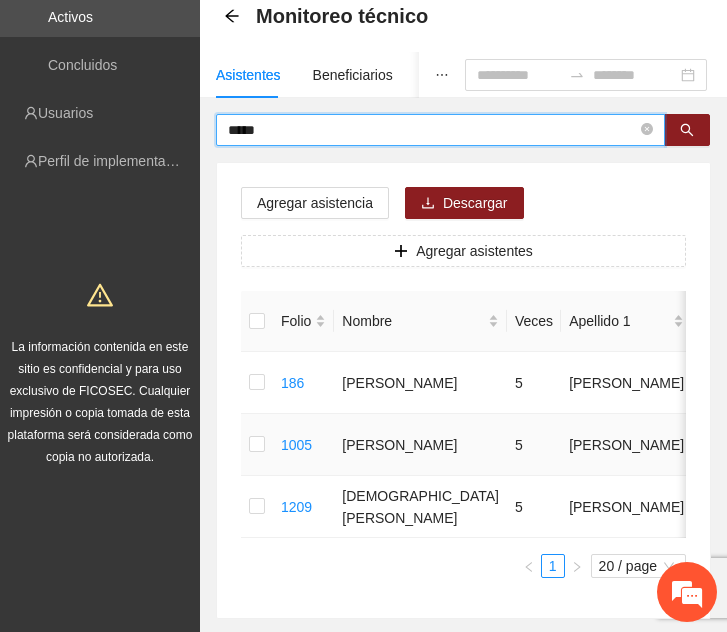 scroll, scrollTop: 104, scrollLeft: 0, axis: vertical 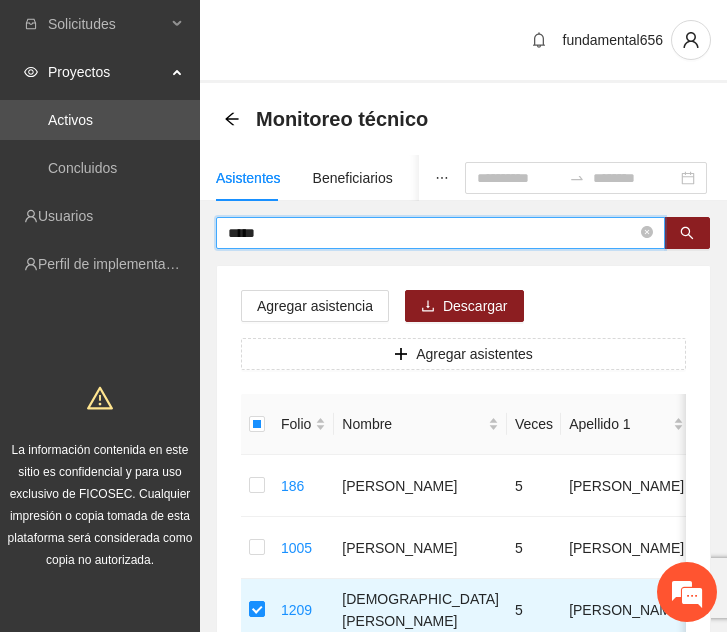 drag, startPoint x: 289, startPoint y: 231, endPoint x: 145, endPoint y: 242, distance: 144.41953 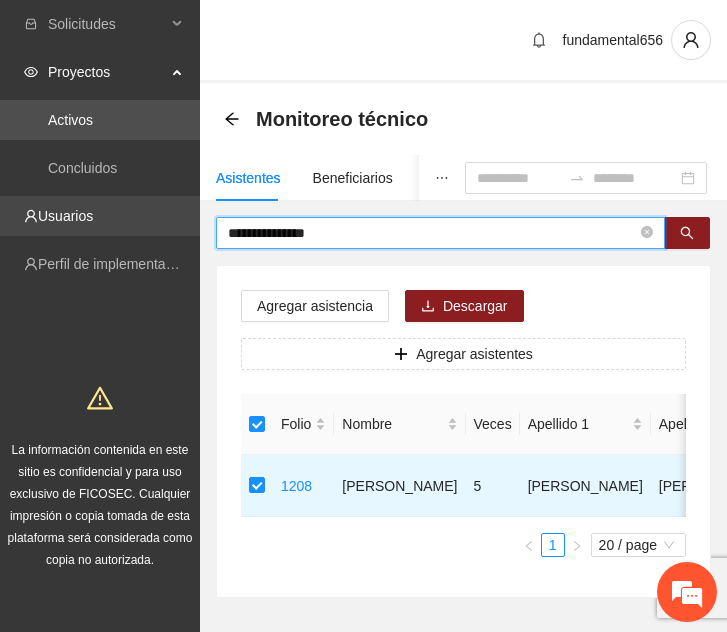 drag, startPoint x: 363, startPoint y: 234, endPoint x: 187, endPoint y: 224, distance: 176.28386 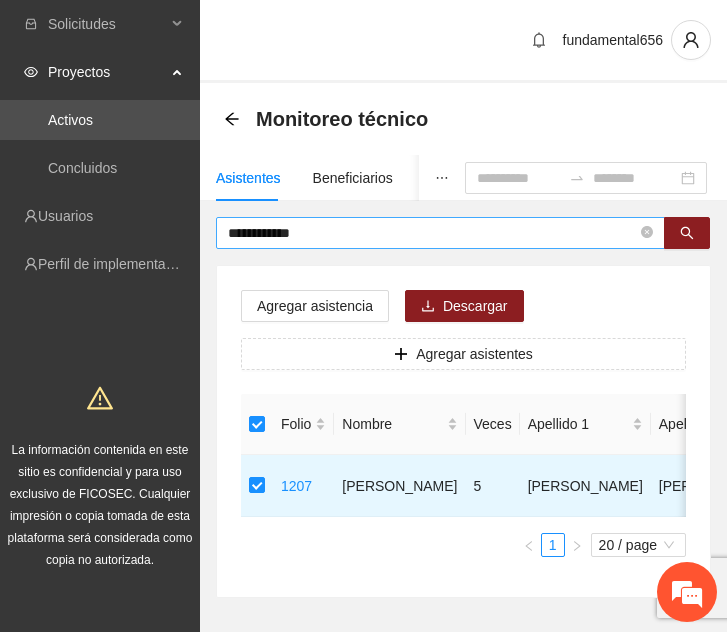 drag, startPoint x: 325, startPoint y: 244, endPoint x: 278, endPoint y: 238, distance: 47.38143 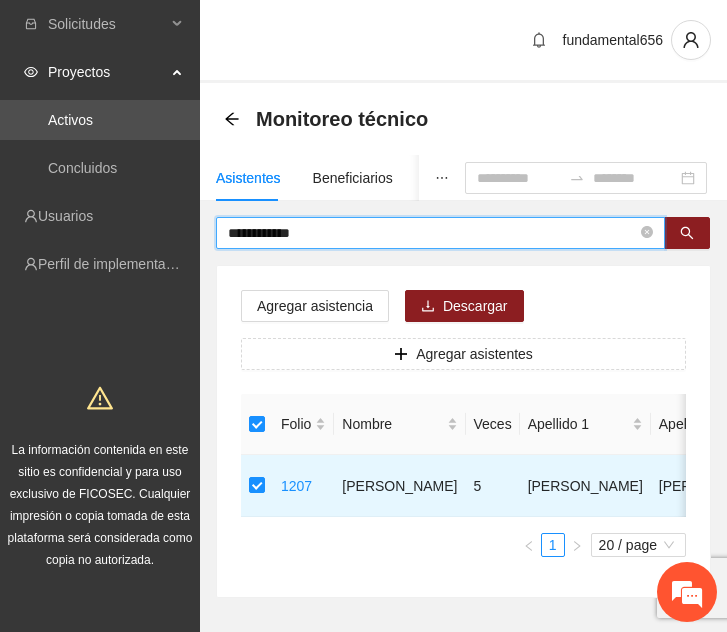 drag, startPoint x: 327, startPoint y: 235, endPoint x: 209, endPoint y: 232, distance: 118.03813 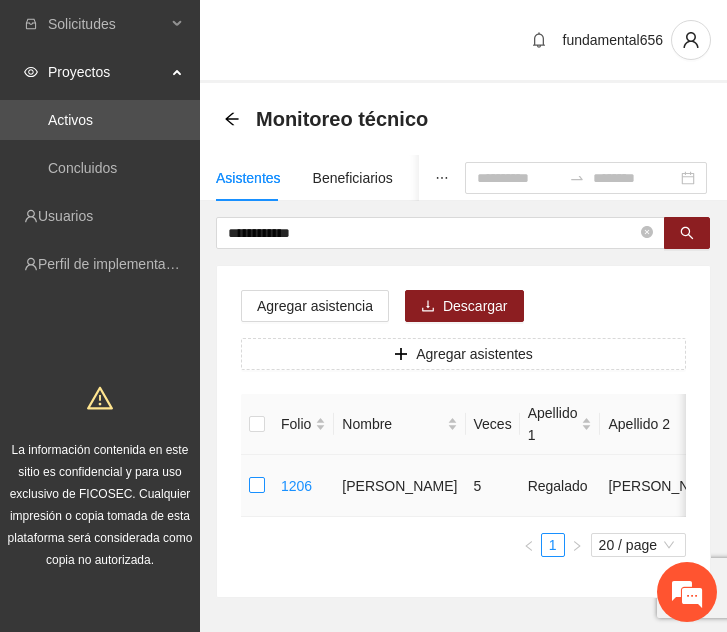 click at bounding box center [257, 486] 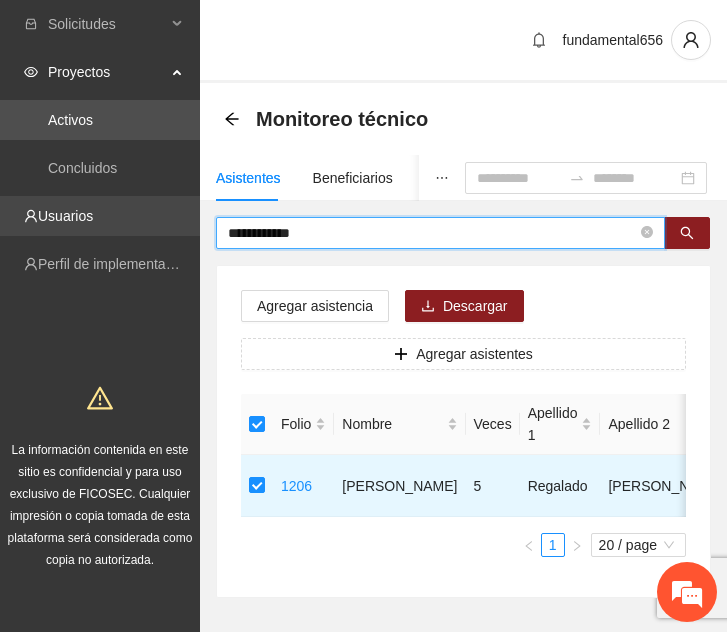drag, startPoint x: 317, startPoint y: 233, endPoint x: 149, endPoint y: 230, distance: 168.02678 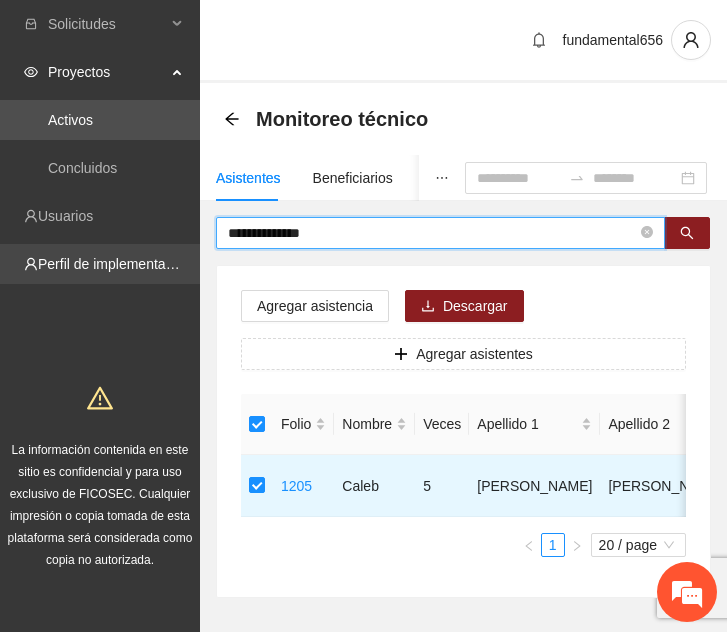 drag, startPoint x: 312, startPoint y: 234, endPoint x: 152, endPoint y: 244, distance: 160.3122 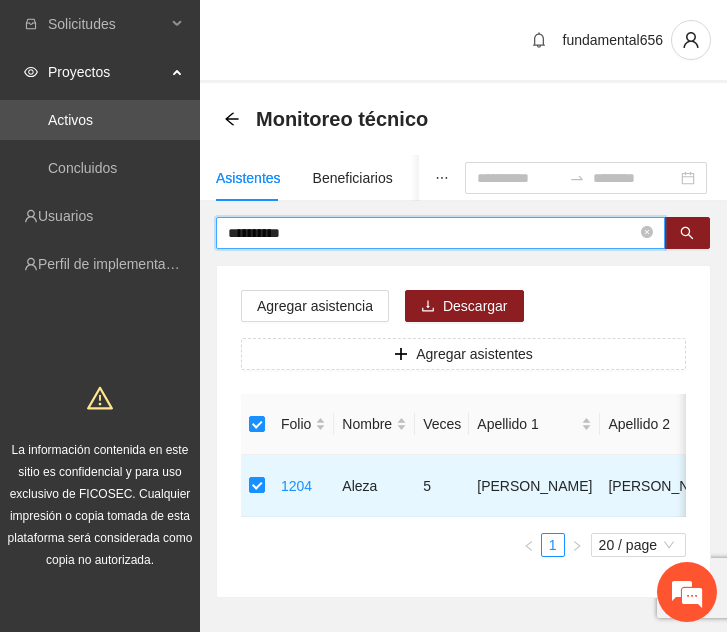 drag, startPoint x: 336, startPoint y: 240, endPoint x: 205, endPoint y: 237, distance: 131.03435 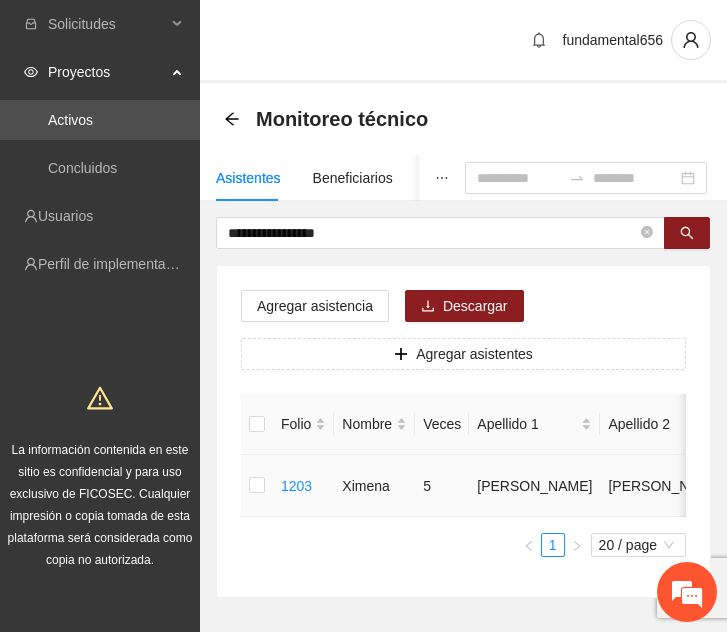 click at bounding box center [257, 486] 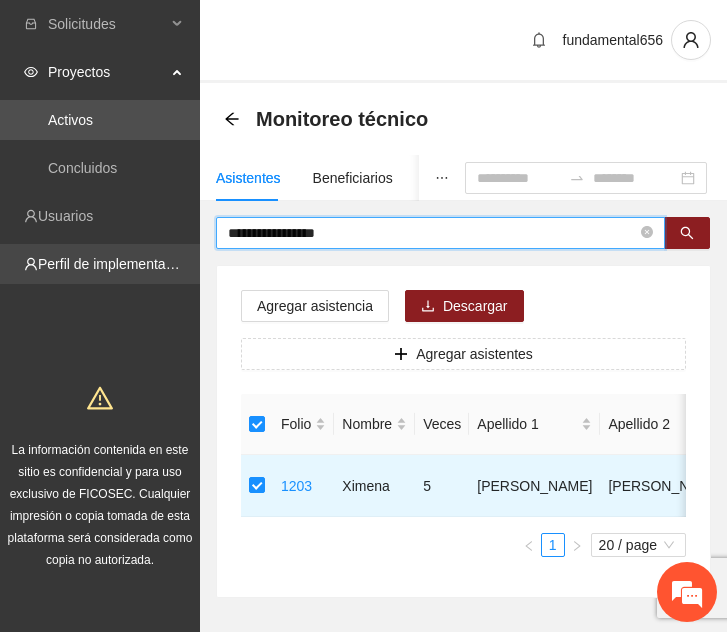 drag, startPoint x: 382, startPoint y: 236, endPoint x: 104, endPoint y: 248, distance: 278.25888 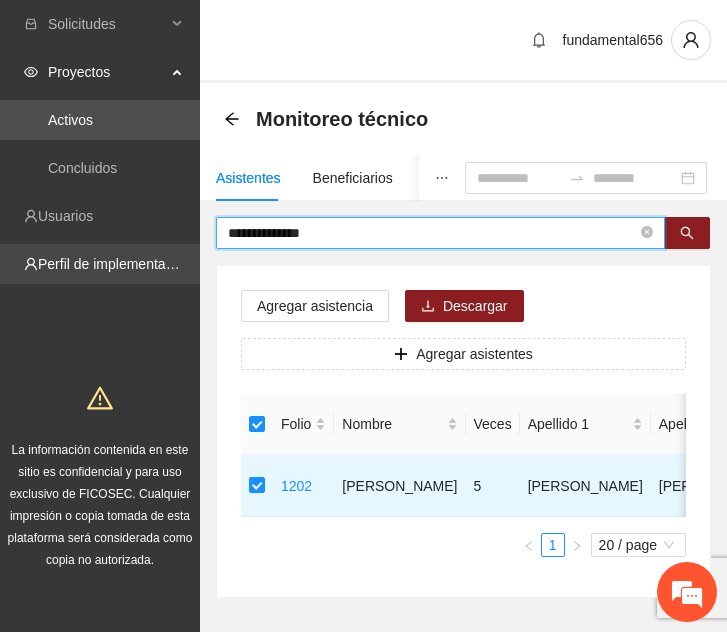 drag, startPoint x: 328, startPoint y: 239, endPoint x: 124, endPoint y: 255, distance: 204.6265 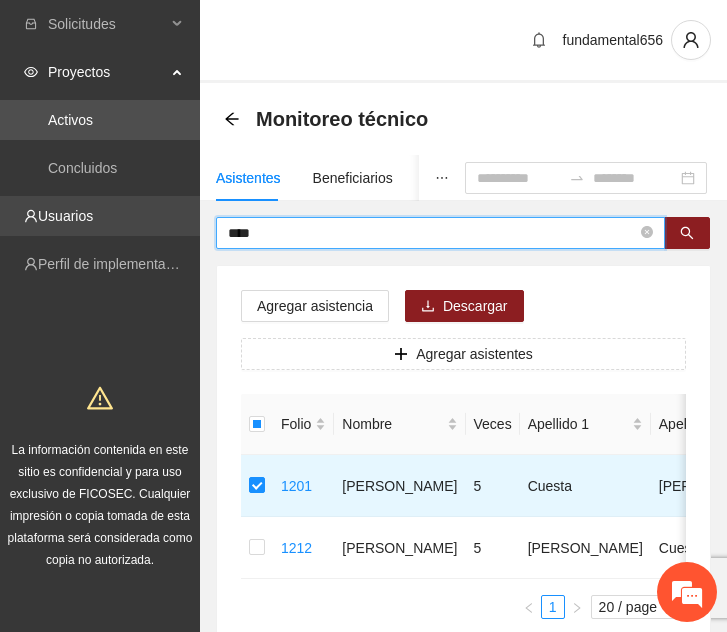 drag, startPoint x: 361, startPoint y: 229, endPoint x: 93, endPoint y: 231, distance: 268.00748 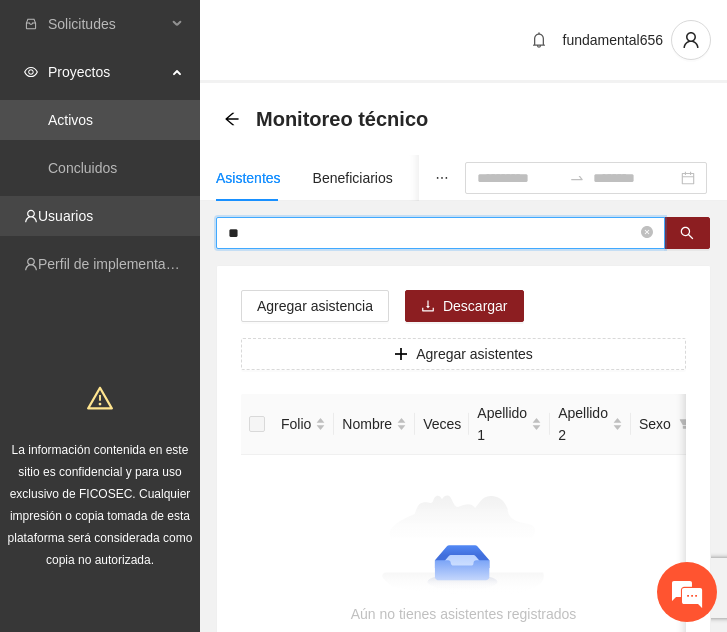 type on "*" 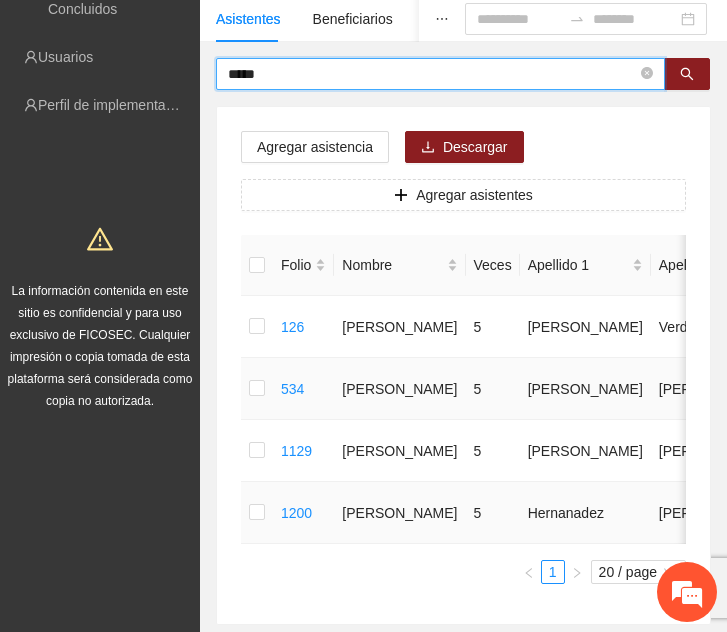 scroll, scrollTop: 164, scrollLeft: 0, axis: vertical 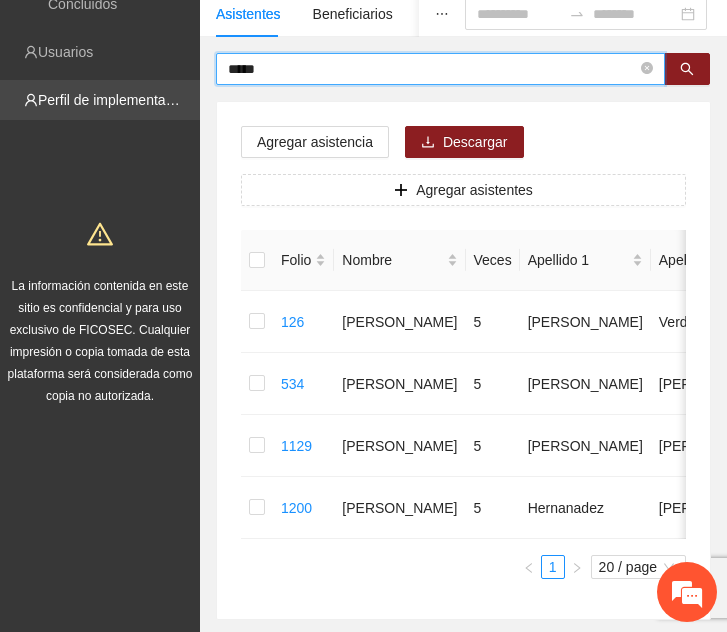drag, startPoint x: 289, startPoint y: 71, endPoint x: 135, endPoint y: 88, distance: 154.93547 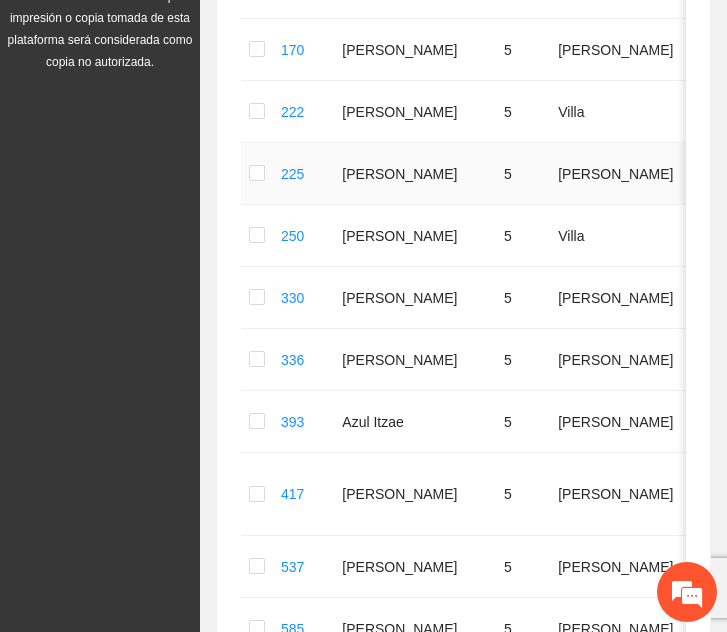 scroll, scrollTop: 0, scrollLeft: 0, axis: both 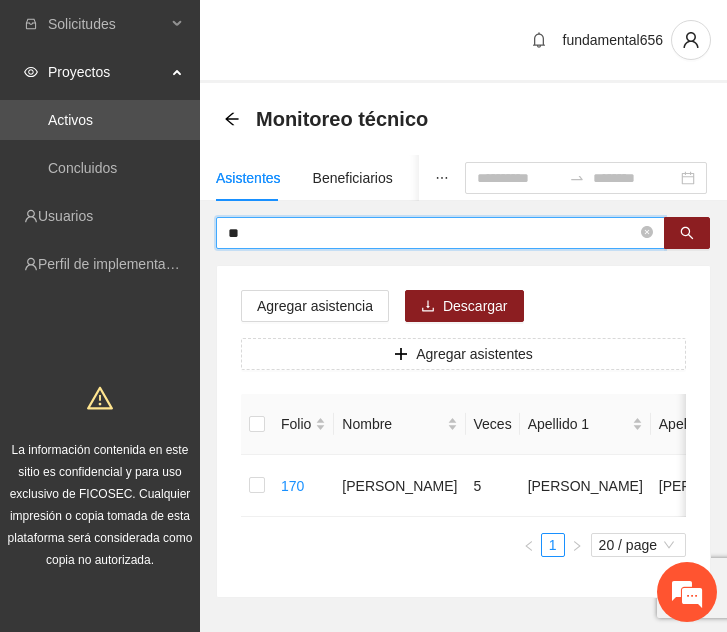 type on "*" 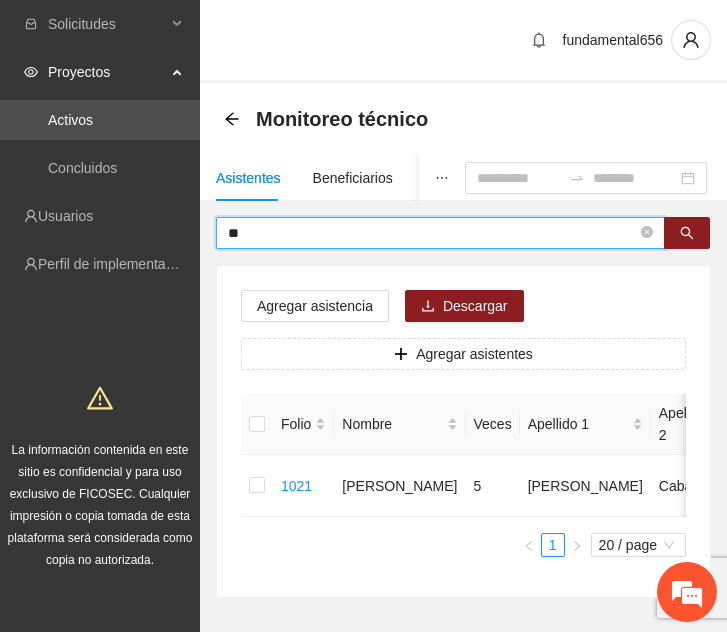 type on "*" 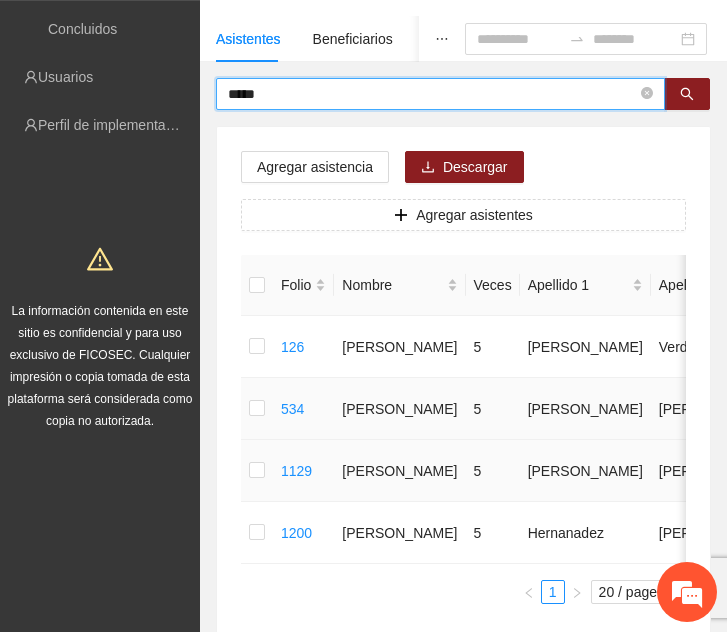 scroll, scrollTop: 143, scrollLeft: 0, axis: vertical 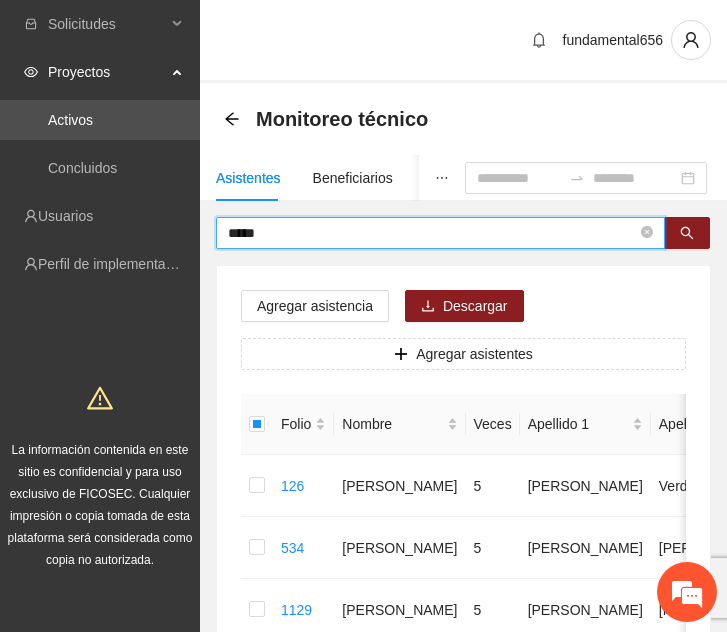 drag, startPoint x: 330, startPoint y: 243, endPoint x: 138, endPoint y: 239, distance: 192.04166 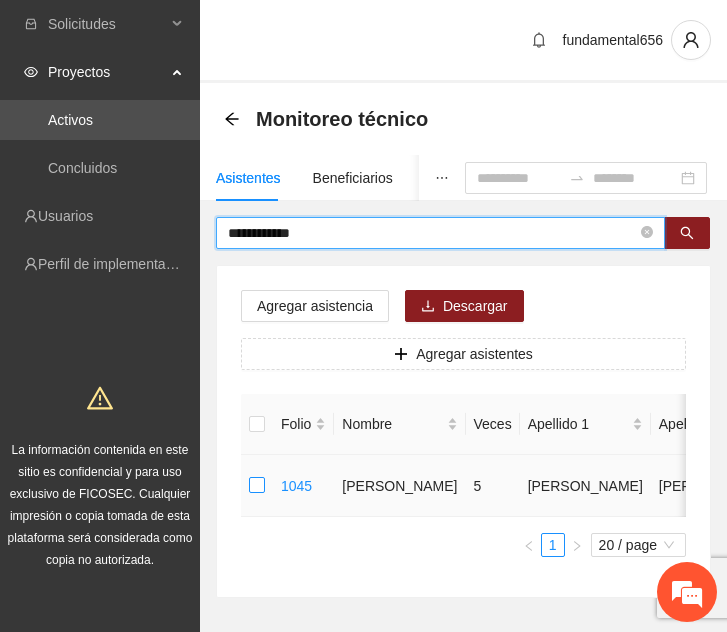 click at bounding box center (257, 486) 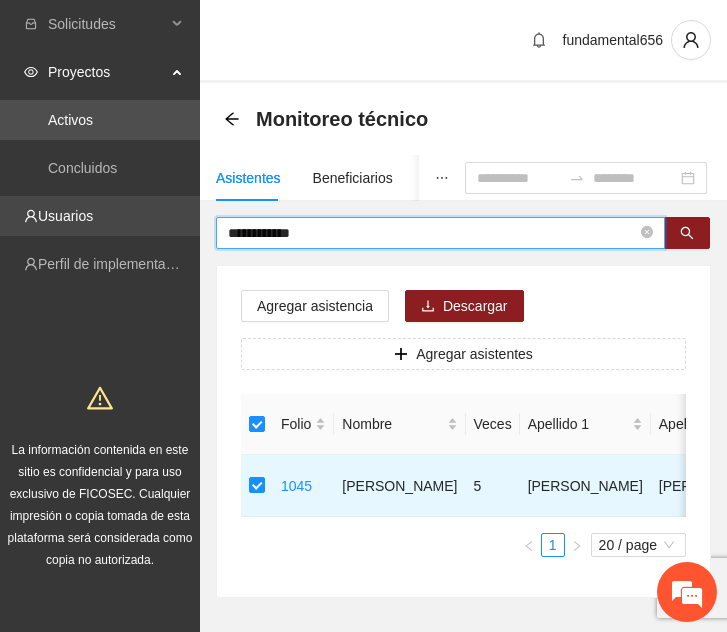 drag, startPoint x: 355, startPoint y: 232, endPoint x: 69, endPoint y: 236, distance: 286.02798 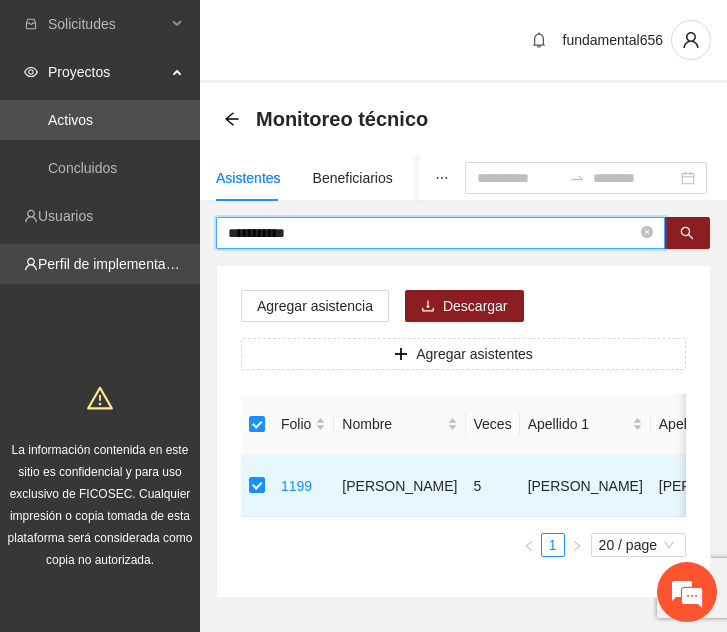drag, startPoint x: 317, startPoint y: 228, endPoint x: 77, endPoint y: 260, distance: 242.12393 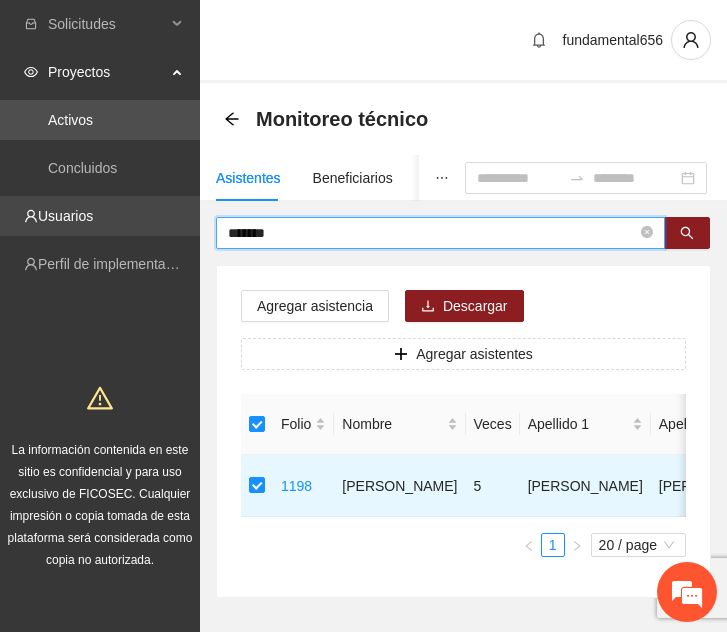 drag, startPoint x: 284, startPoint y: 235, endPoint x: 151, endPoint y: 235, distance: 133 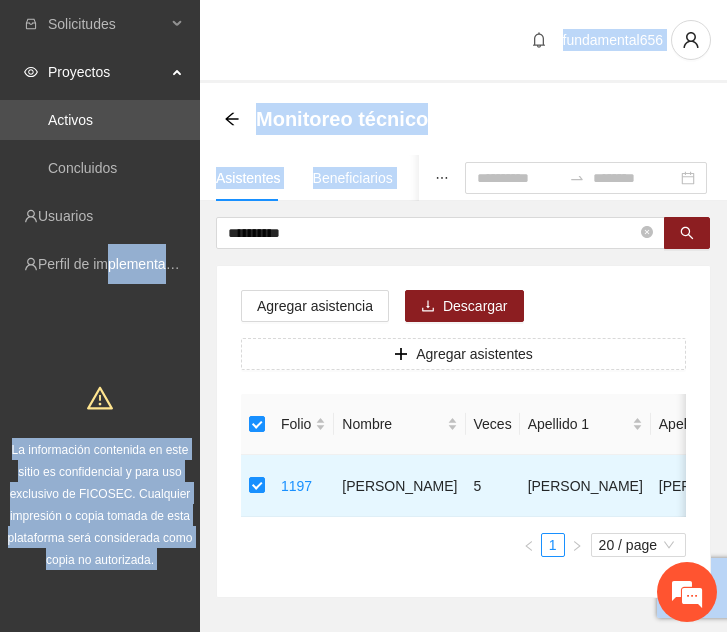 drag, startPoint x: 347, startPoint y: 244, endPoint x: 108, endPoint y: 239, distance: 239.05229 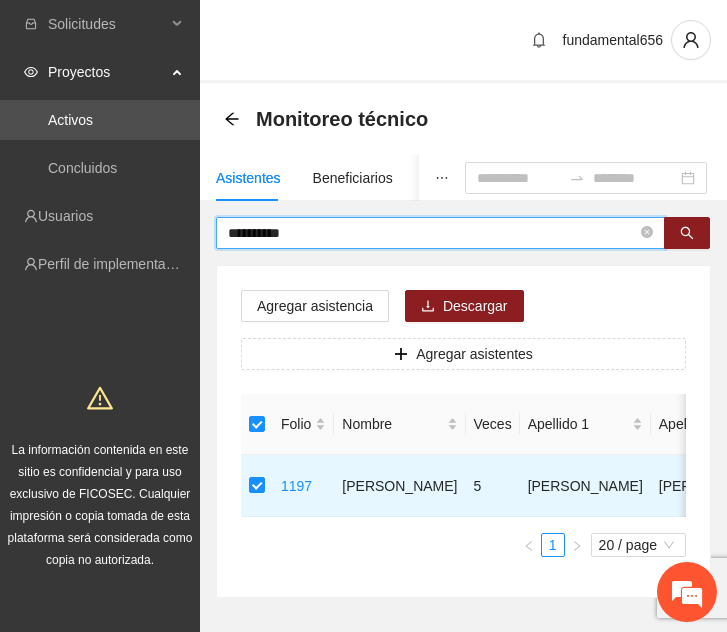 click on "**********" at bounding box center [432, 233] 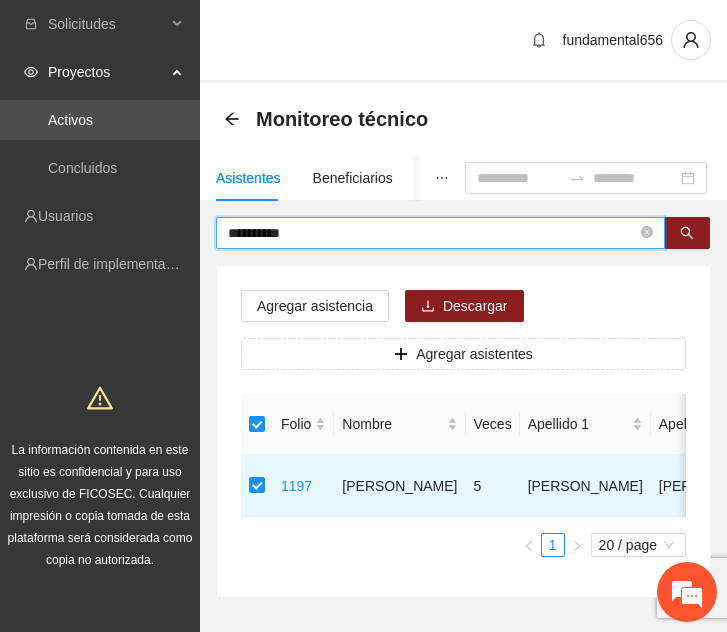 drag, startPoint x: 310, startPoint y: 239, endPoint x: 178, endPoint y: 237, distance: 132.01515 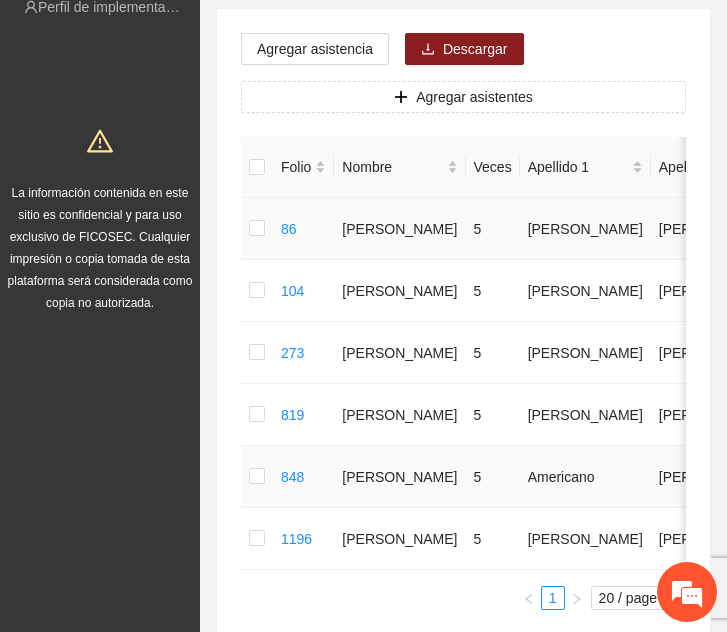 scroll, scrollTop: 258, scrollLeft: 0, axis: vertical 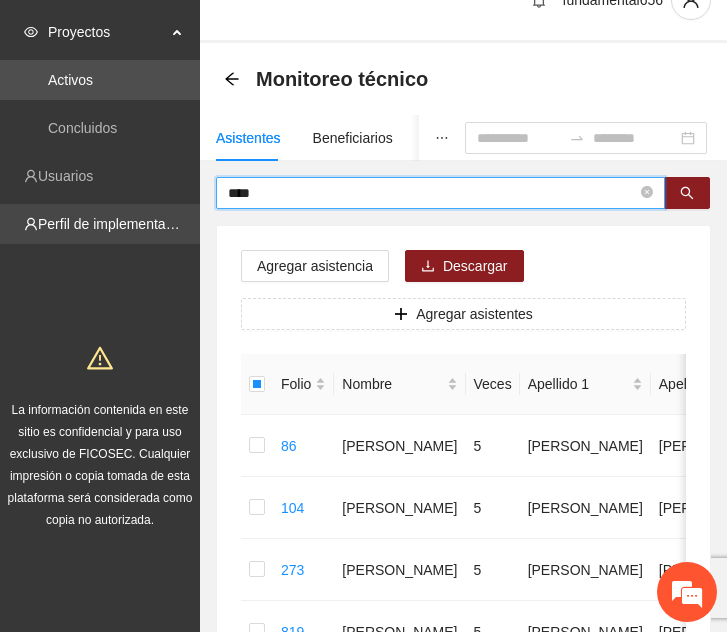drag, startPoint x: 294, startPoint y: 194, endPoint x: 79, endPoint y: 215, distance: 216.02315 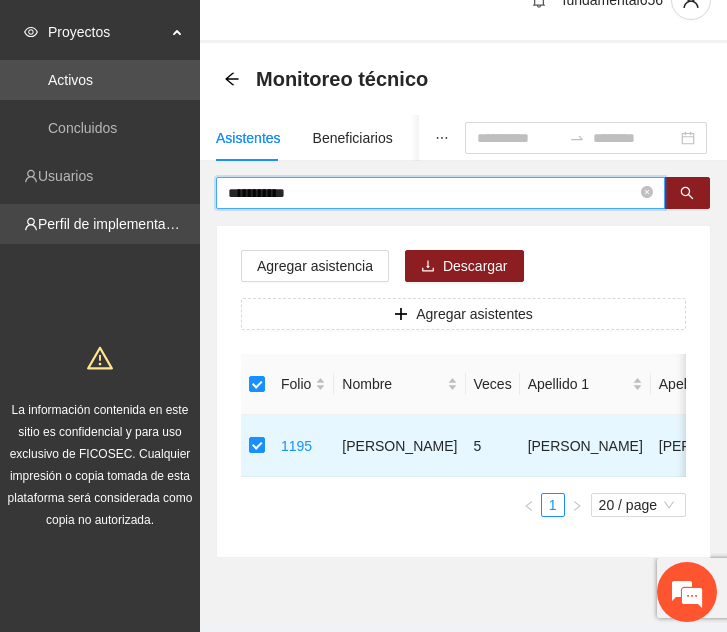 drag, startPoint x: 323, startPoint y: 197, endPoint x: 127, endPoint y: 205, distance: 196.1632 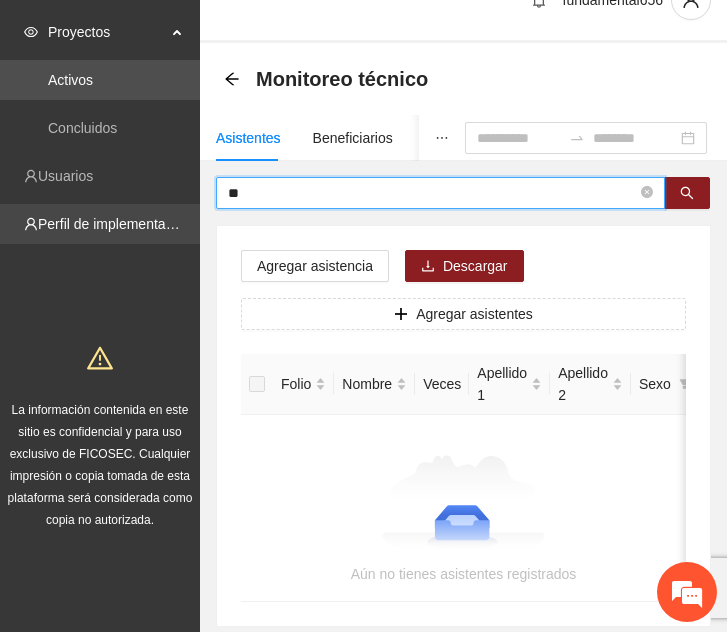 type on "*" 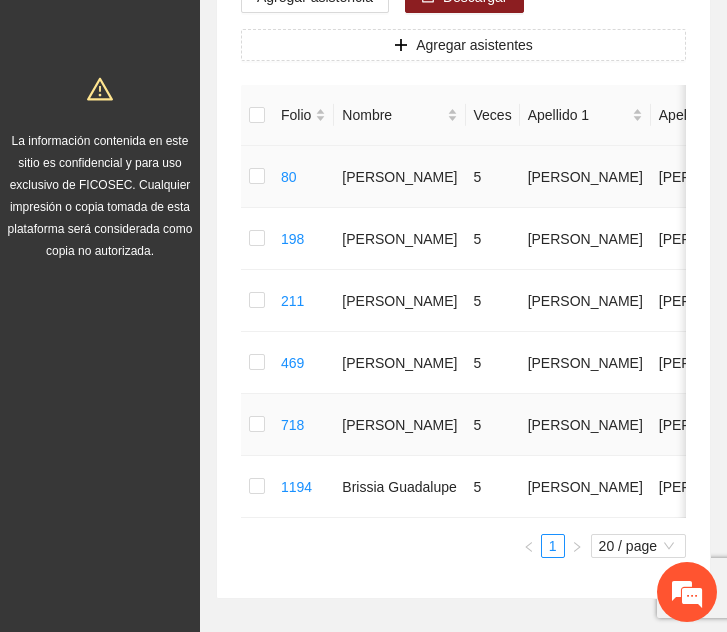 scroll, scrollTop: 310, scrollLeft: 0, axis: vertical 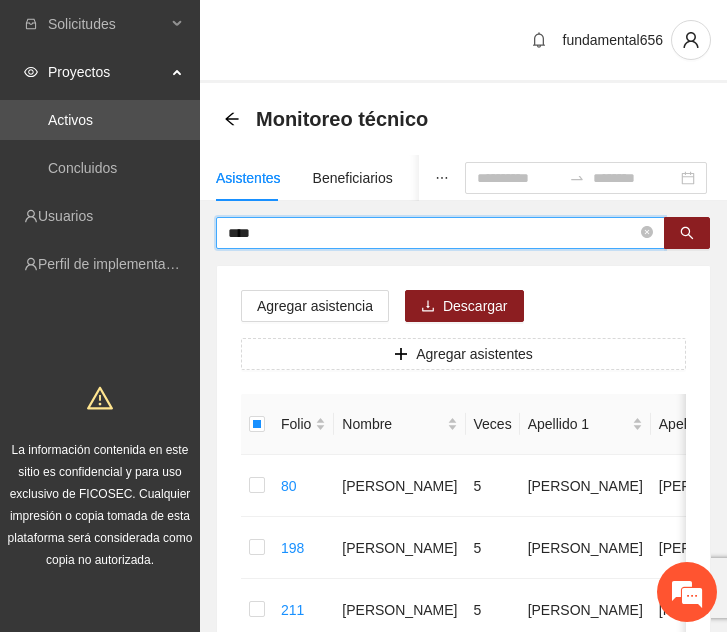 click on "****" at bounding box center (432, 233) 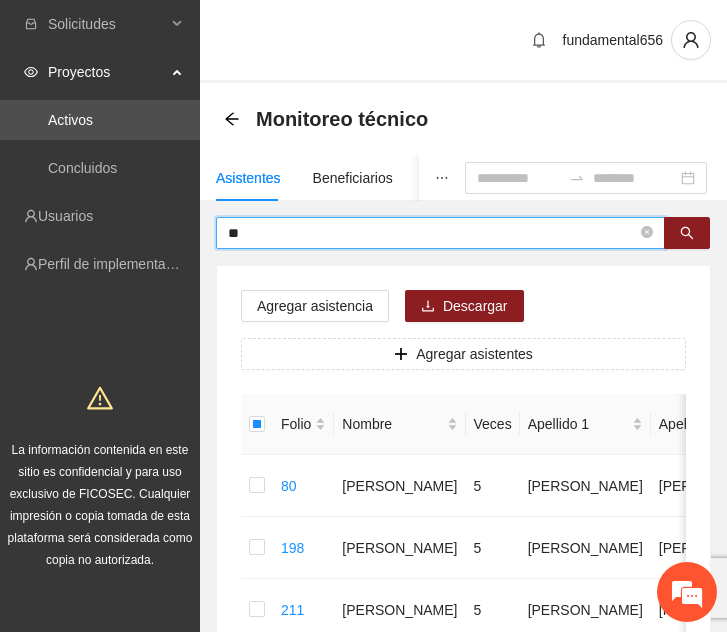 type on "*" 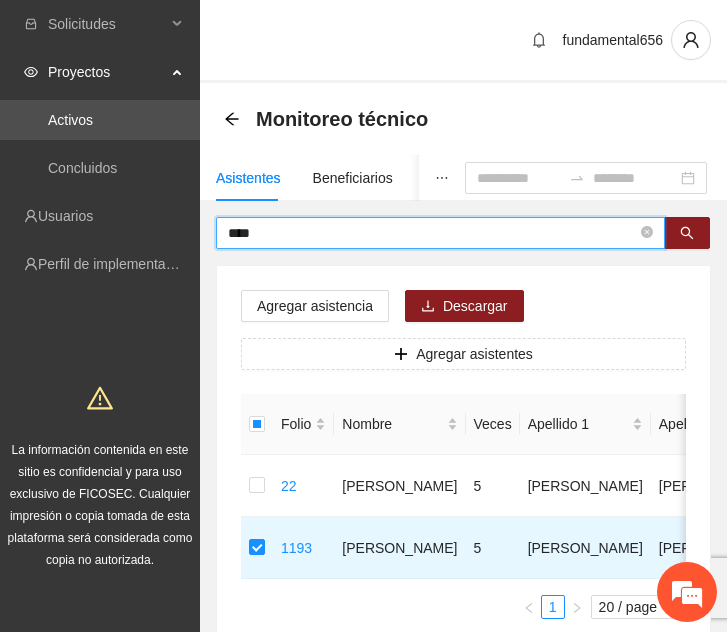 drag, startPoint x: 278, startPoint y: 240, endPoint x: 202, endPoint y: 236, distance: 76.105194 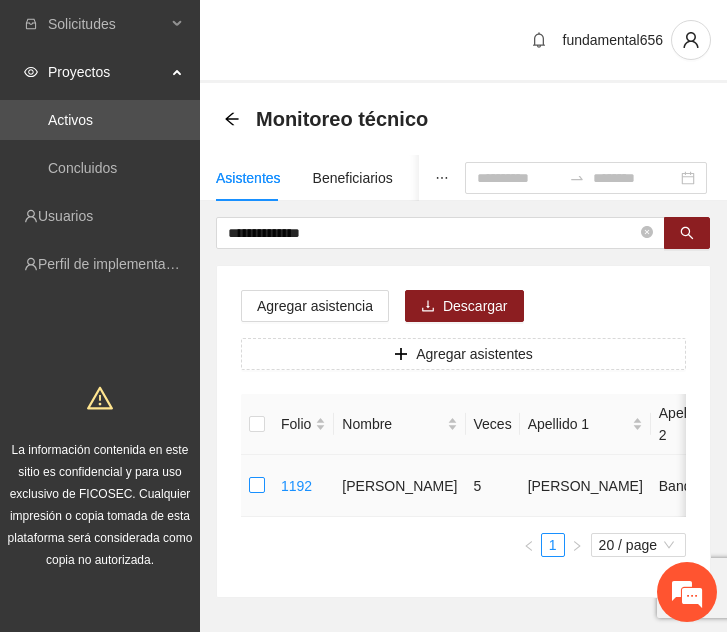 click at bounding box center (257, 486) 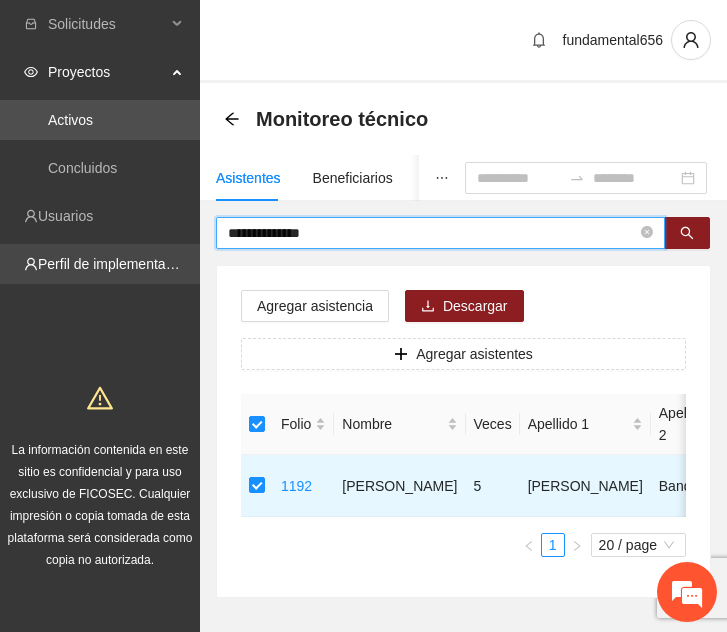 drag, startPoint x: 372, startPoint y: 231, endPoint x: 128, endPoint y: 266, distance: 246.49747 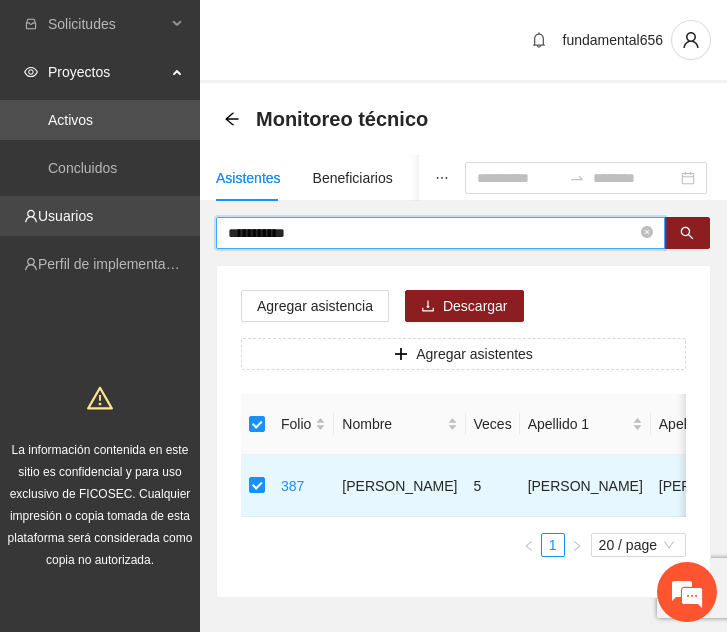 drag, startPoint x: 326, startPoint y: 231, endPoint x: 146, endPoint y: 225, distance: 180.09998 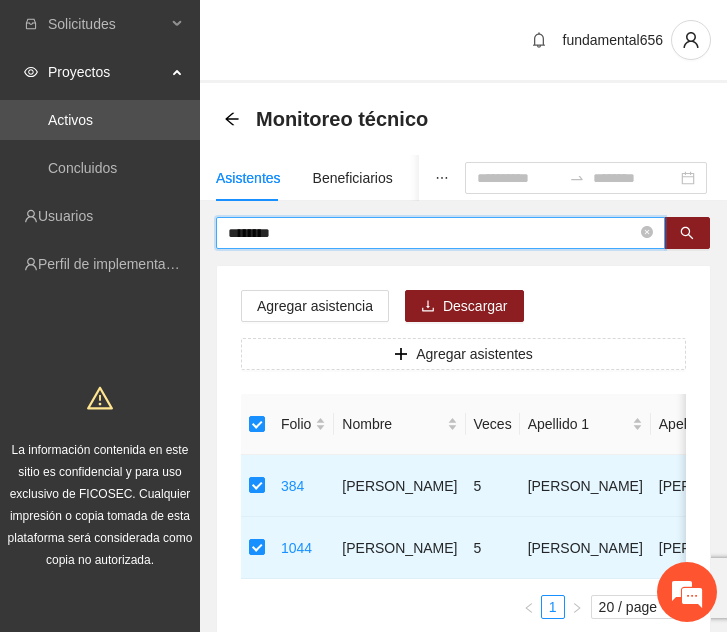 drag, startPoint x: 304, startPoint y: 232, endPoint x: 202, endPoint y: 243, distance: 102.59142 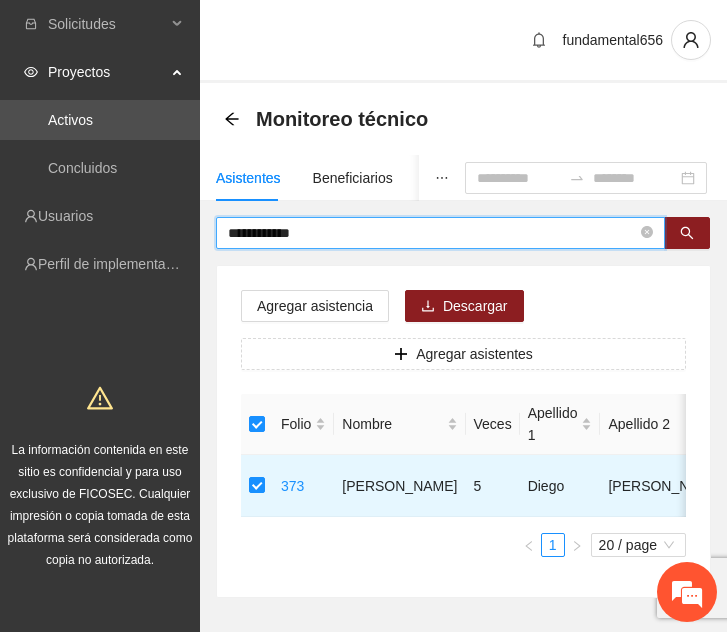 drag, startPoint x: 332, startPoint y: 238, endPoint x: 207, endPoint y: 254, distance: 126.01984 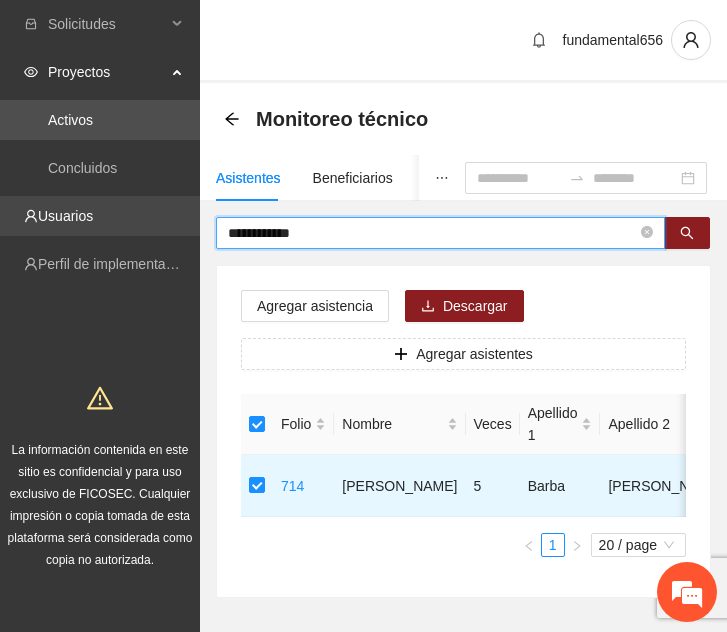 drag, startPoint x: 327, startPoint y: 231, endPoint x: 137, endPoint y: 235, distance: 190.0421 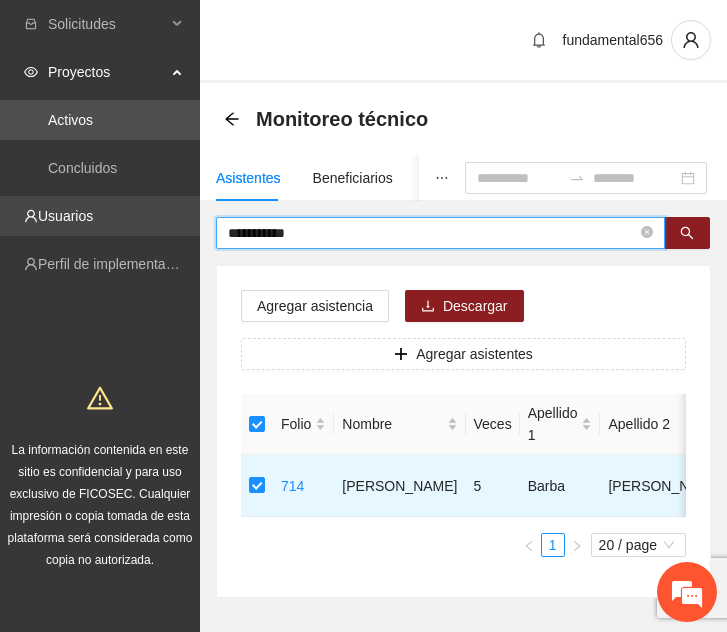 type on "**********" 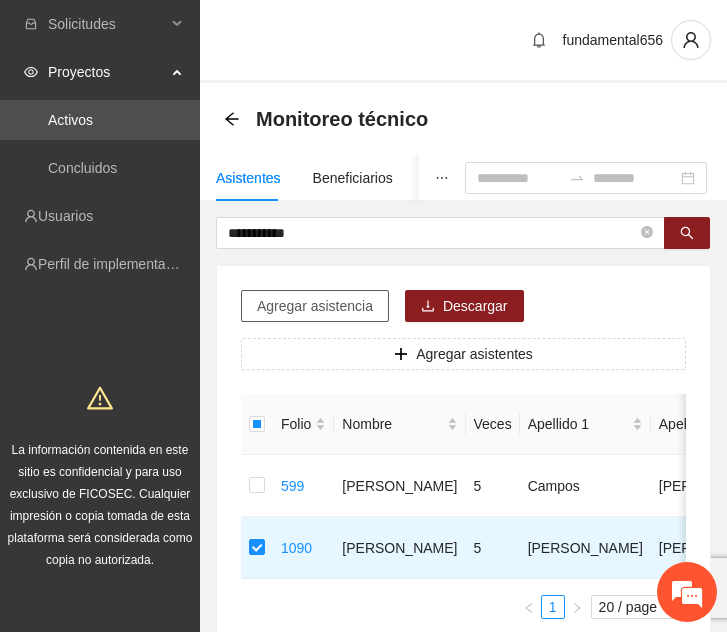 click on "Agregar asistencia" at bounding box center (315, 306) 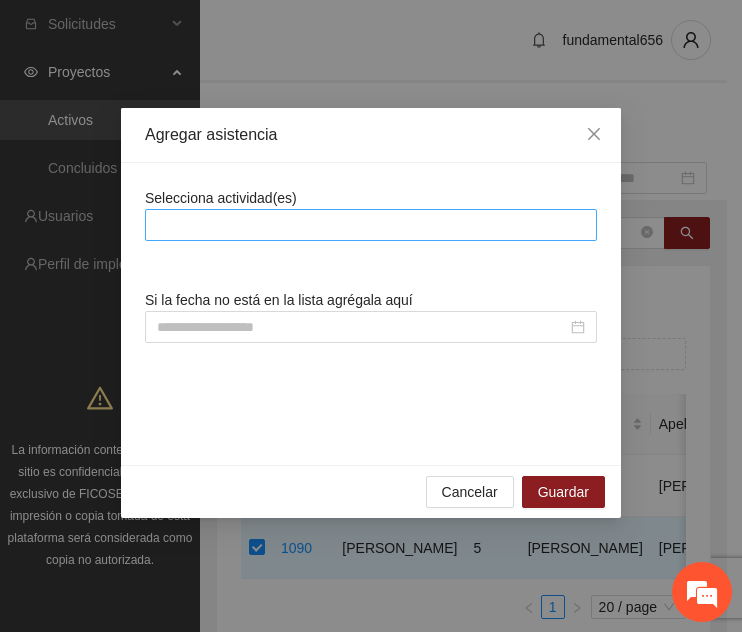 click at bounding box center (371, 225) 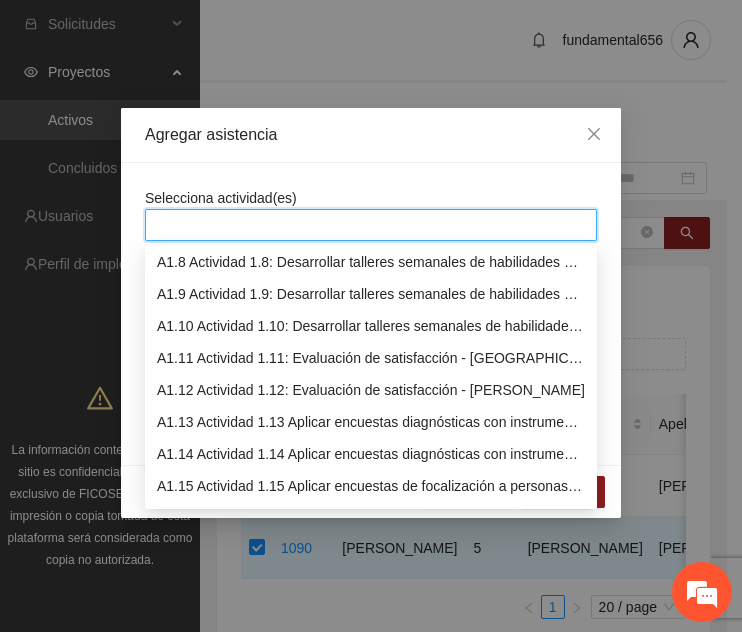 scroll, scrollTop: 228, scrollLeft: 0, axis: vertical 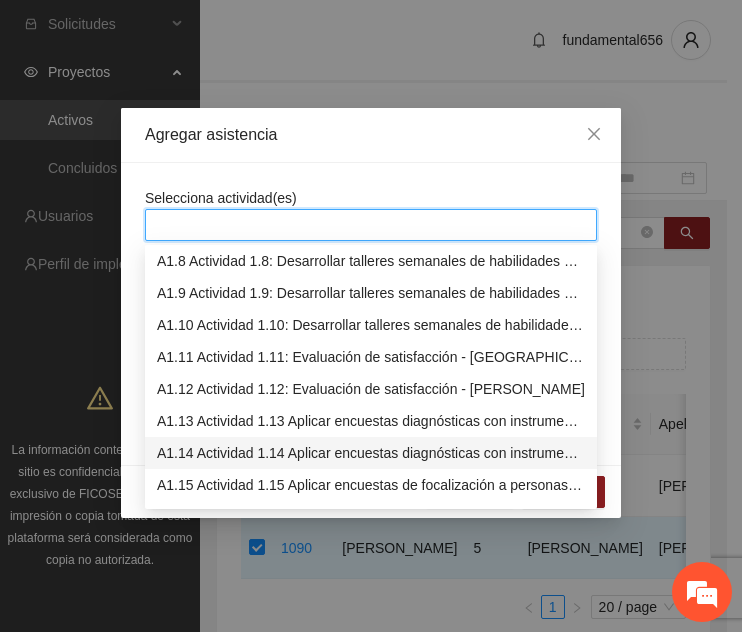 click on "A1.14 Actividad 1.14 Aplicar encuestas diagnósticas con instrumento Posit, en [PERSON_NAME]" at bounding box center [371, 453] 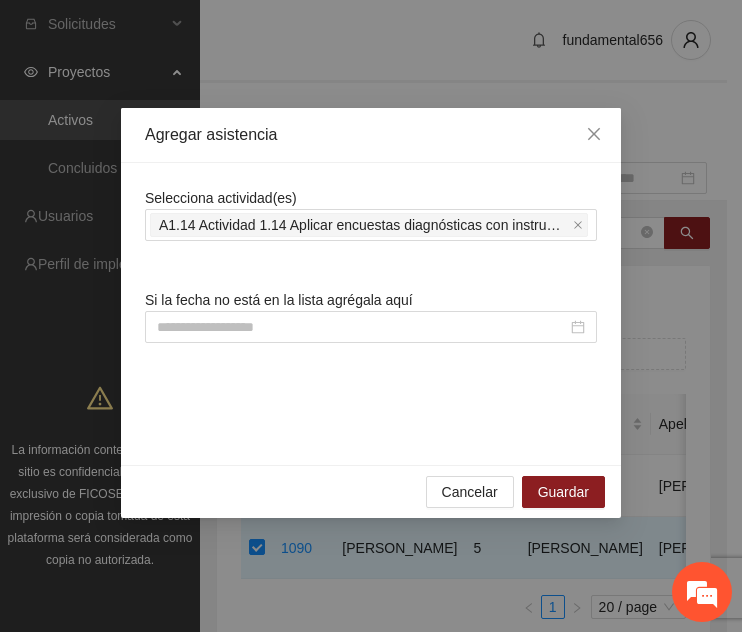 click on "Selecciona actividad(es) A1.14 Actividad 1.14 Aplicar encuestas diagnósticas con instrumento Posit, en [PERSON_NAME]   Si la fecha no está en la lista agrégala aquí" at bounding box center (371, 314) 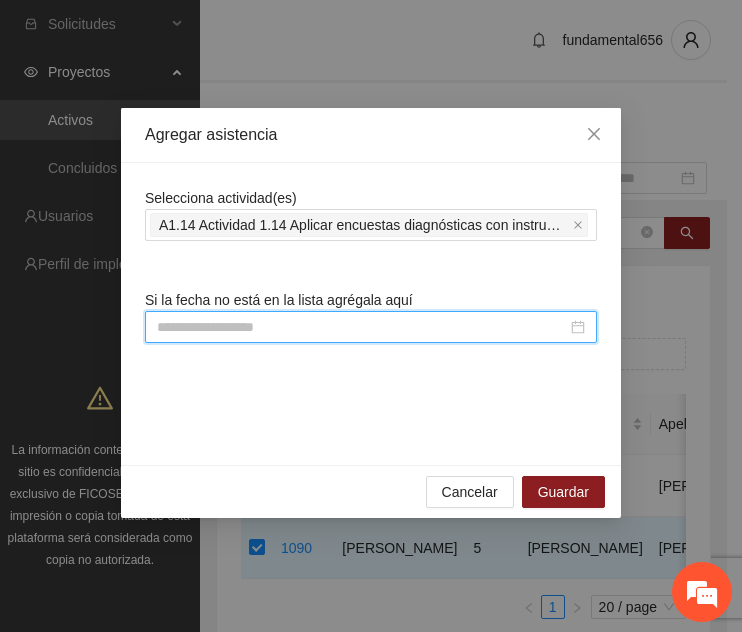 click at bounding box center [362, 327] 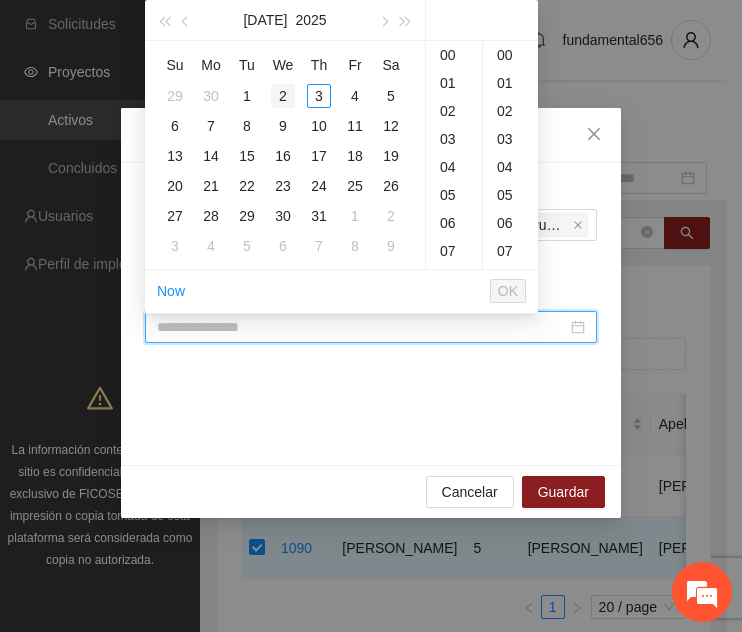 type on "**********" 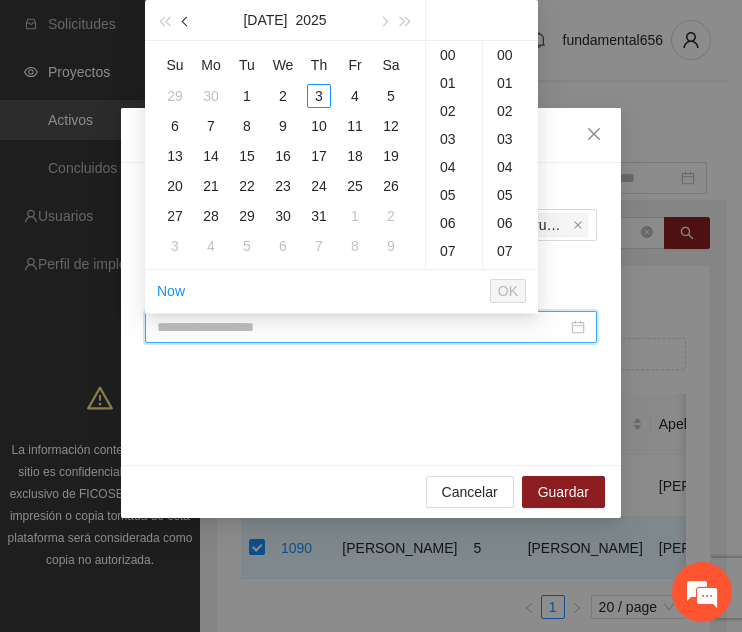 click at bounding box center (186, 20) 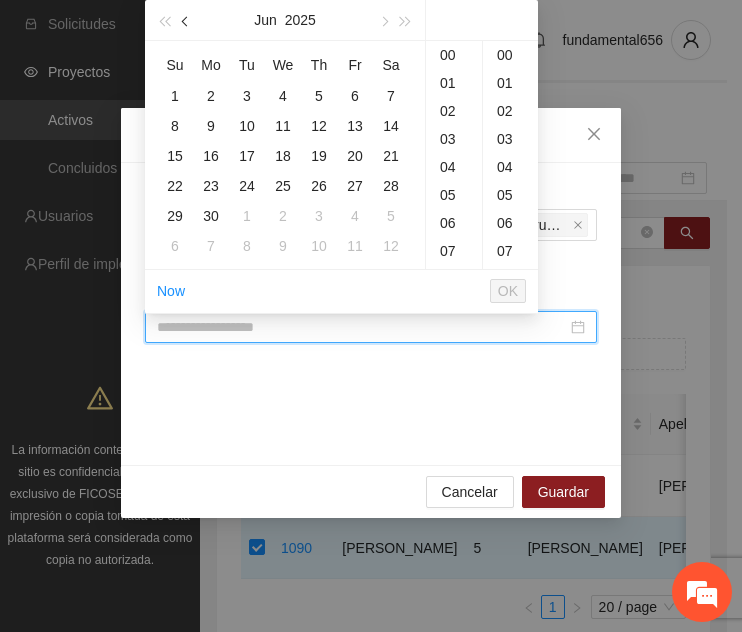 click at bounding box center (186, 20) 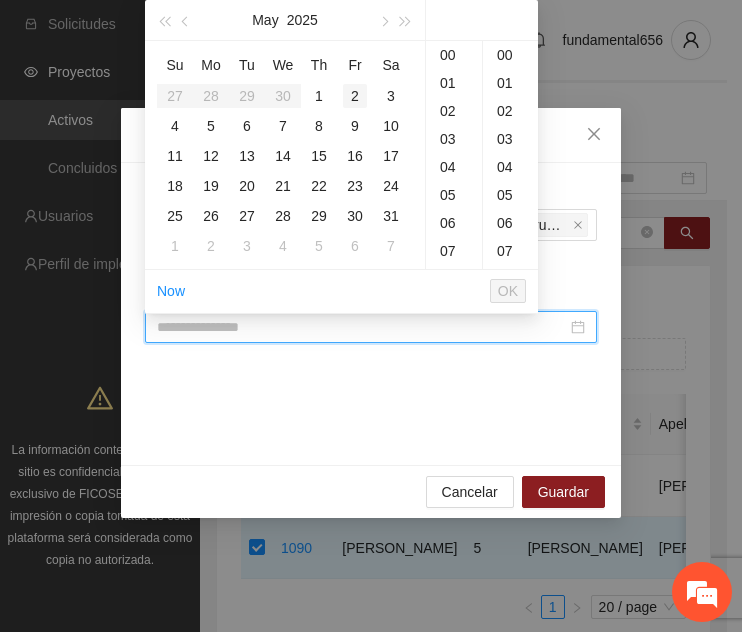 click on "2" at bounding box center (355, 96) 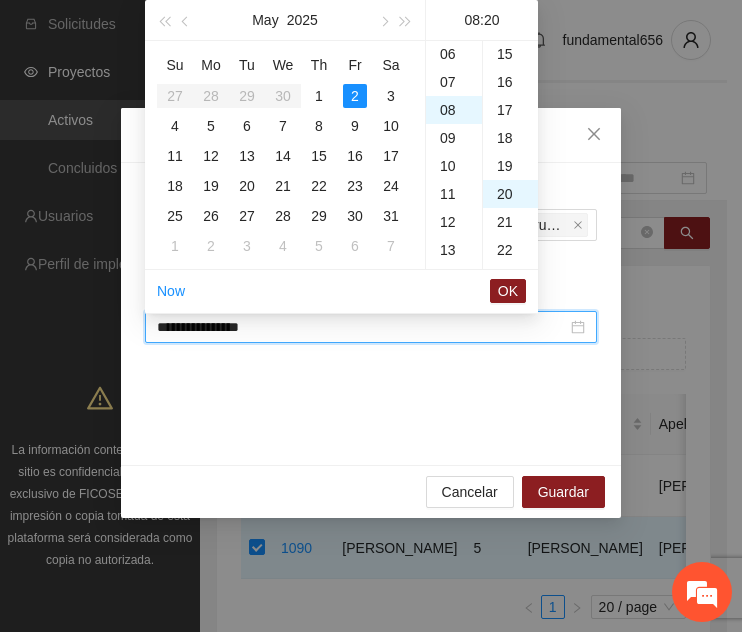 scroll, scrollTop: 224, scrollLeft: 0, axis: vertical 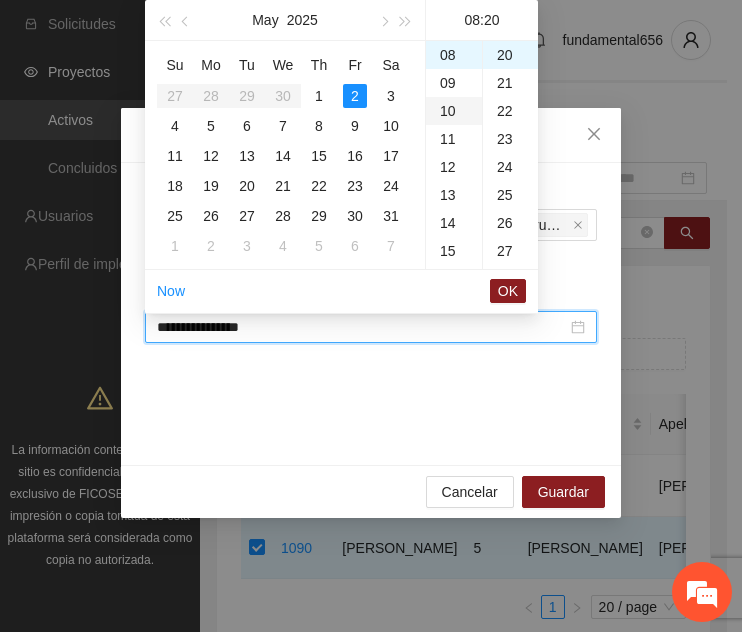 click on "10" at bounding box center (454, 111) 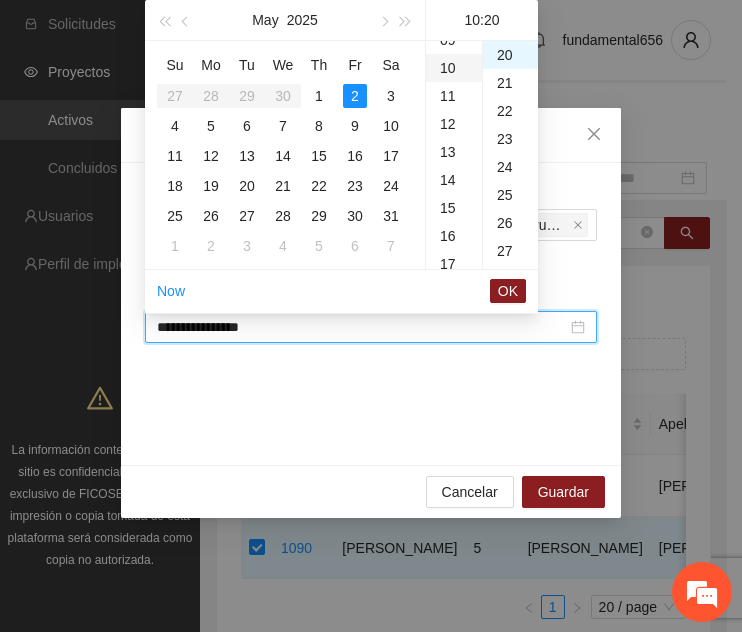 scroll, scrollTop: 280, scrollLeft: 0, axis: vertical 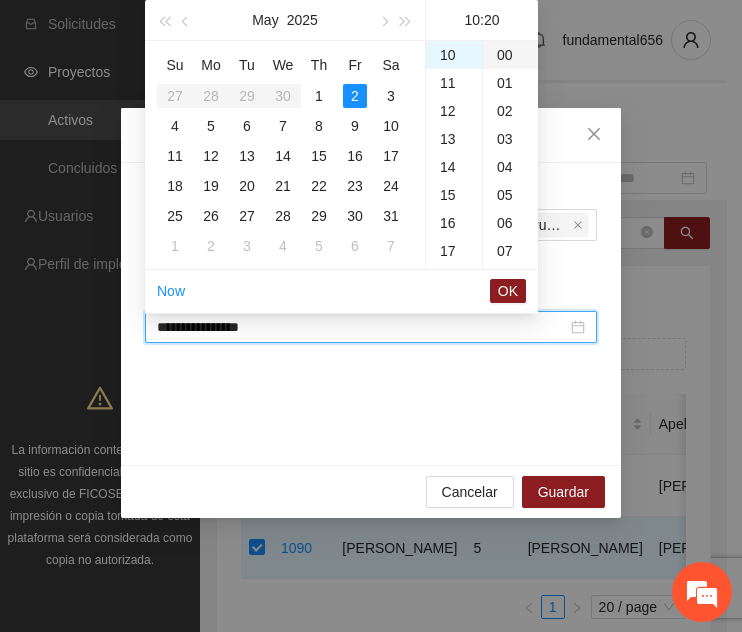 click on "00" at bounding box center (510, 55) 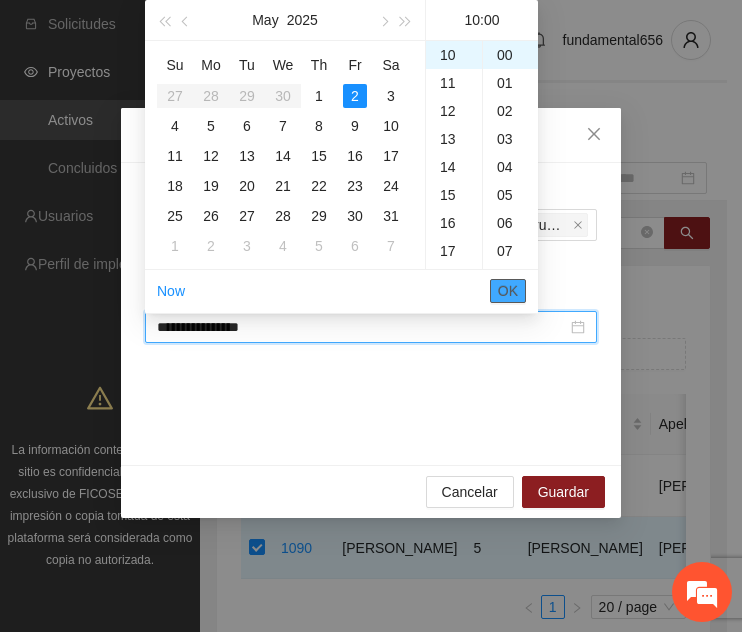 click on "OK" at bounding box center (508, 291) 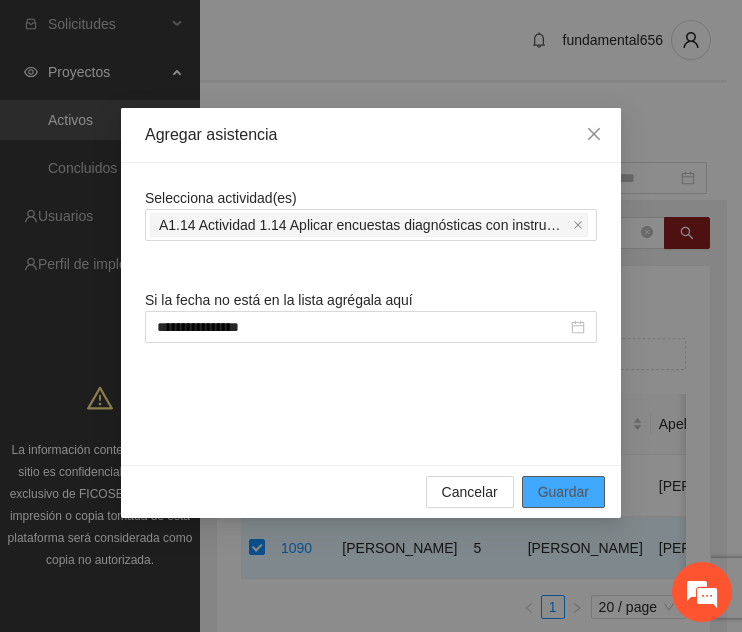 click on "Guardar" at bounding box center (563, 492) 